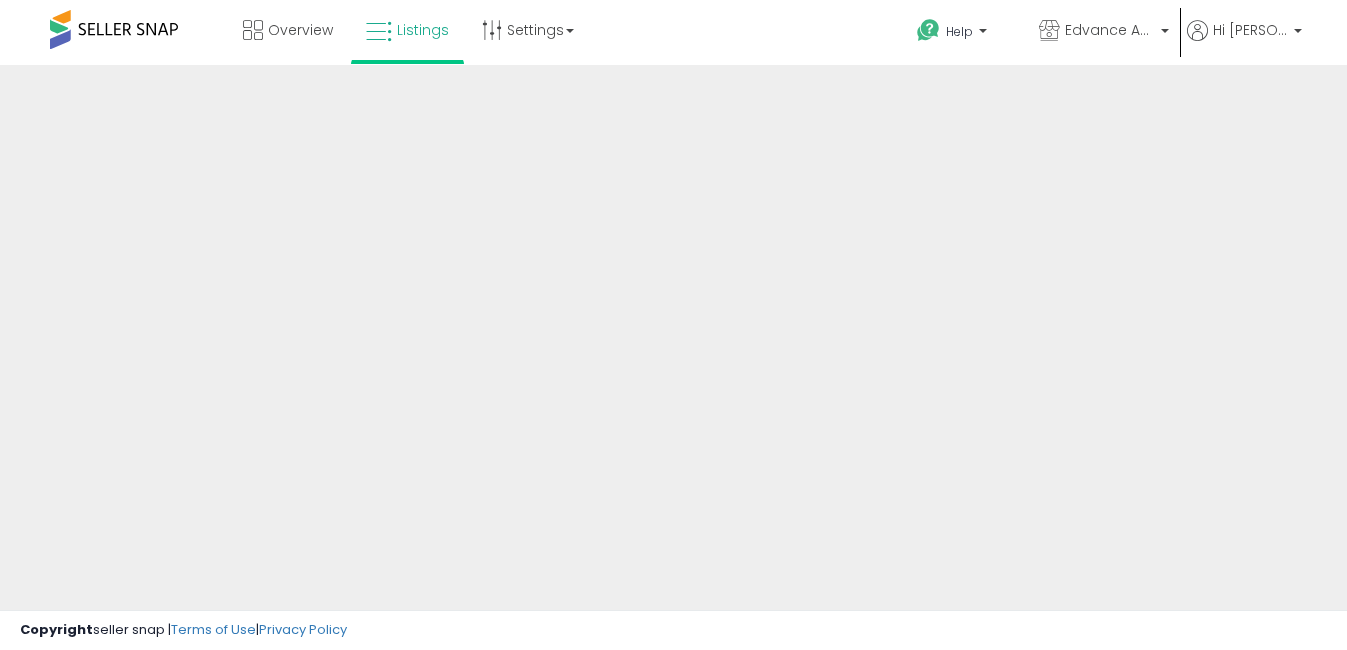 scroll, scrollTop: 0, scrollLeft: 0, axis: both 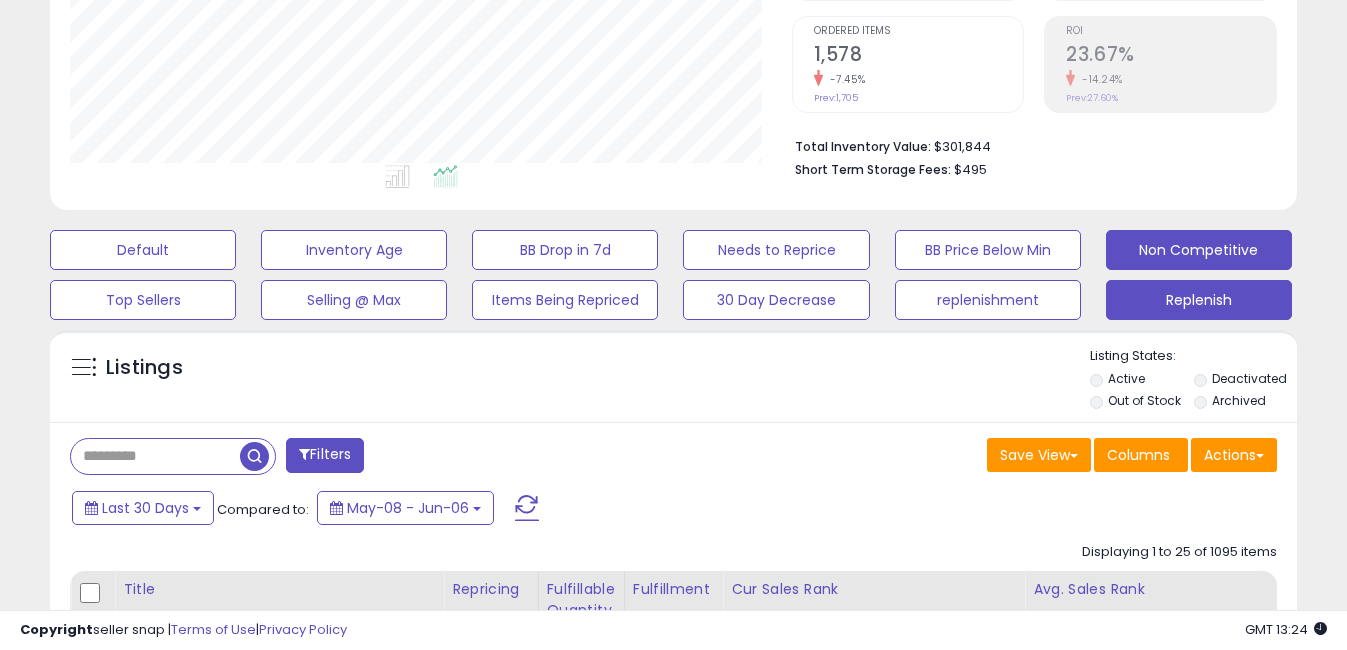 click on "Non Competitive" at bounding box center (143, 250) 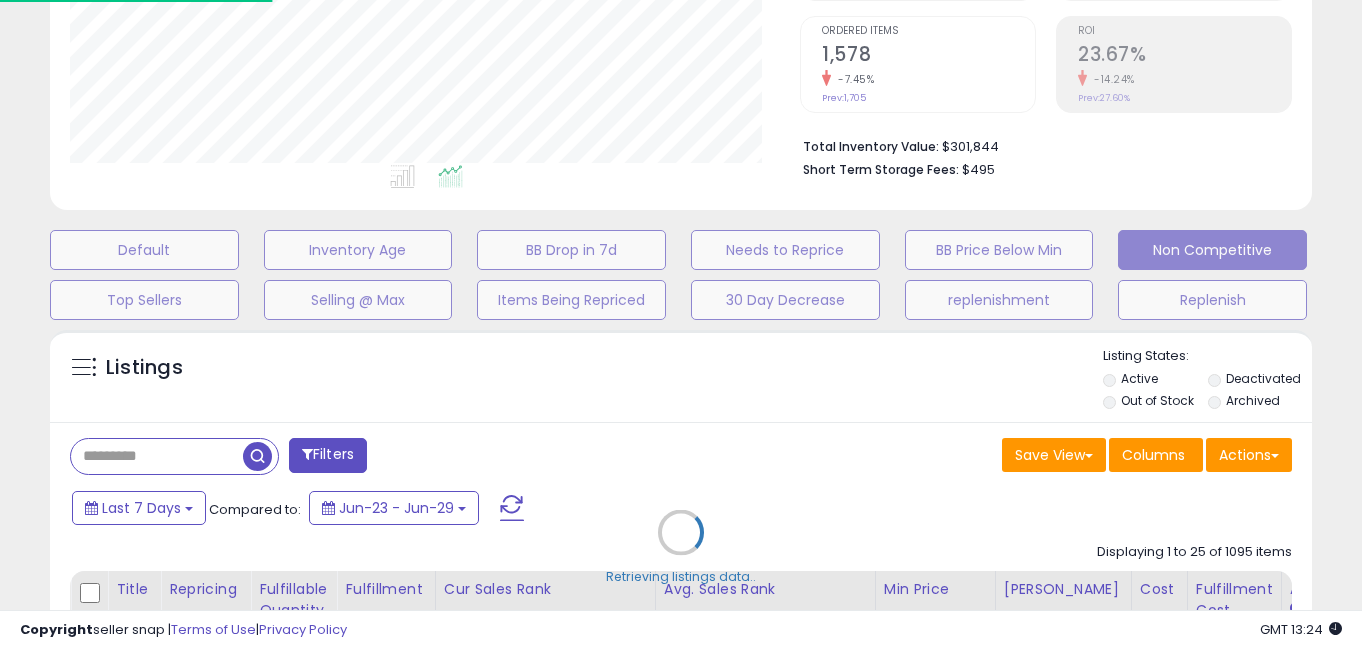 scroll, scrollTop: 999590, scrollLeft: 999270, axis: both 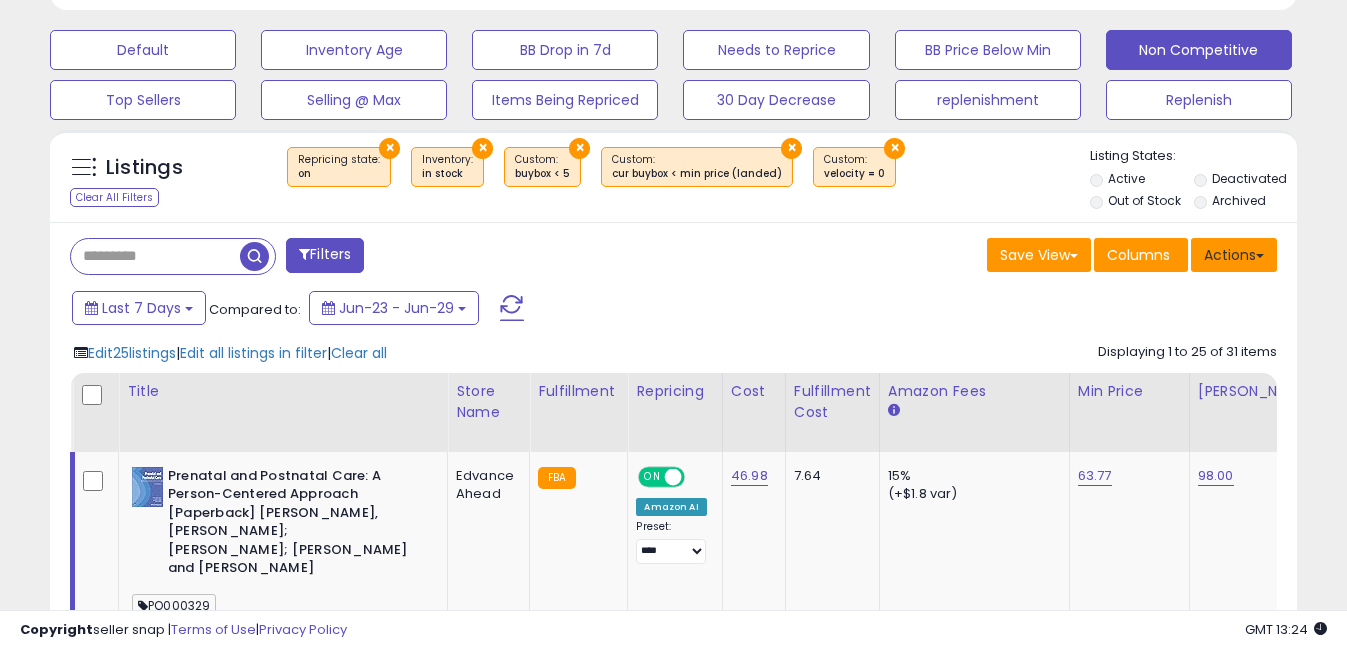click on "Actions" at bounding box center [1234, 255] 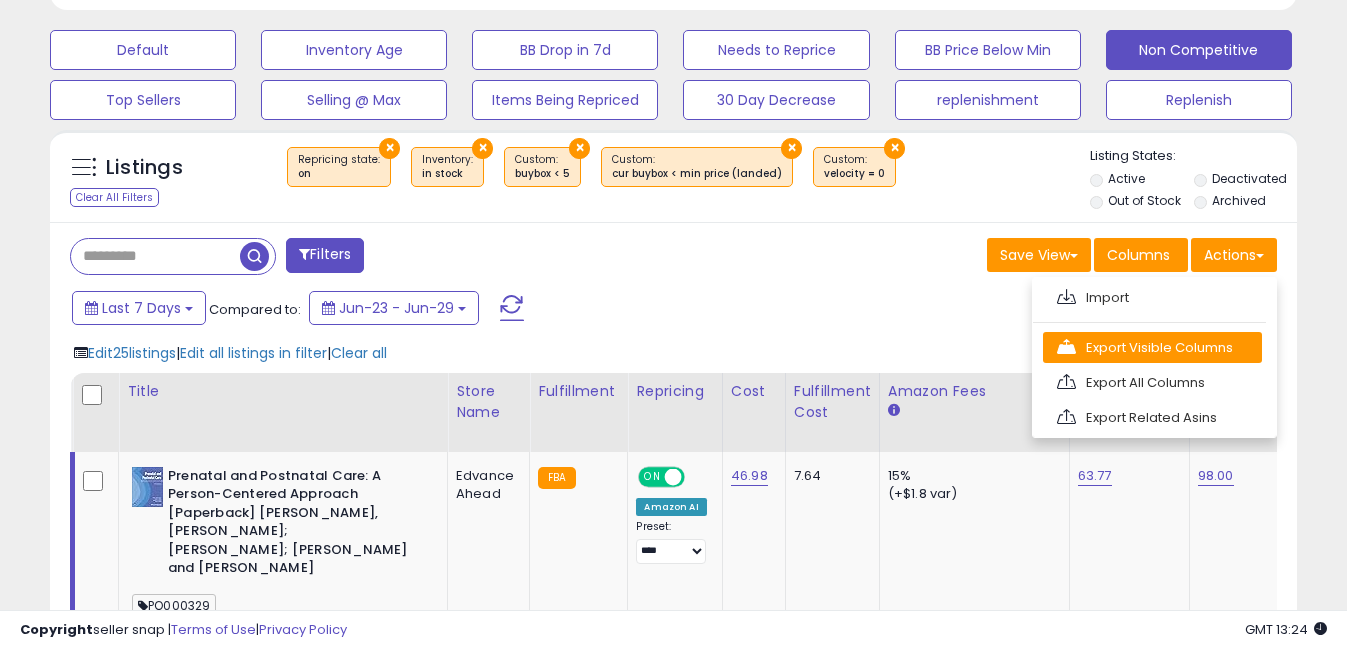 click on "Export Visible Columns" at bounding box center (1152, 347) 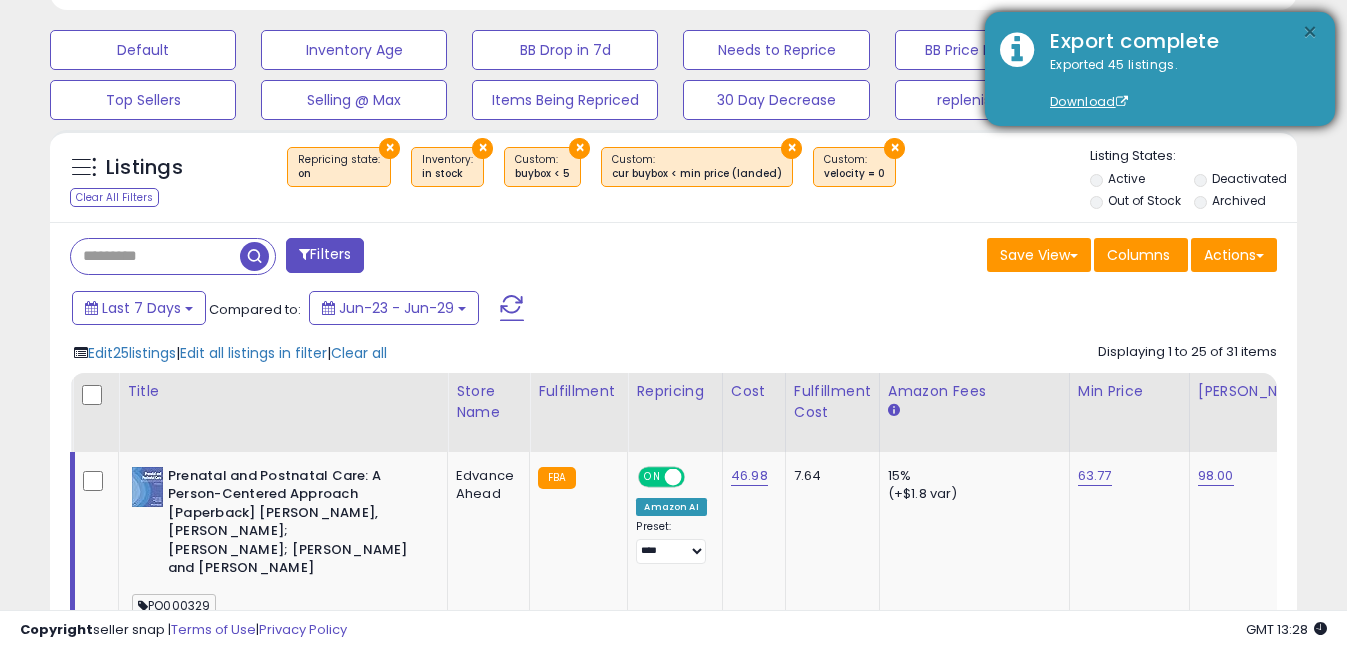 click on "×" at bounding box center (1310, 32) 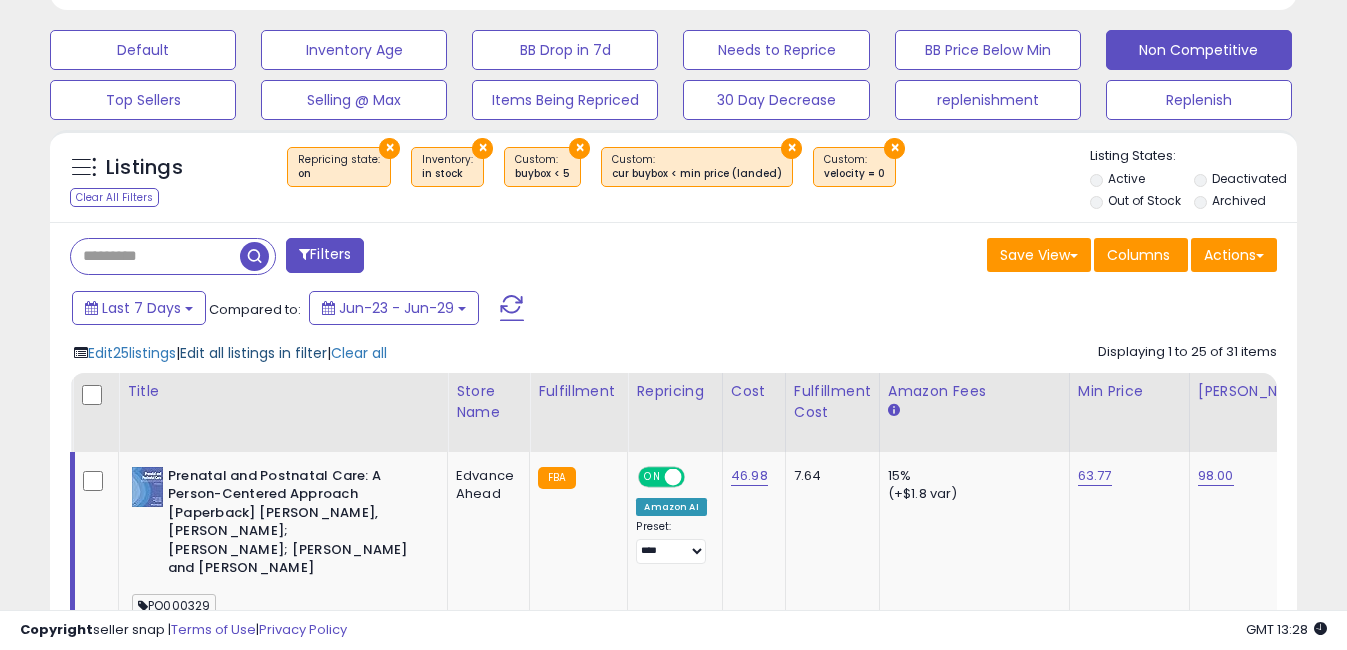 click on "Edit all listings in filter" at bounding box center [253, 353] 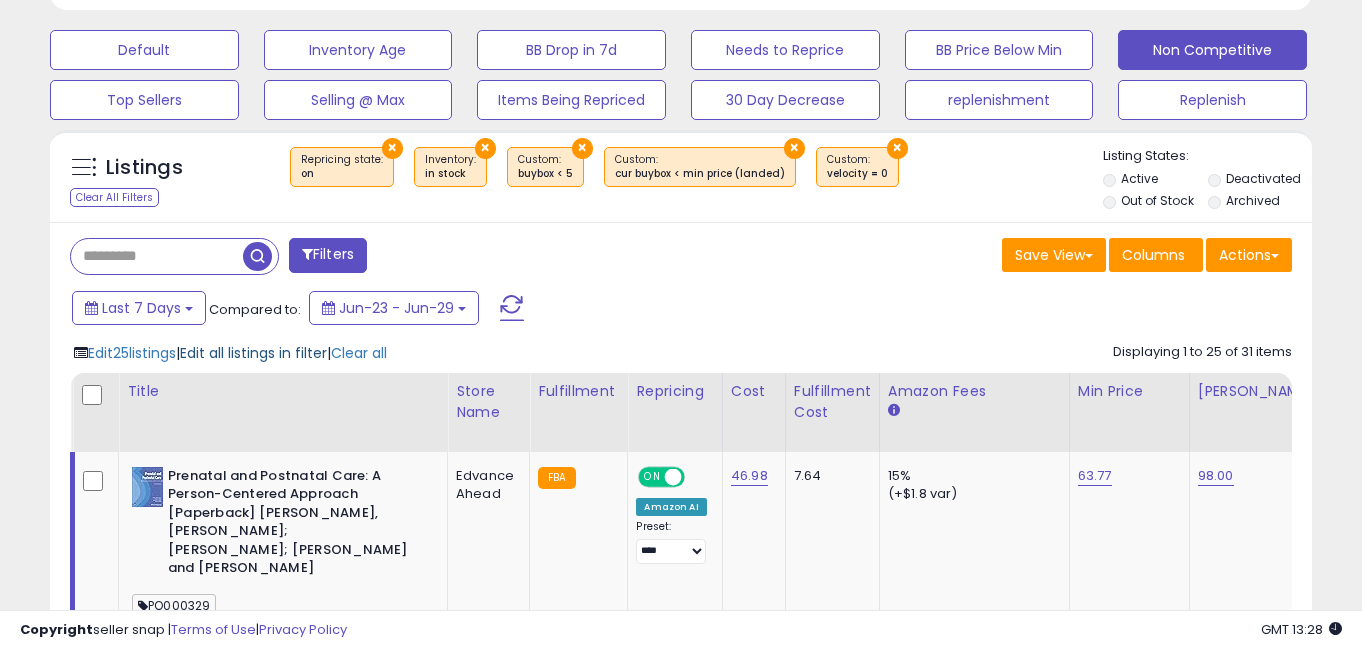 scroll, scrollTop: 999590, scrollLeft: 999270, axis: both 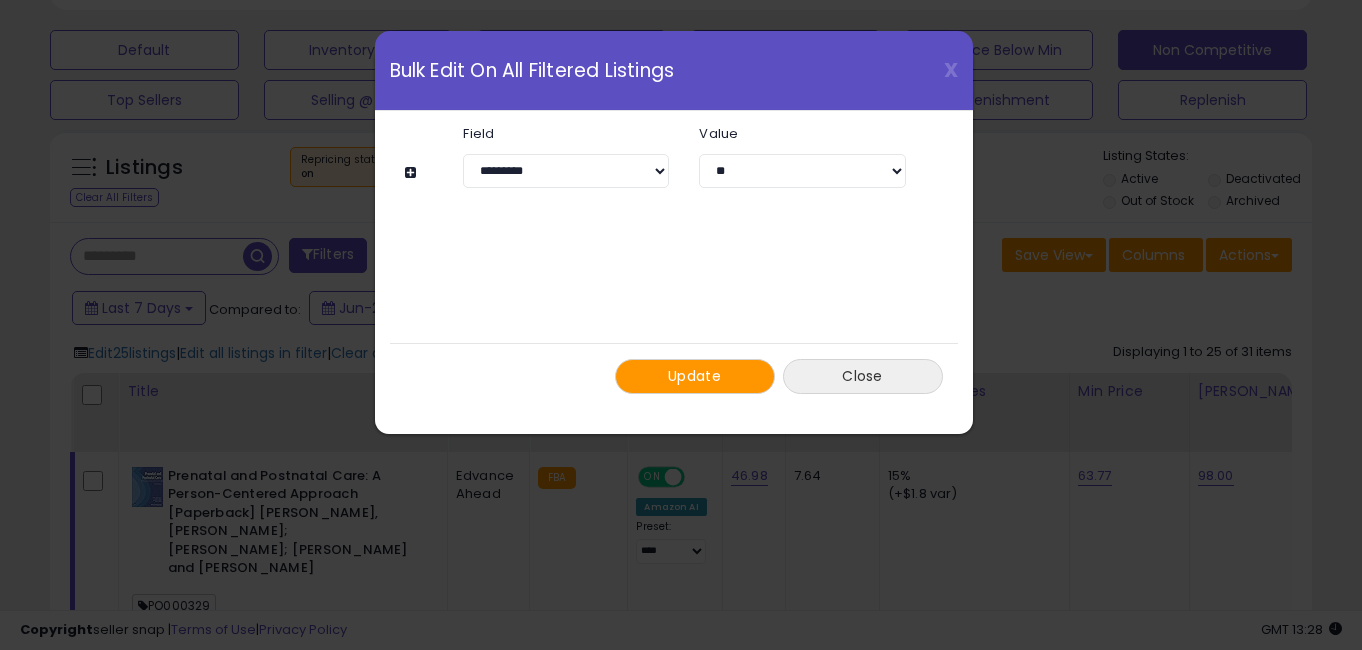 click on "Close" at bounding box center (863, 376) 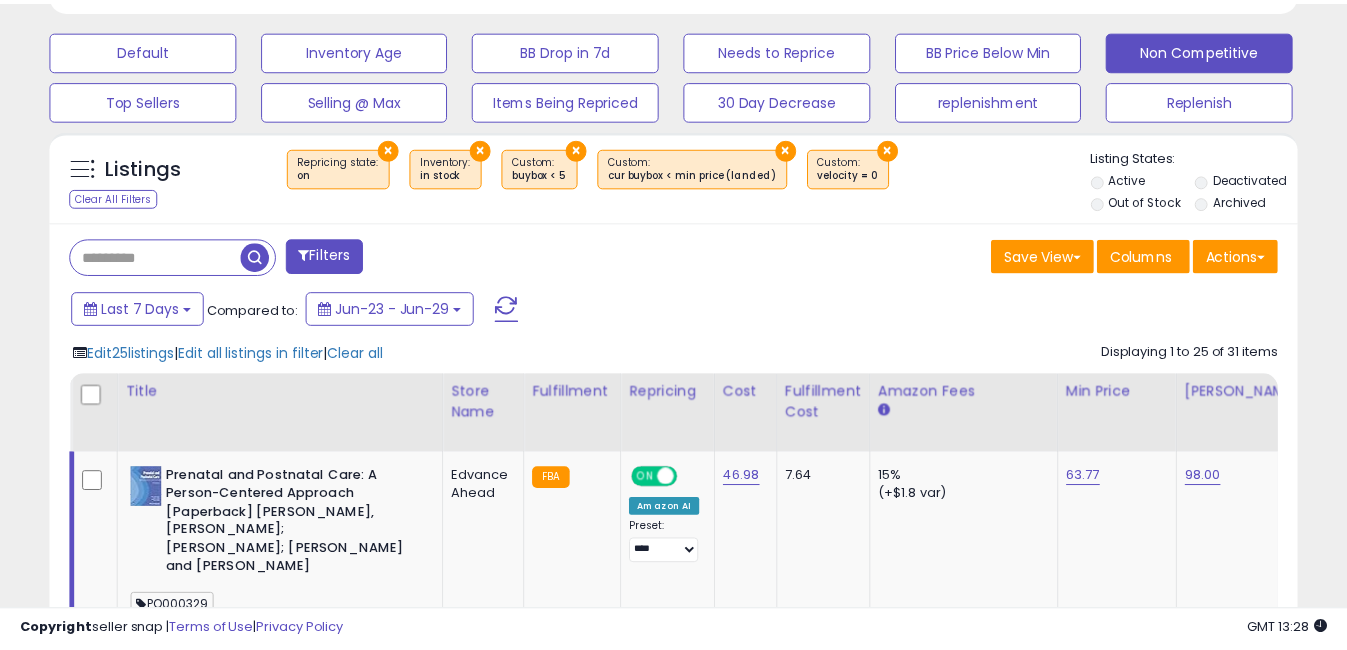 scroll, scrollTop: 410, scrollLeft: 721, axis: both 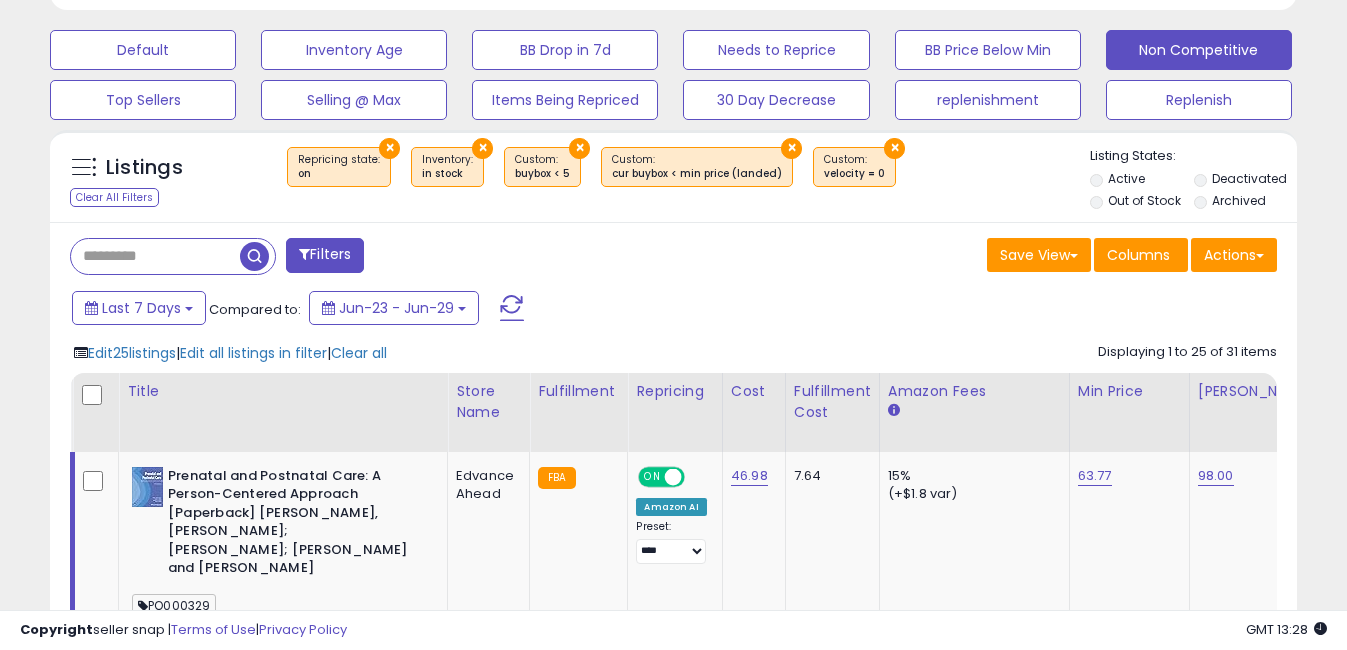 click at bounding box center (81, 353) 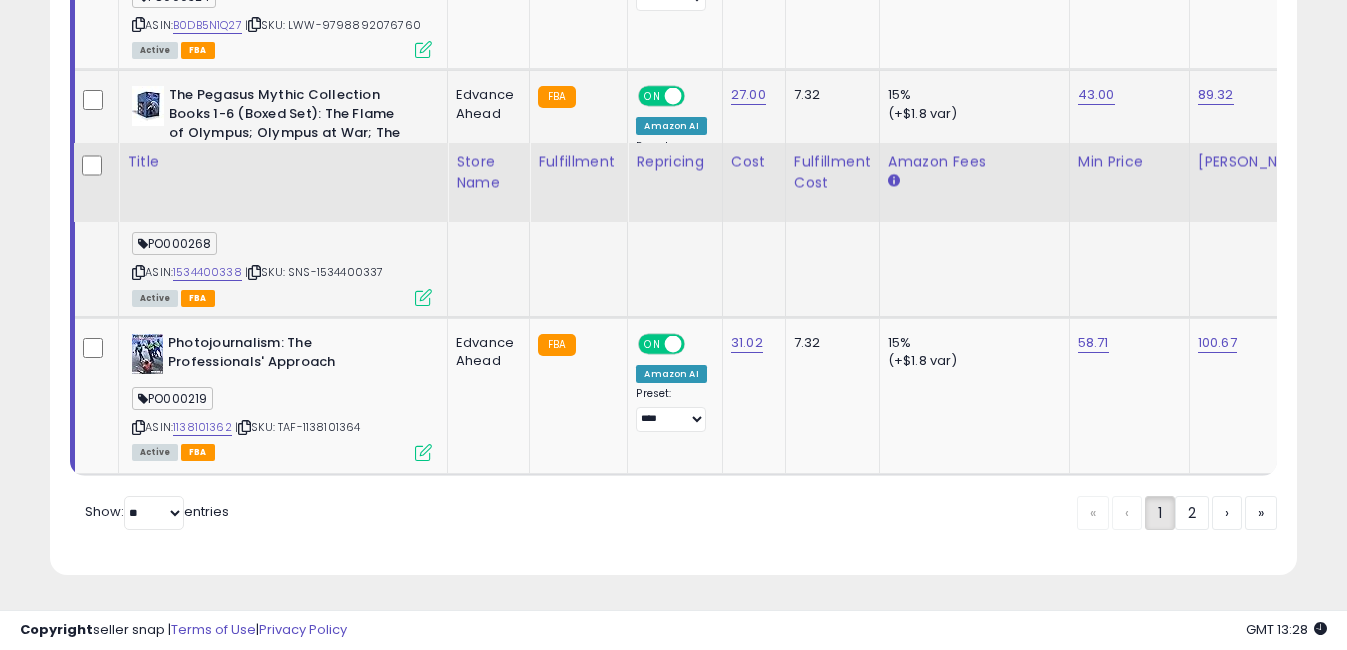 scroll, scrollTop: 5729, scrollLeft: 0, axis: vertical 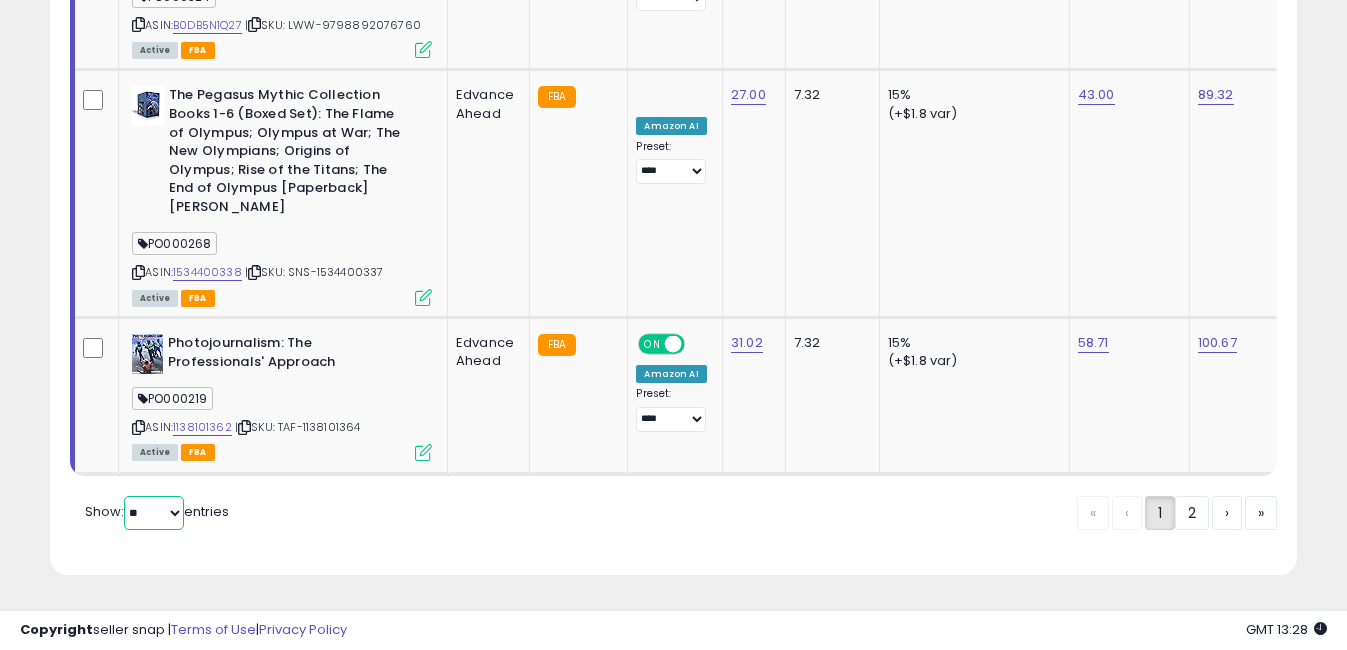 click on "**
**" at bounding box center [154, 513] 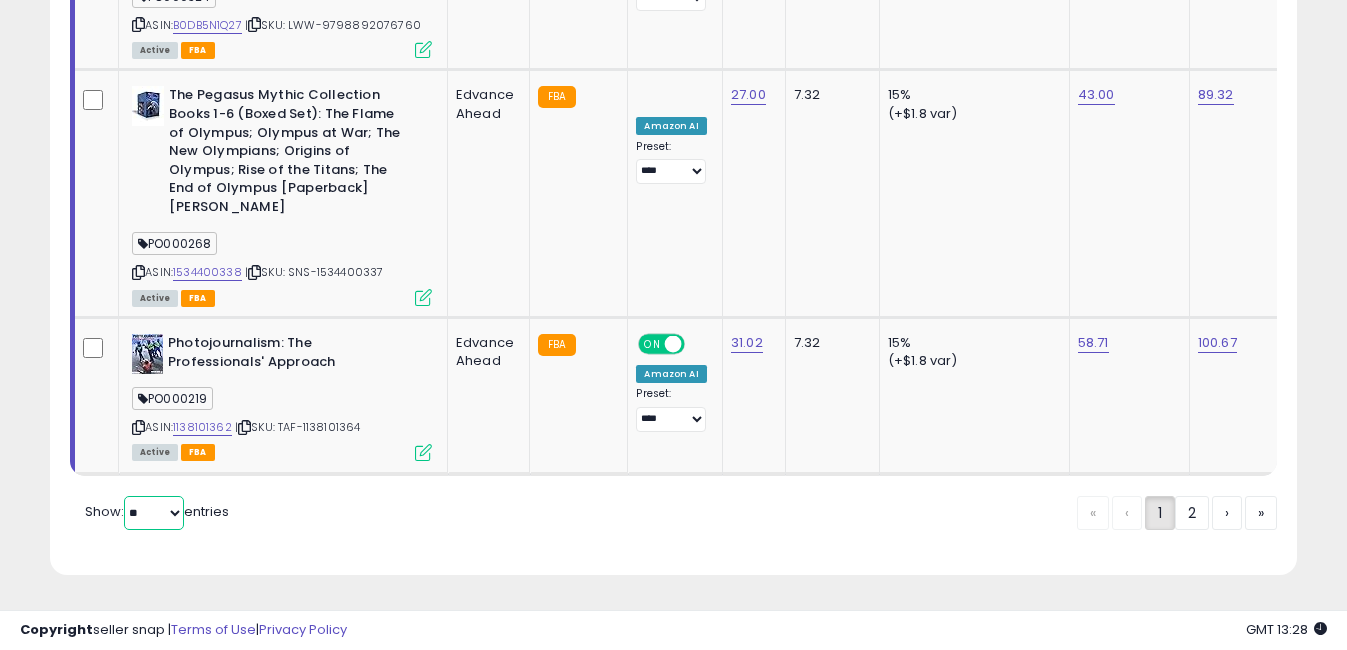 select on "**" 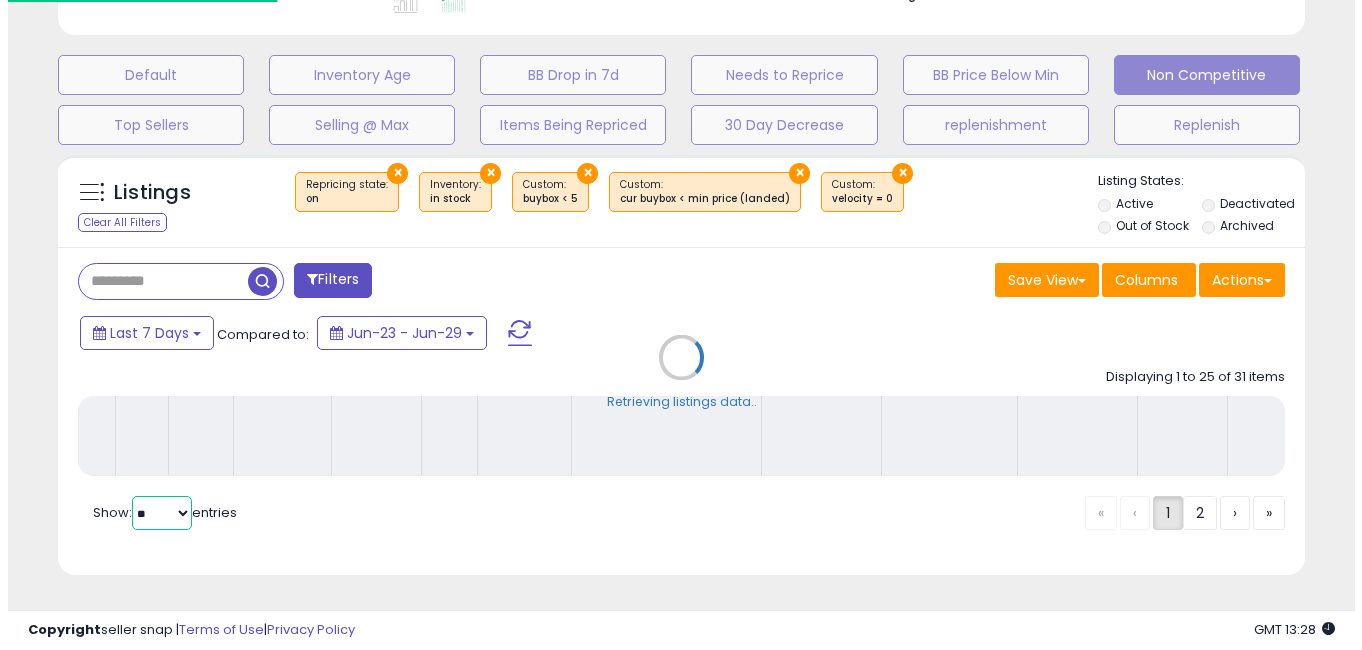 scroll, scrollTop: 590, scrollLeft: 0, axis: vertical 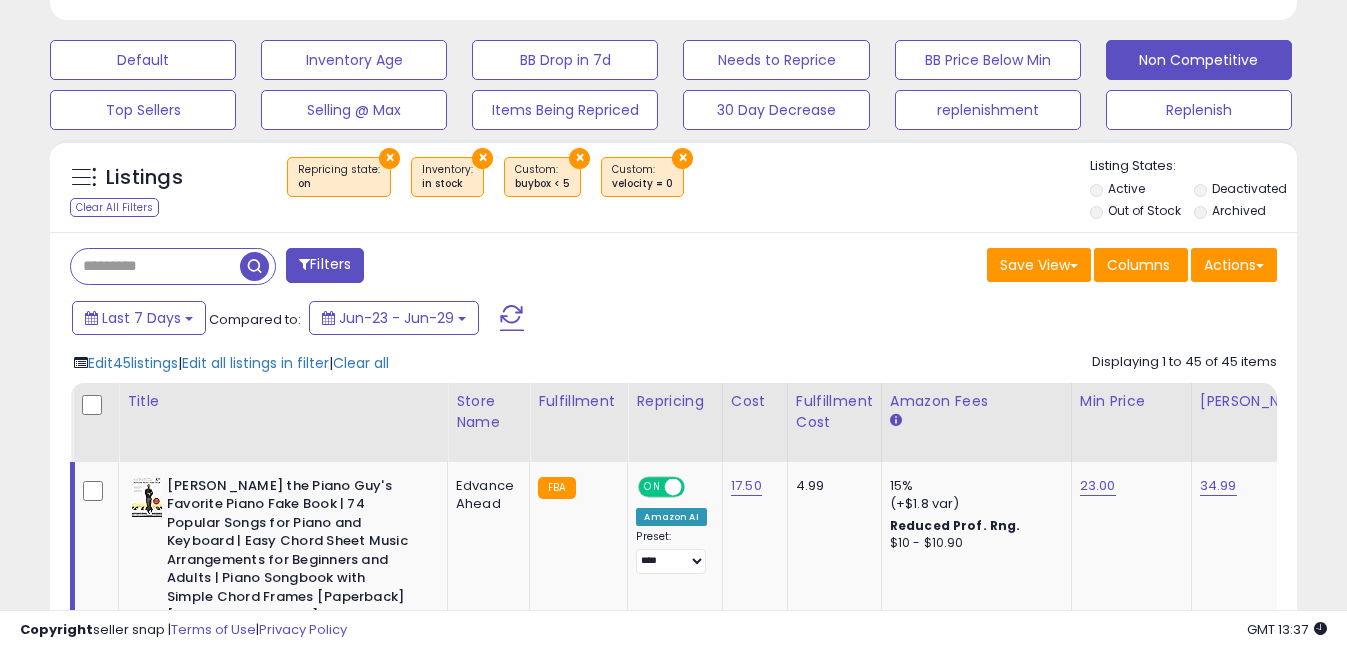 click on "Save View
Save As New View
Update Current View
Columns
Actions
Import  Export Visible Columns" at bounding box center [983, 267] 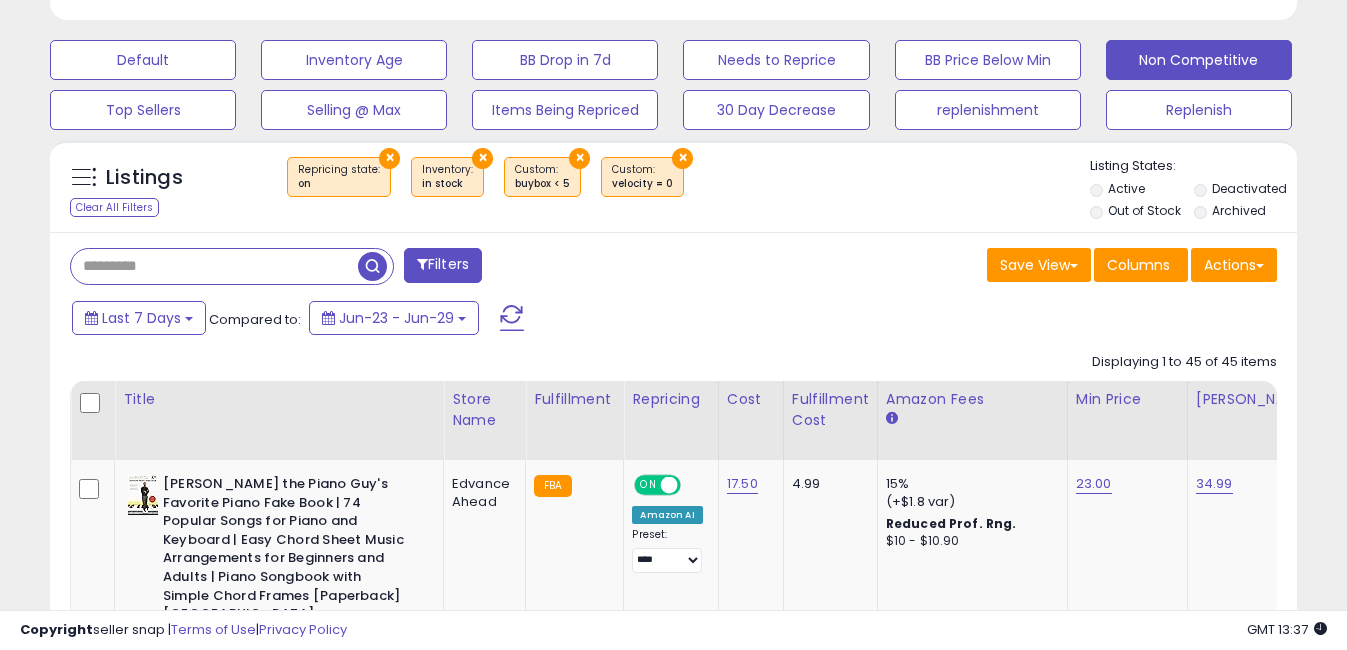 click at bounding box center [214, 266] 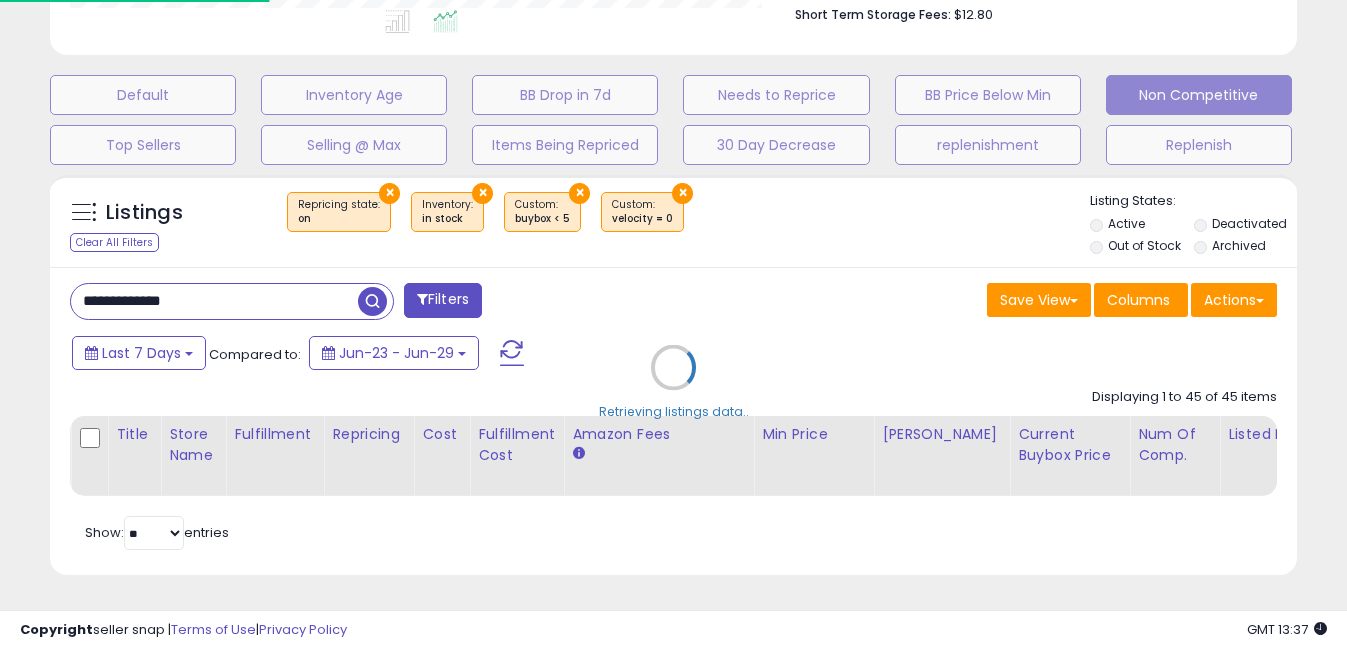 scroll, scrollTop: 570, scrollLeft: 0, axis: vertical 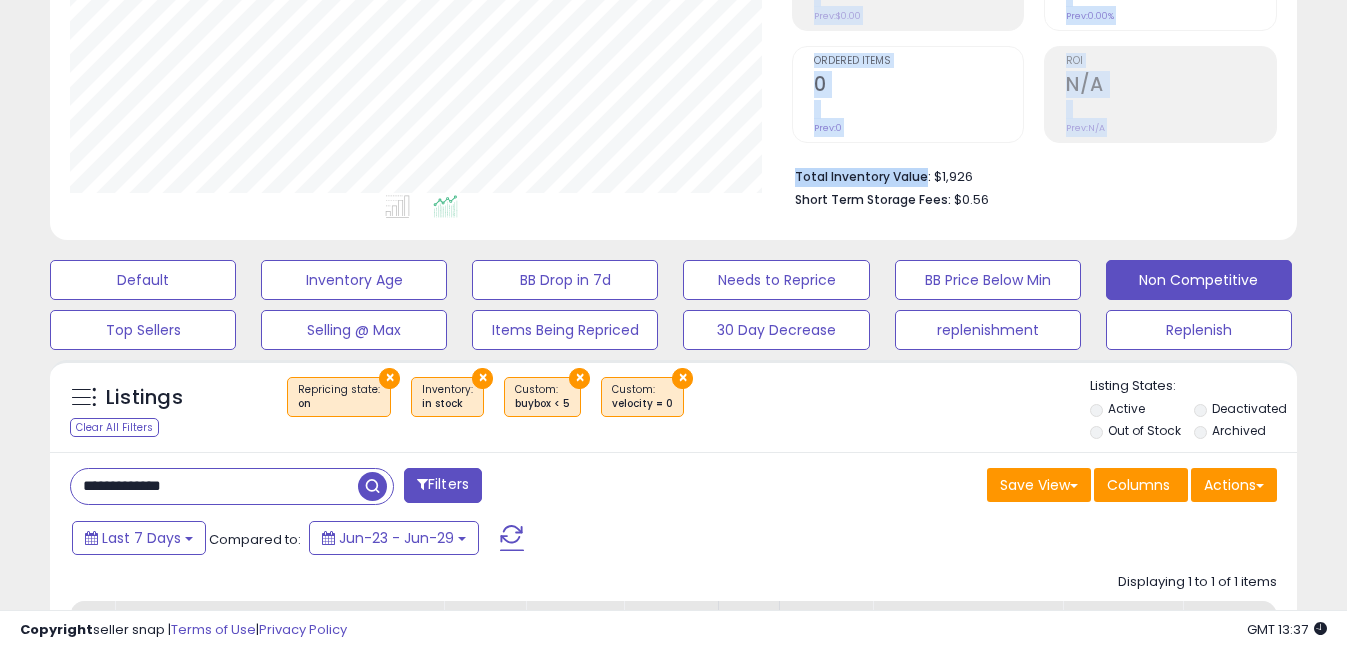drag, startPoint x: 785, startPoint y: 173, endPoint x: 919, endPoint y: 181, distance: 134.23859 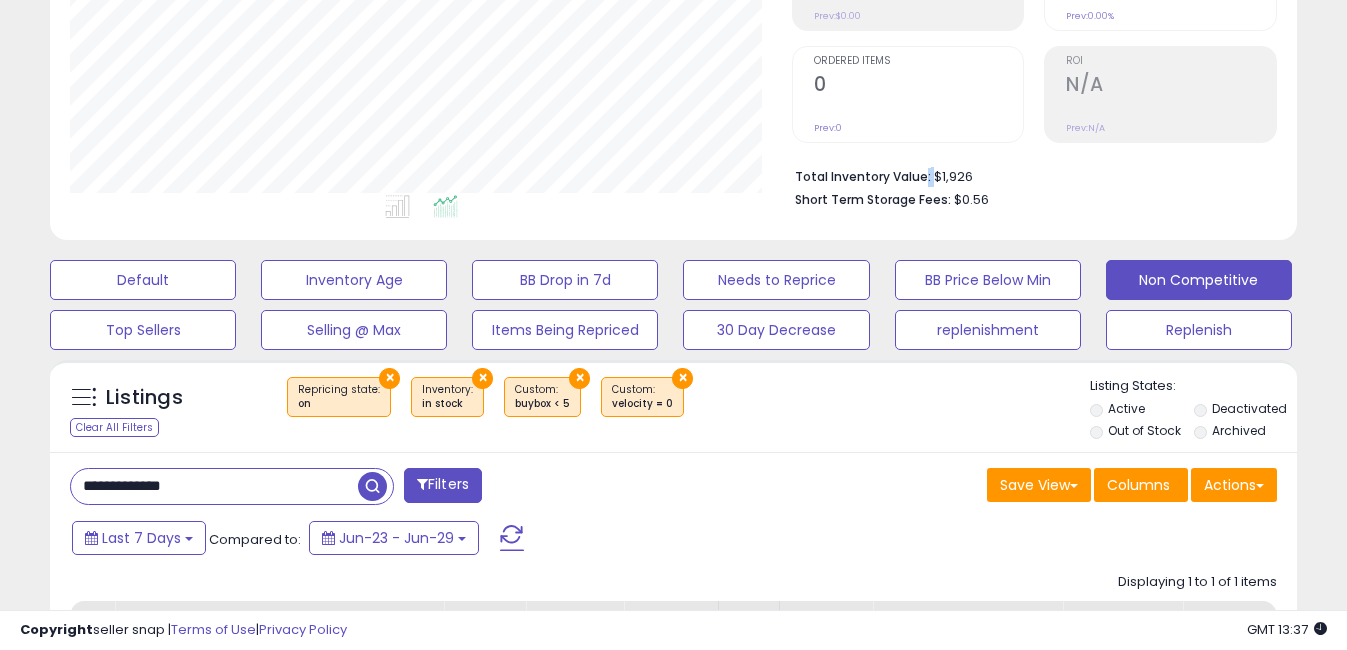 click on "Total Inventory Value:" at bounding box center (863, 176) 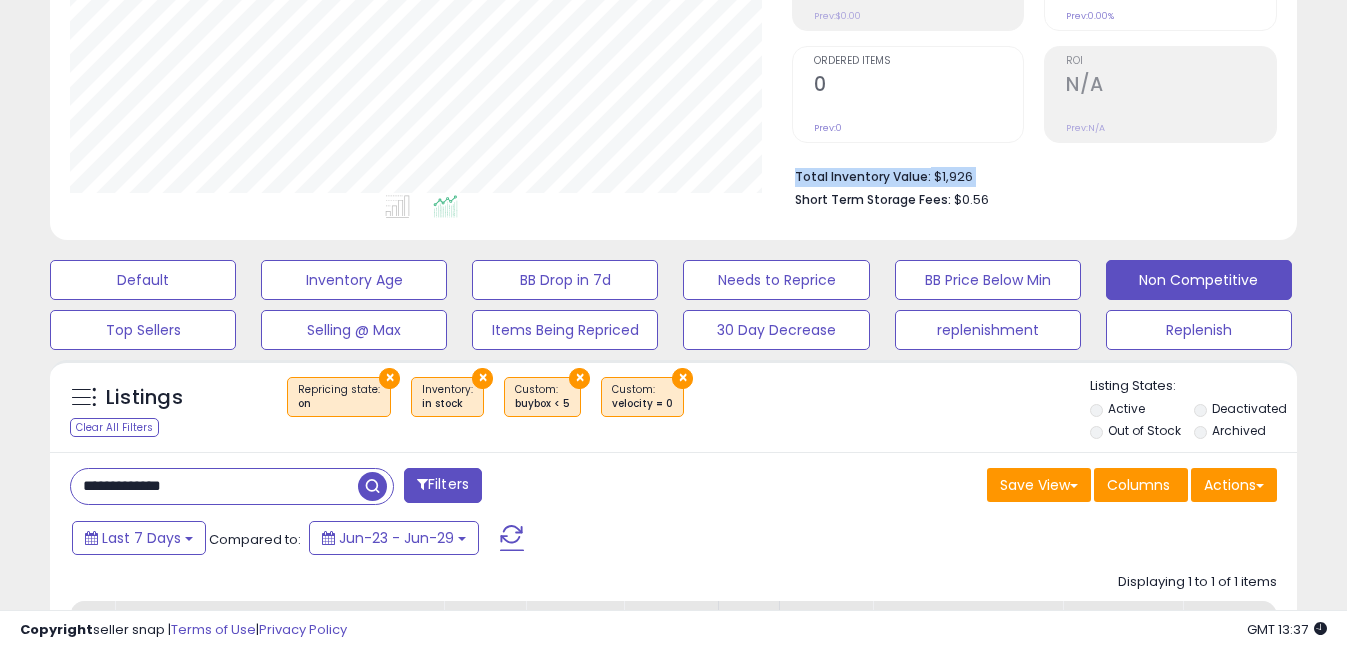 click on "Total Inventory Value:" at bounding box center [863, 176] 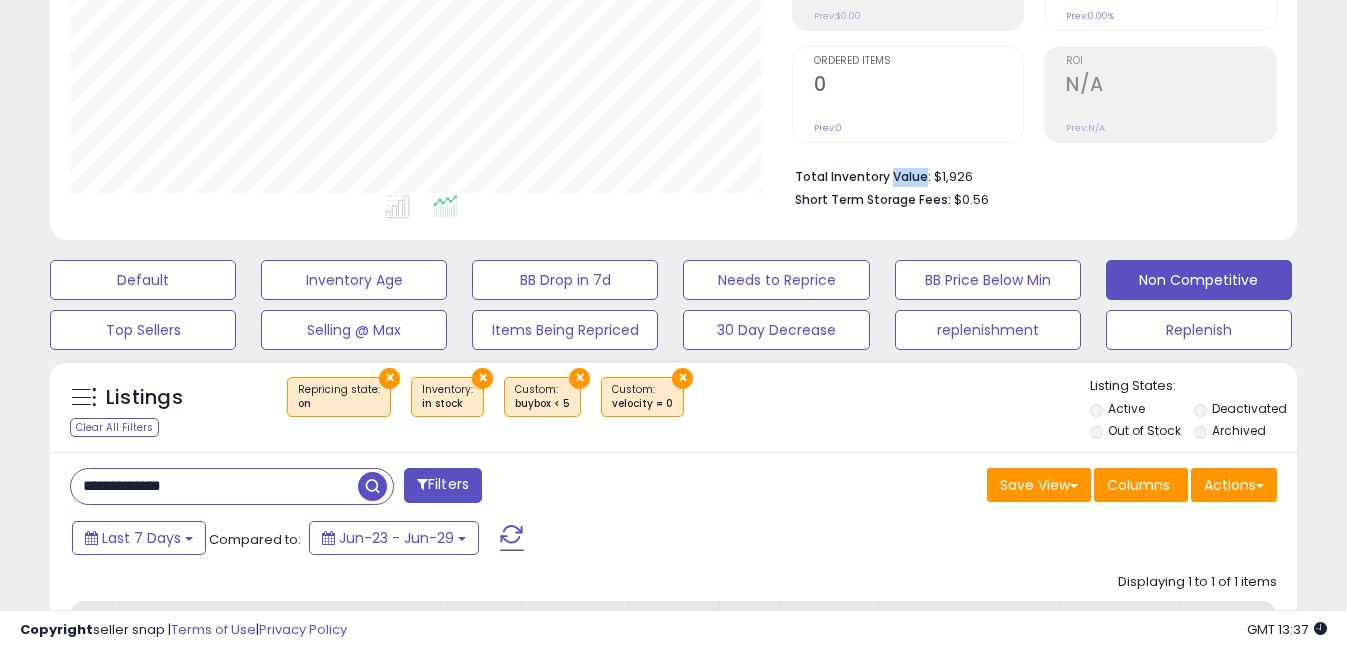 click on "Total Inventory Value:" at bounding box center (863, 176) 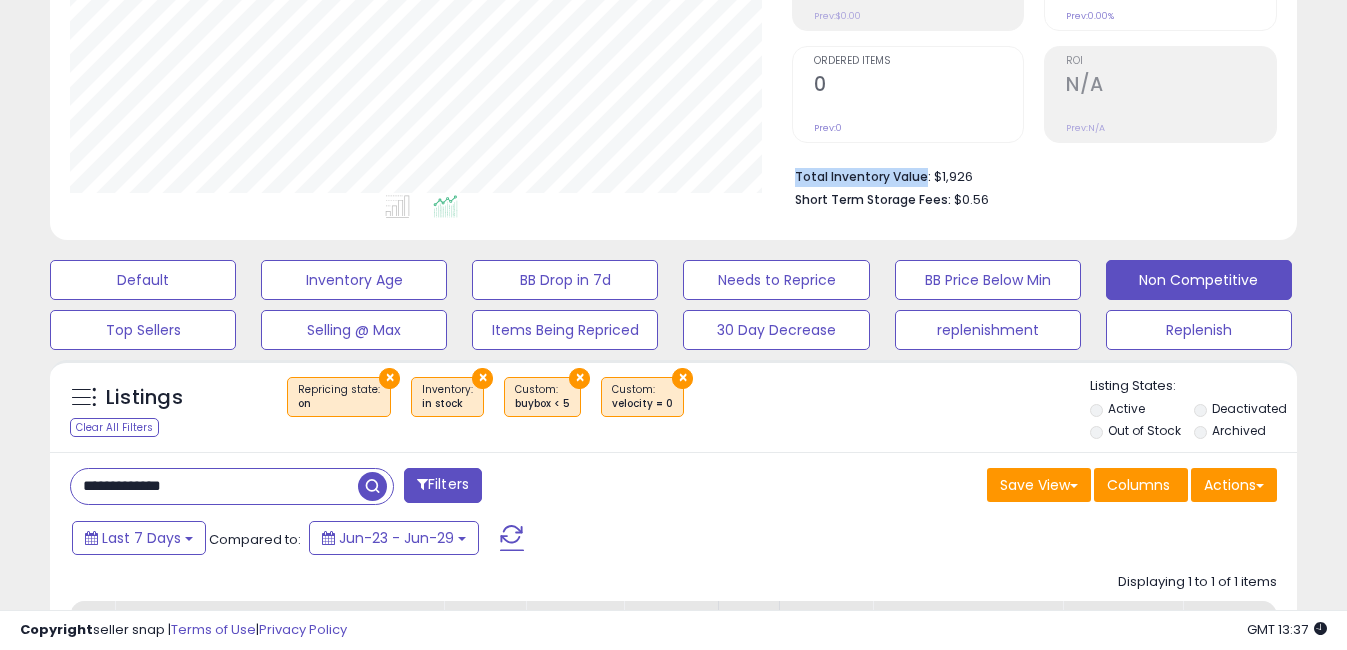 drag, startPoint x: 921, startPoint y: 174, endPoint x: 795, endPoint y: 178, distance: 126.06348 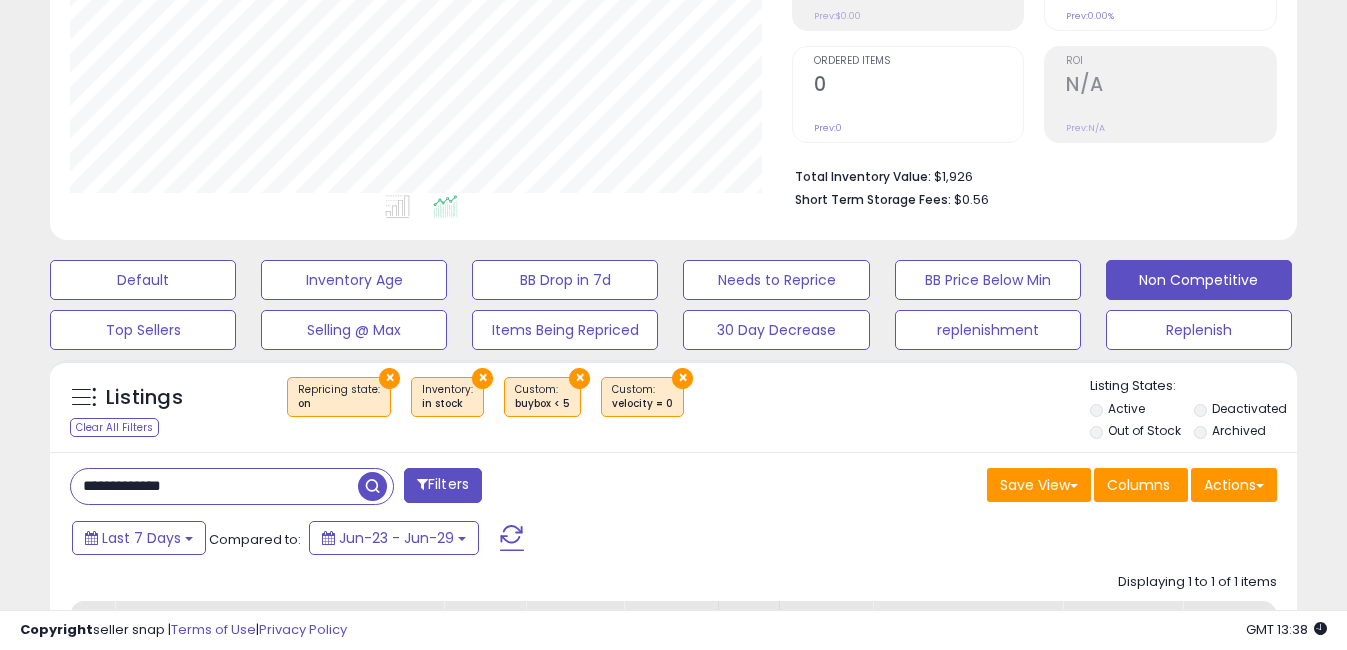 click on "**********" at bounding box center (214, 486) 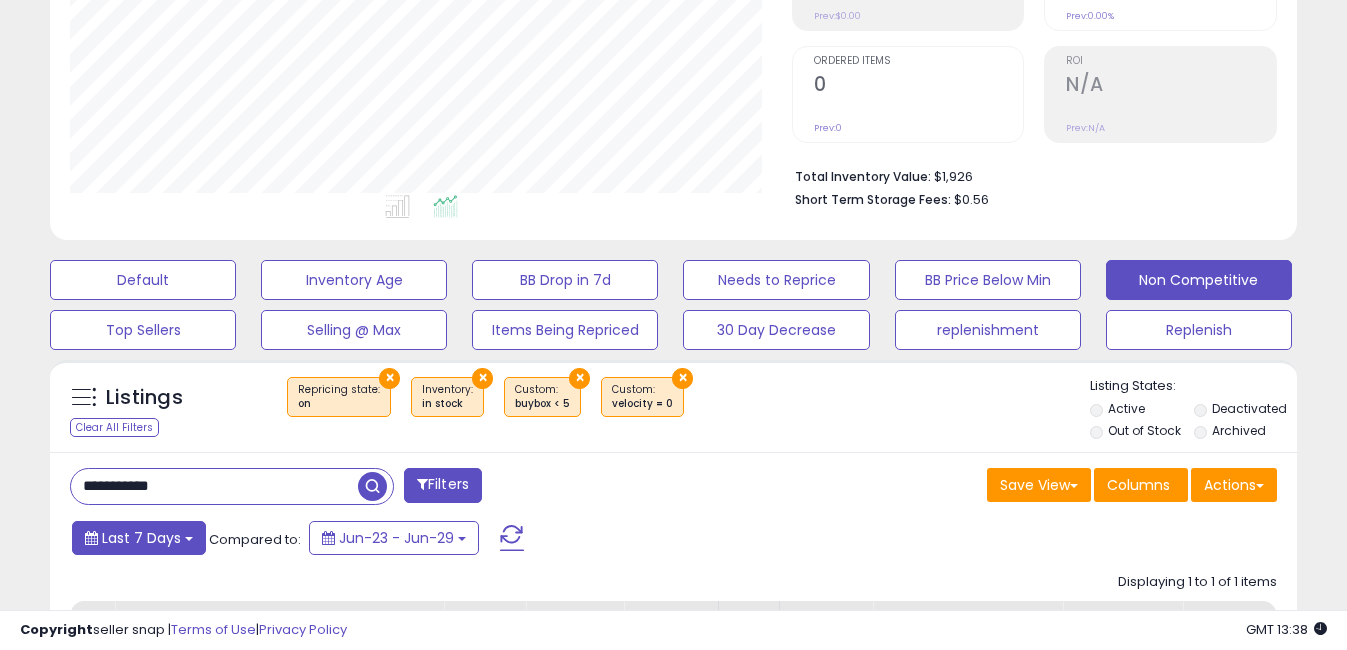 click on "**********" at bounding box center (214, 486) 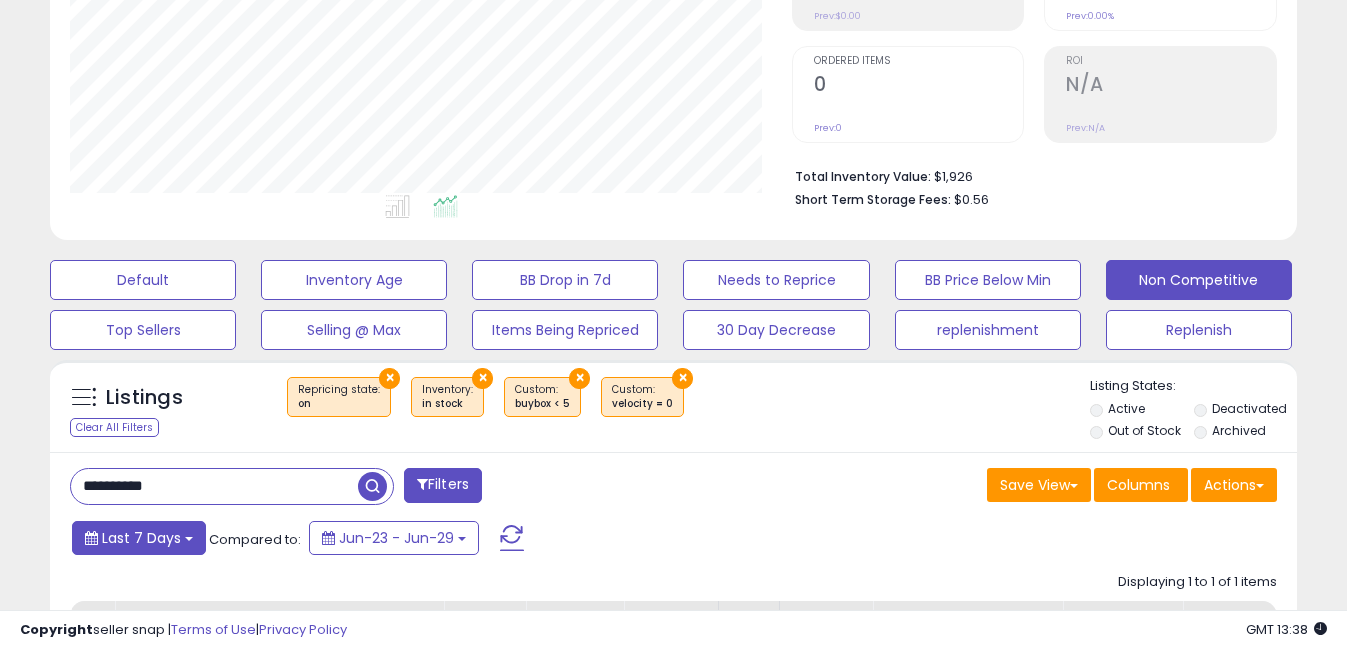 scroll, scrollTop: 999590, scrollLeft: 999270, axis: both 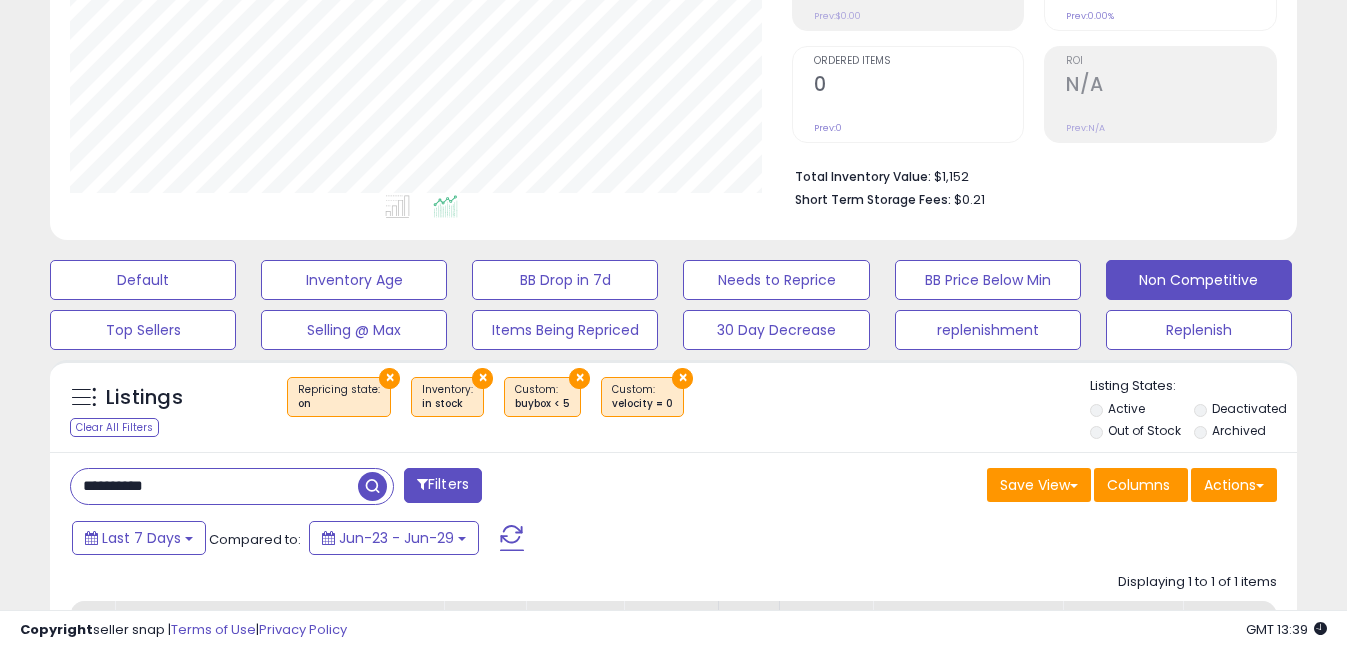 click on "**********" at bounding box center (214, 486) 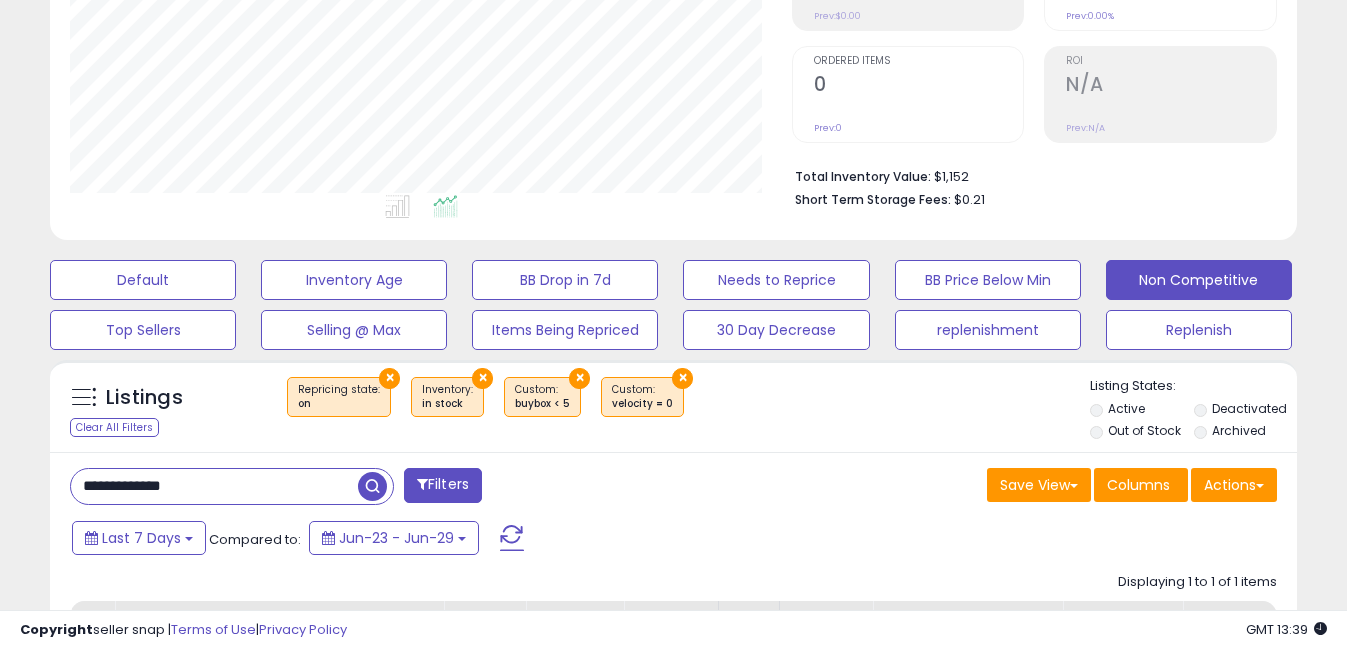 drag, startPoint x: 111, startPoint y: 489, endPoint x: 0, endPoint y: 477, distance: 111.64677 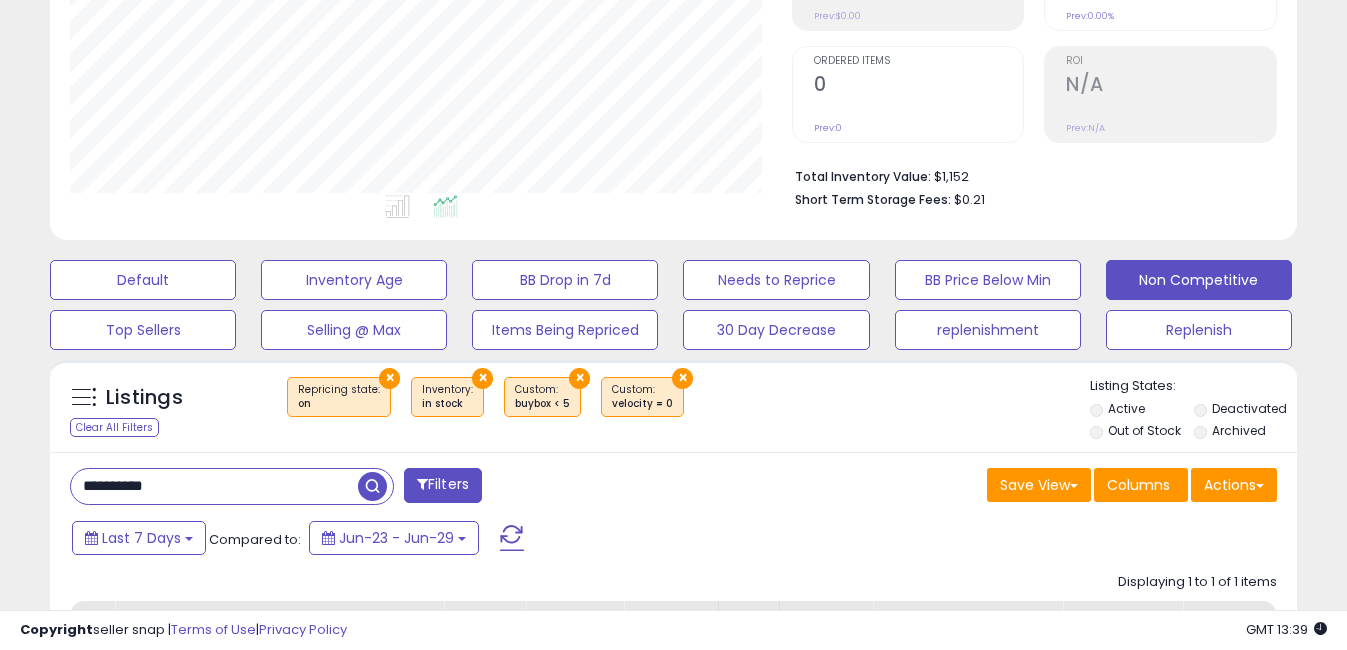 scroll, scrollTop: 999590, scrollLeft: 999270, axis: both 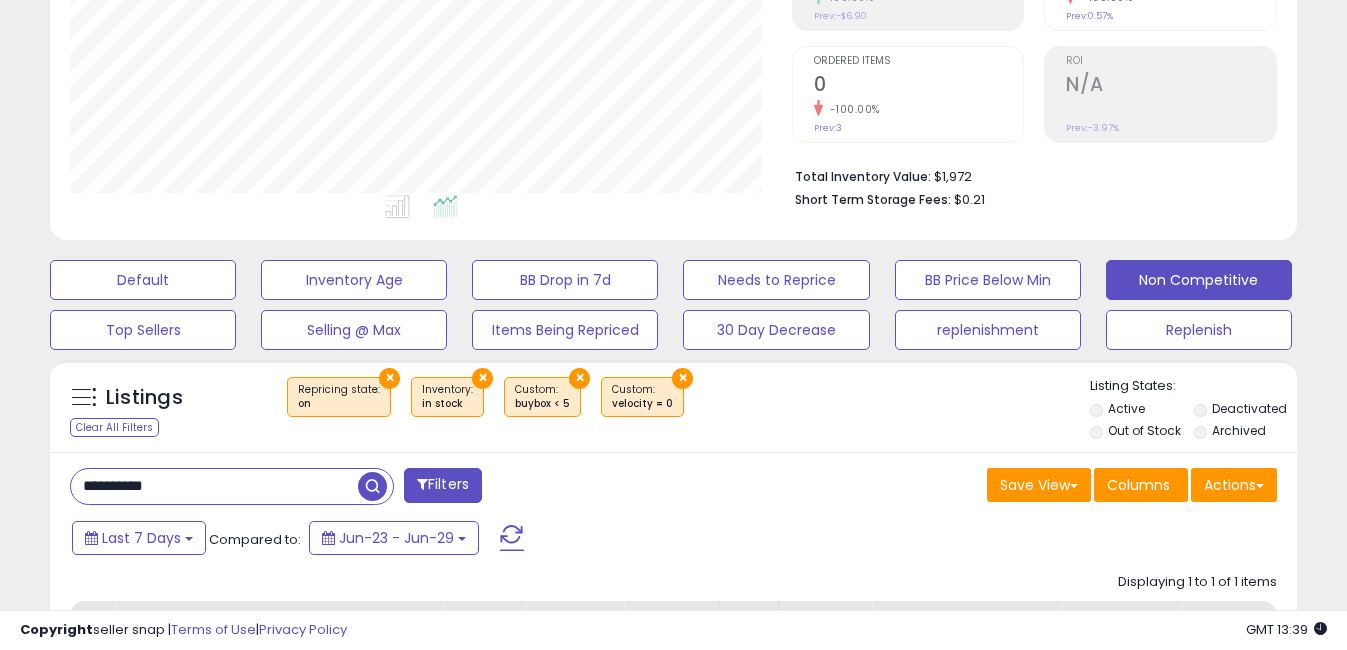 drag, startPoint x: 188, startPoint y: 479, endPoint x: 0, endPoint y: 486, distance: 188.13028 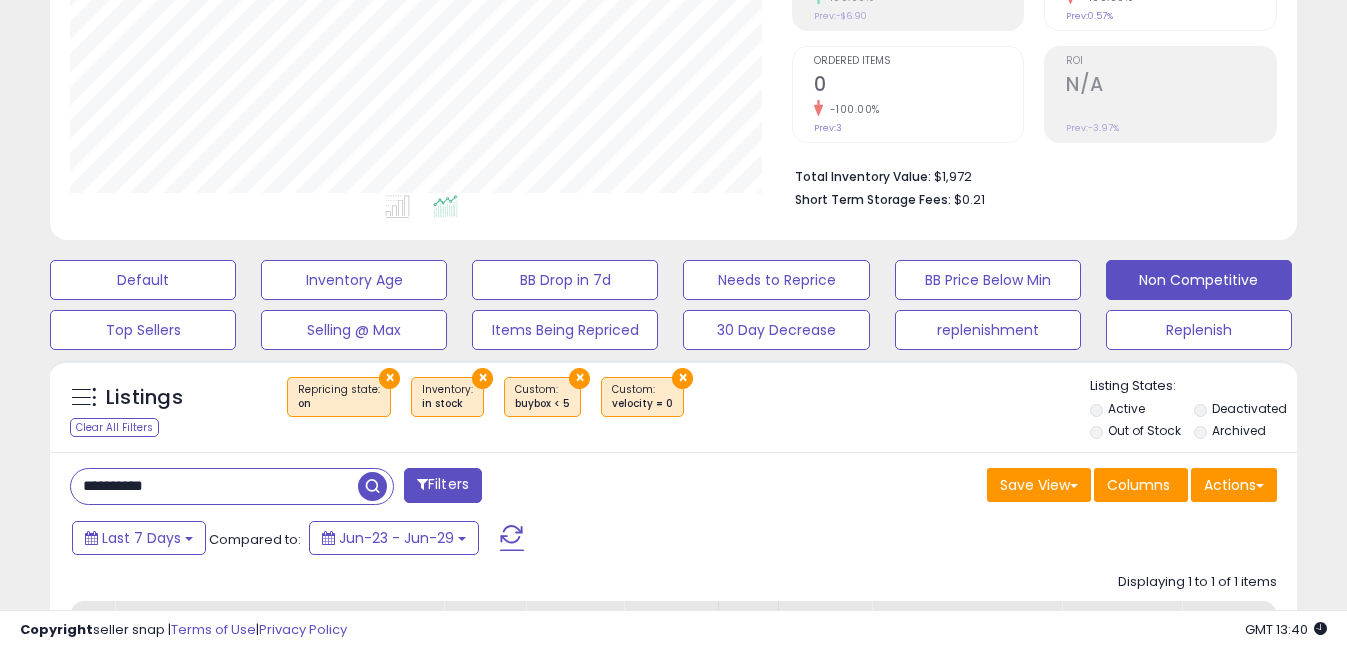 paste on "***" 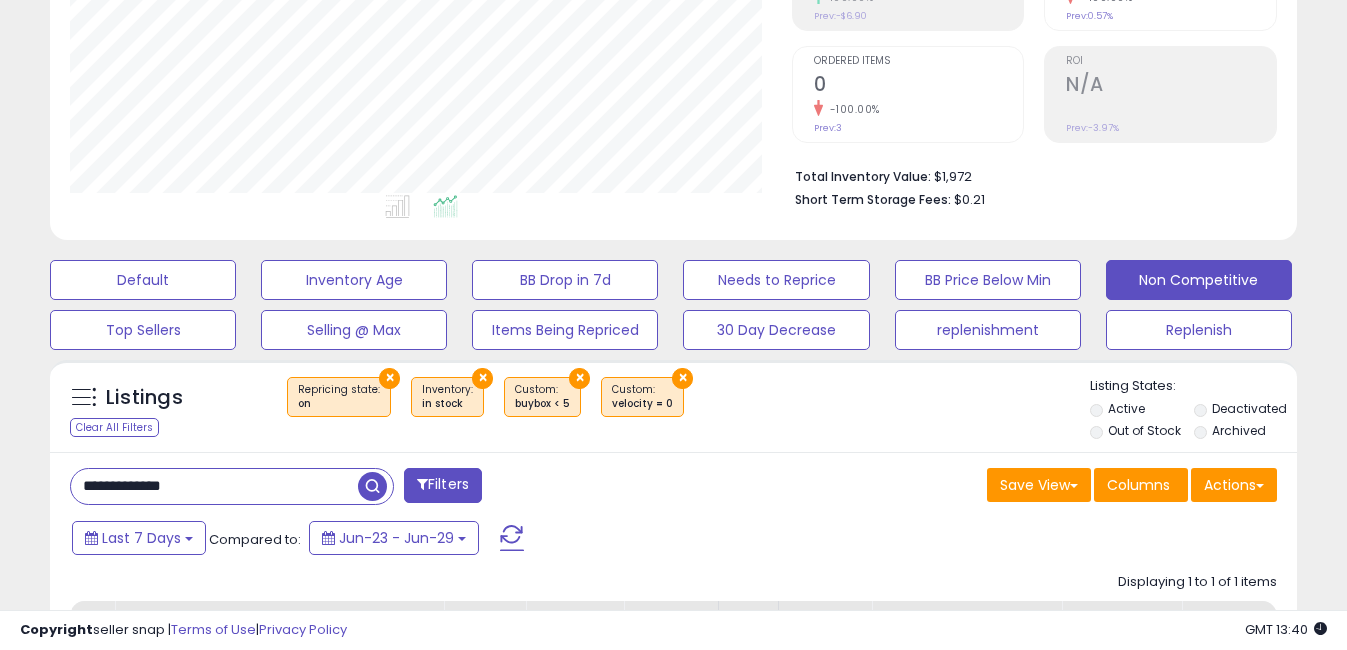 drag, startPoint x: 108, startPoint y: 489, endPoint x: 0, endPoint y: 489, distance: 108 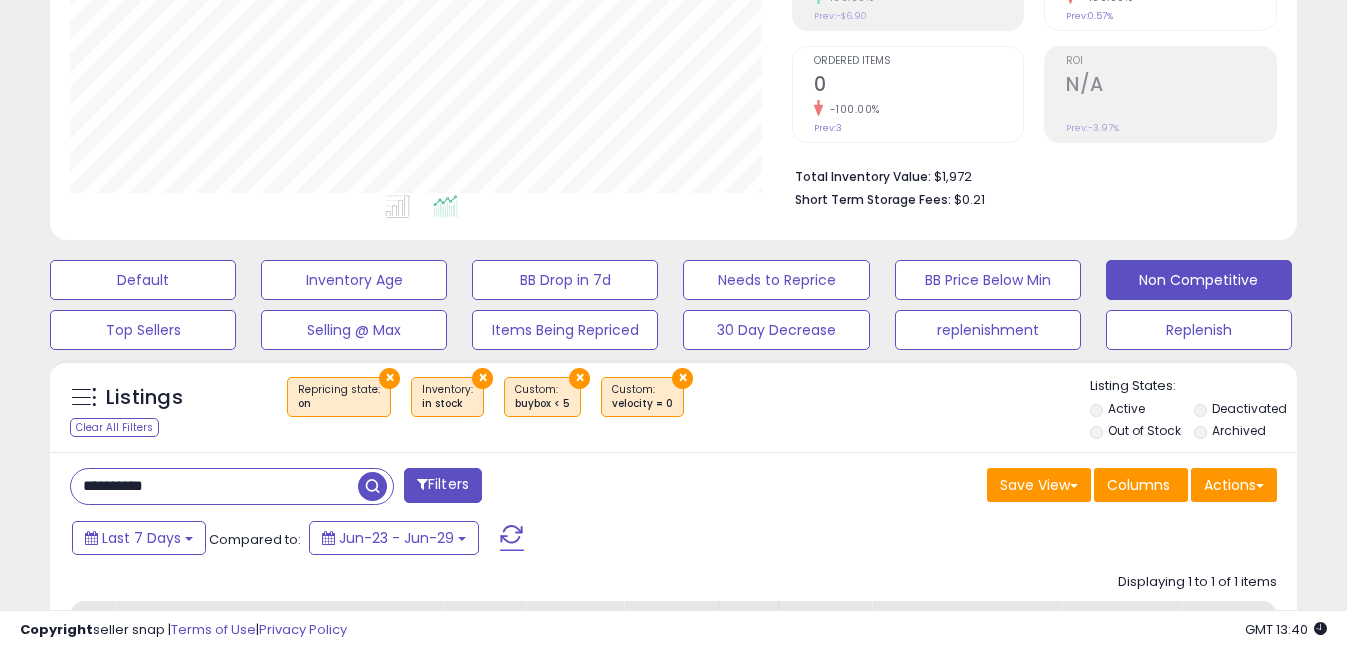 scroll, scrollTop: 999590, scrollLeft: 999270, axis: both 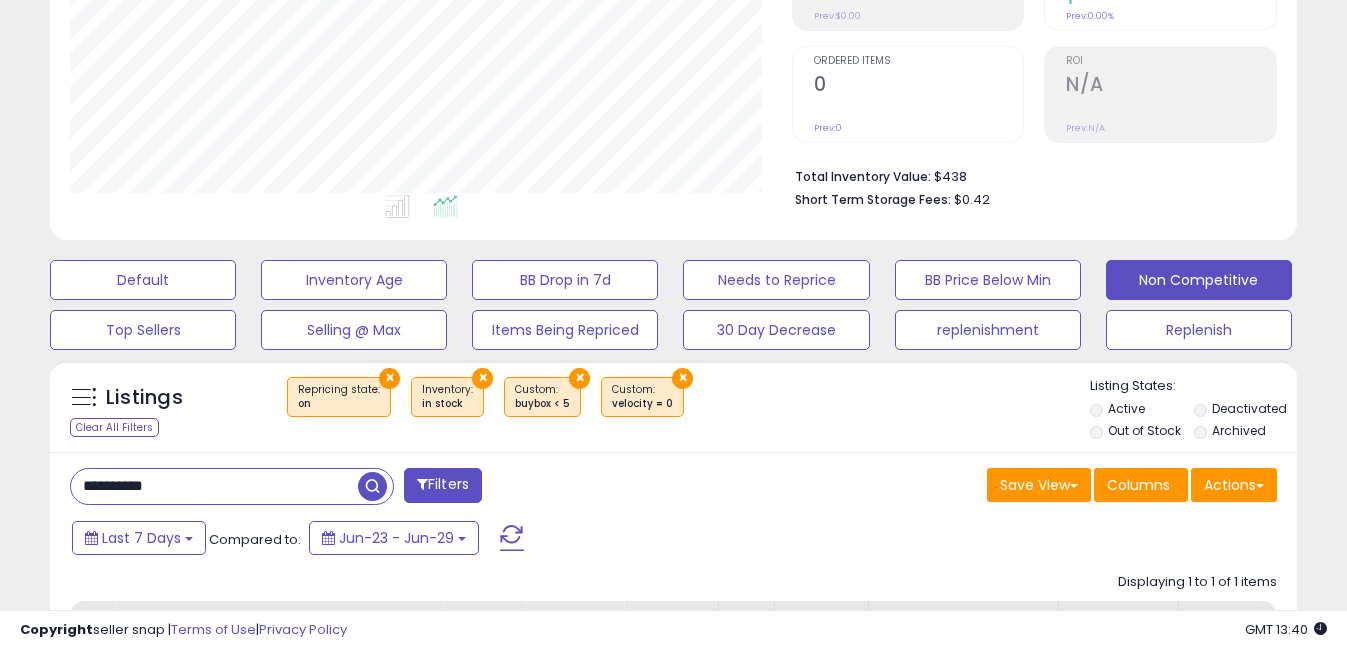 click on "**********" at bounding box center (214, 486) 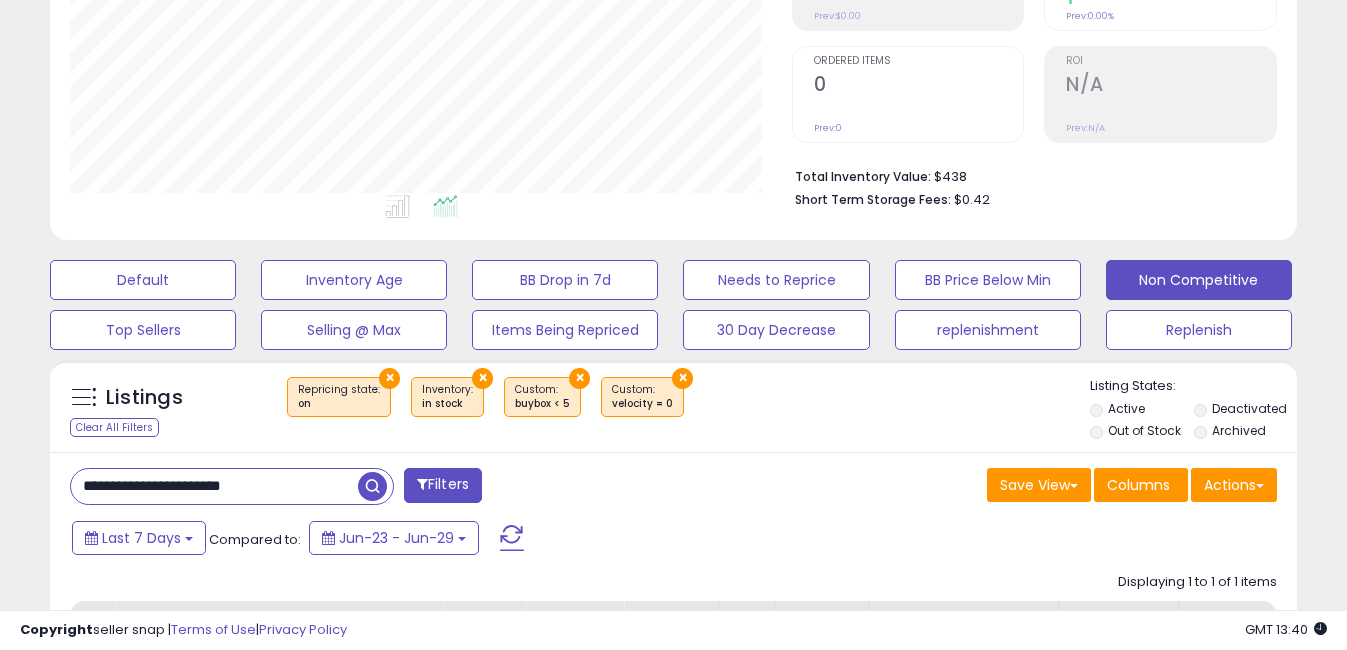 drag, startPoint x: 207, startPoint y: 489, endPoint x: -4, endPoint y: 497, distance: 211.15161 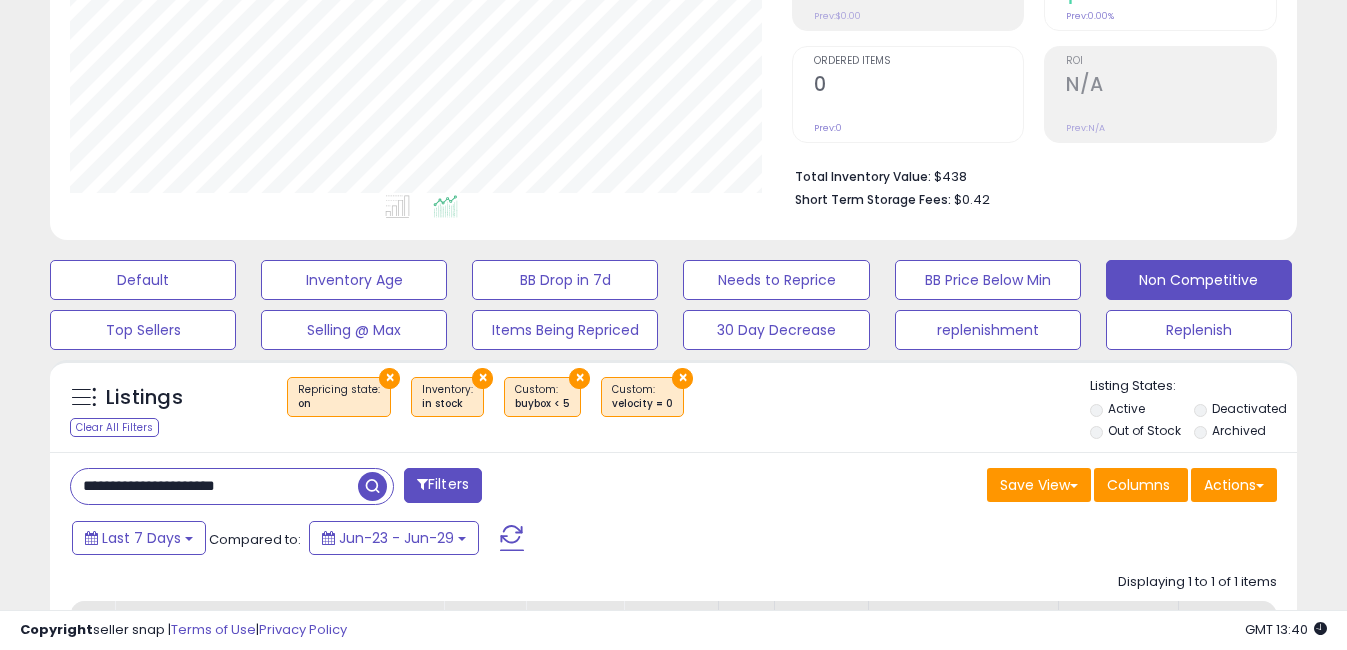 drag, startPoint x: 290, startPoint y: 489, endPoint x: -4, endPoint y: 489, distance: 294 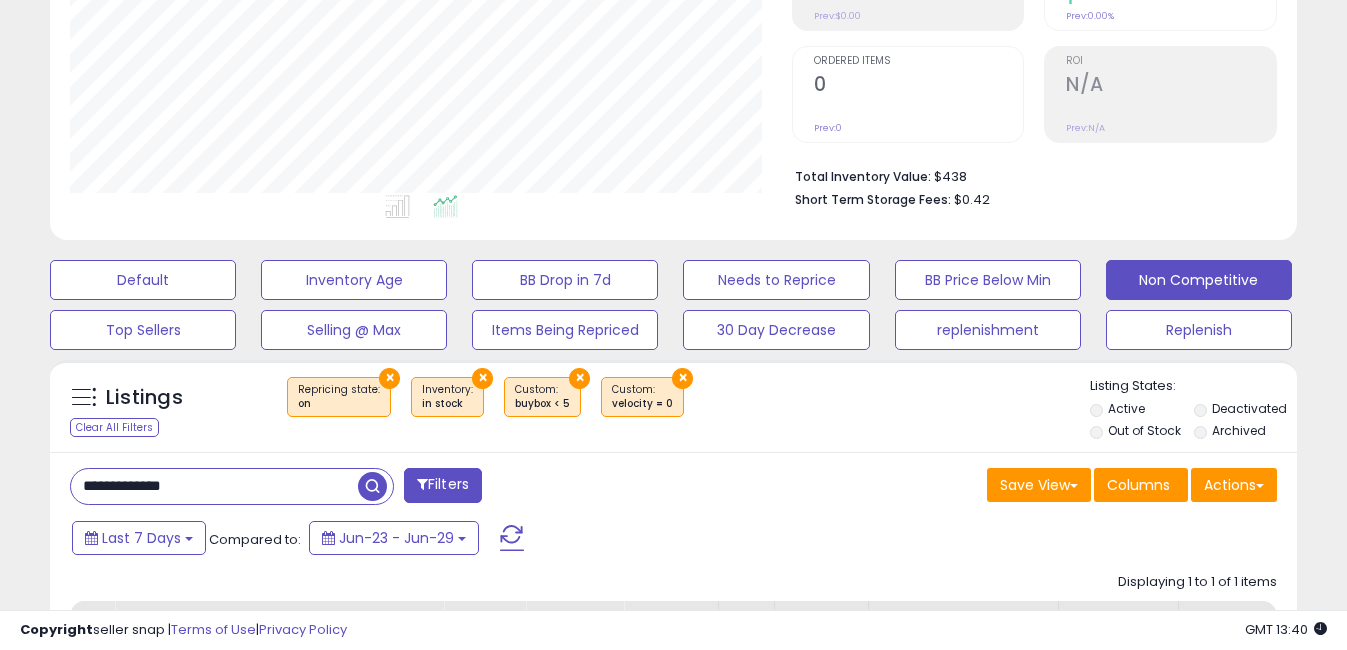 drag, startPoint x: 108, startPoint y: 483, endPoint x: 46, endPoint y: 494, distance: 62.968246 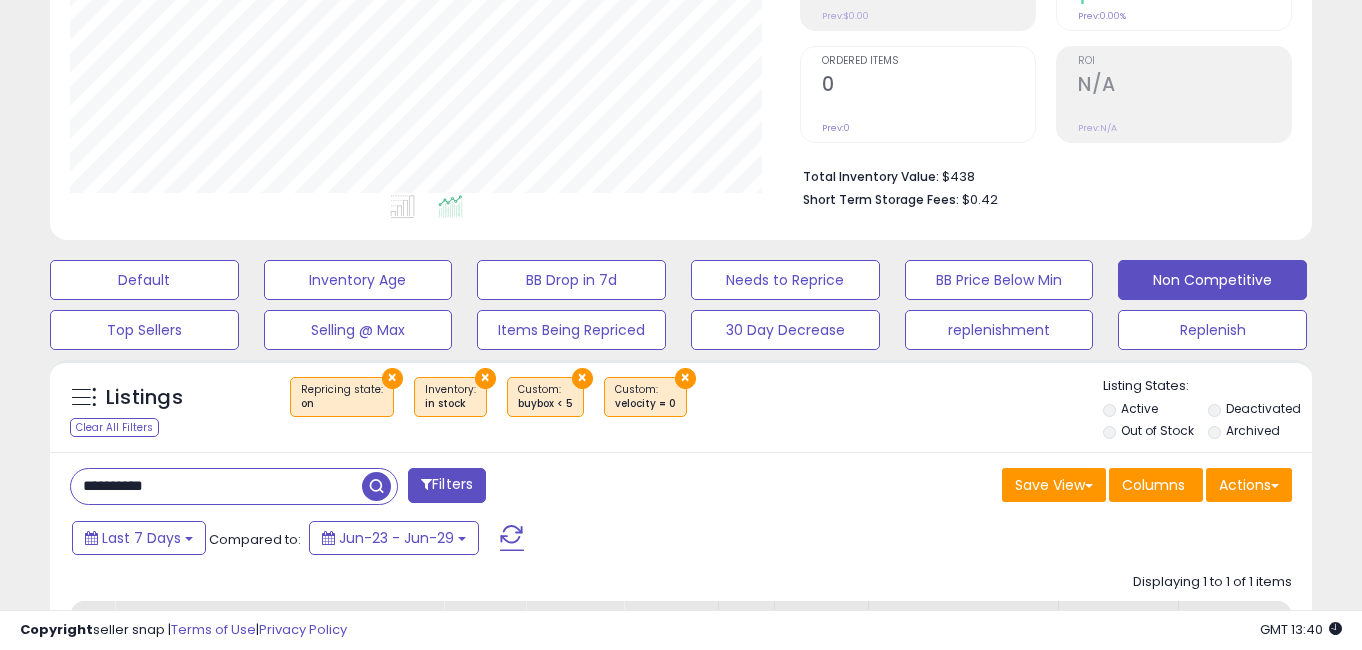 scroll, scrollTop: 999590, scrollLeft: 999270, axis: both 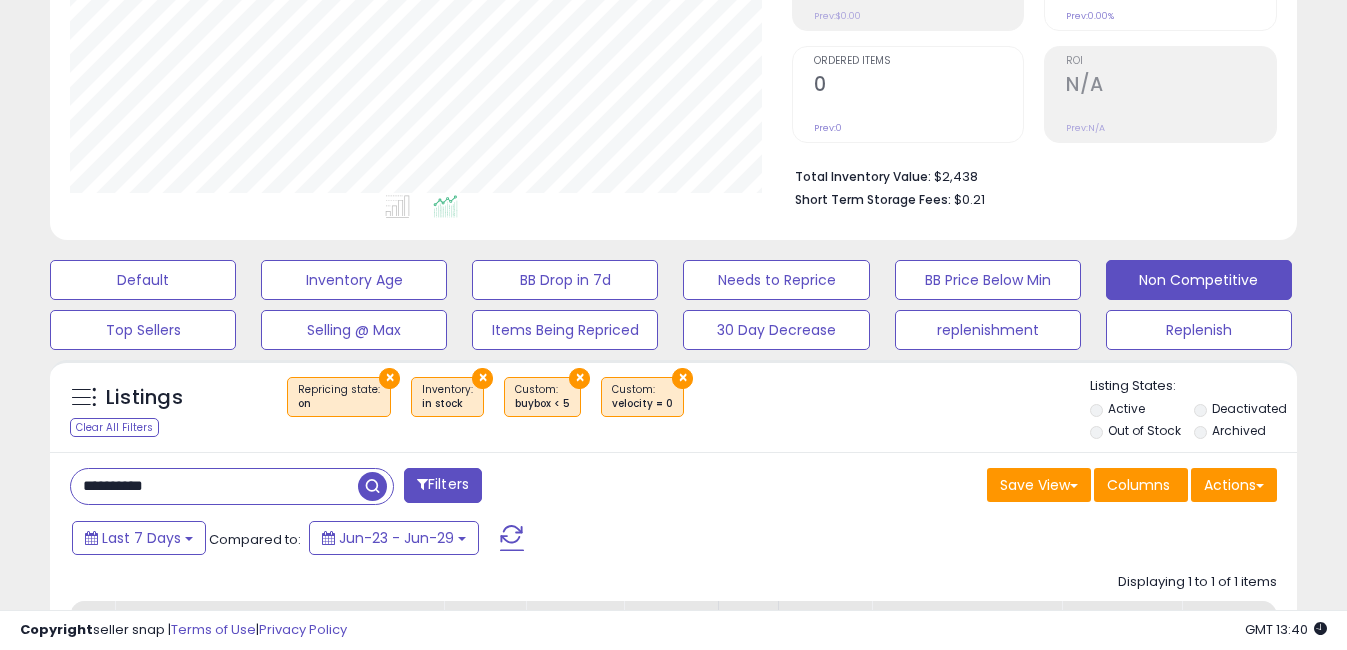 click on "**********" at bounding box center (214, 486) 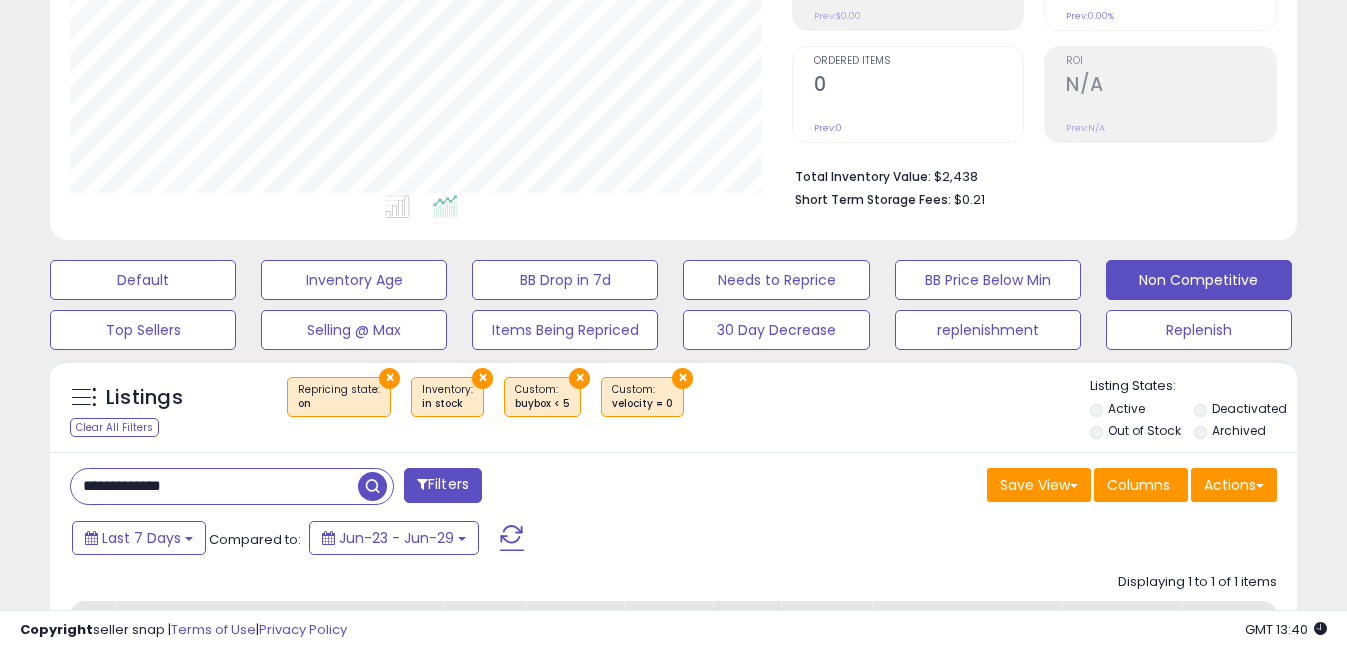 drag, startPoint x: 108, startPoint y: 487, endPoint x: 0, endPoint y: 488, distance: 108.00463 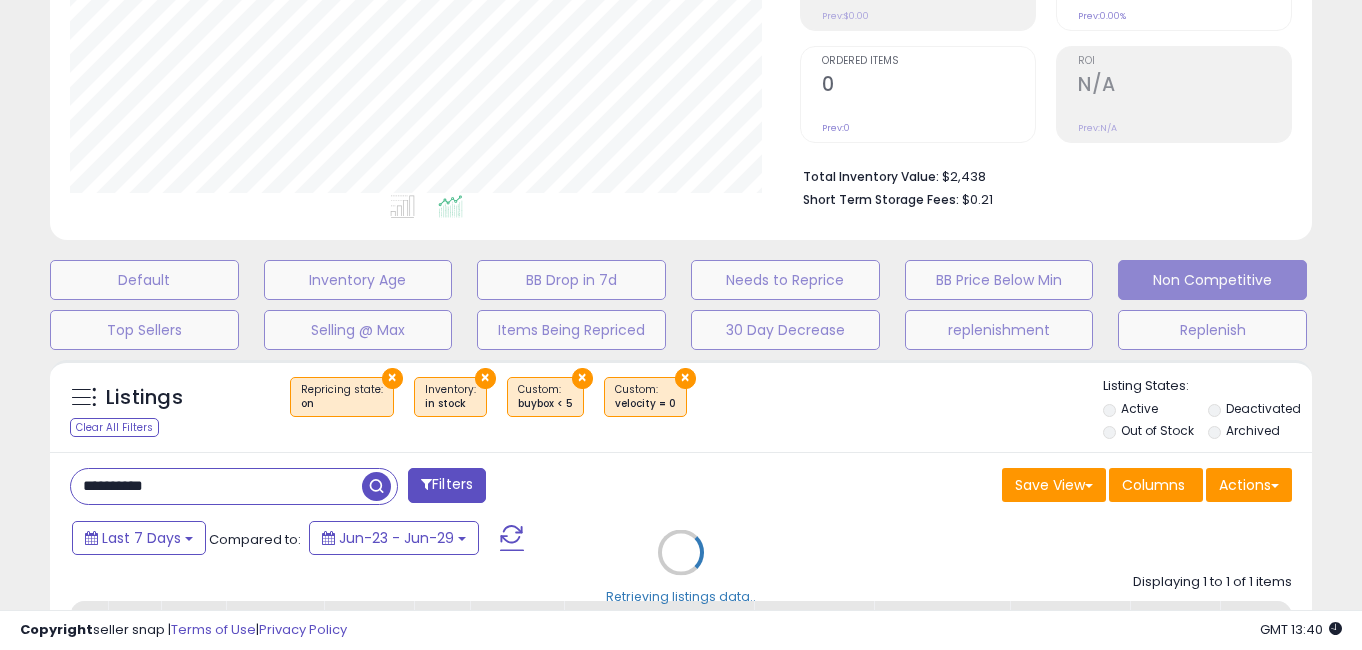 scroll, scrollTop: 999590, scrollLeft: 999270, axis: both 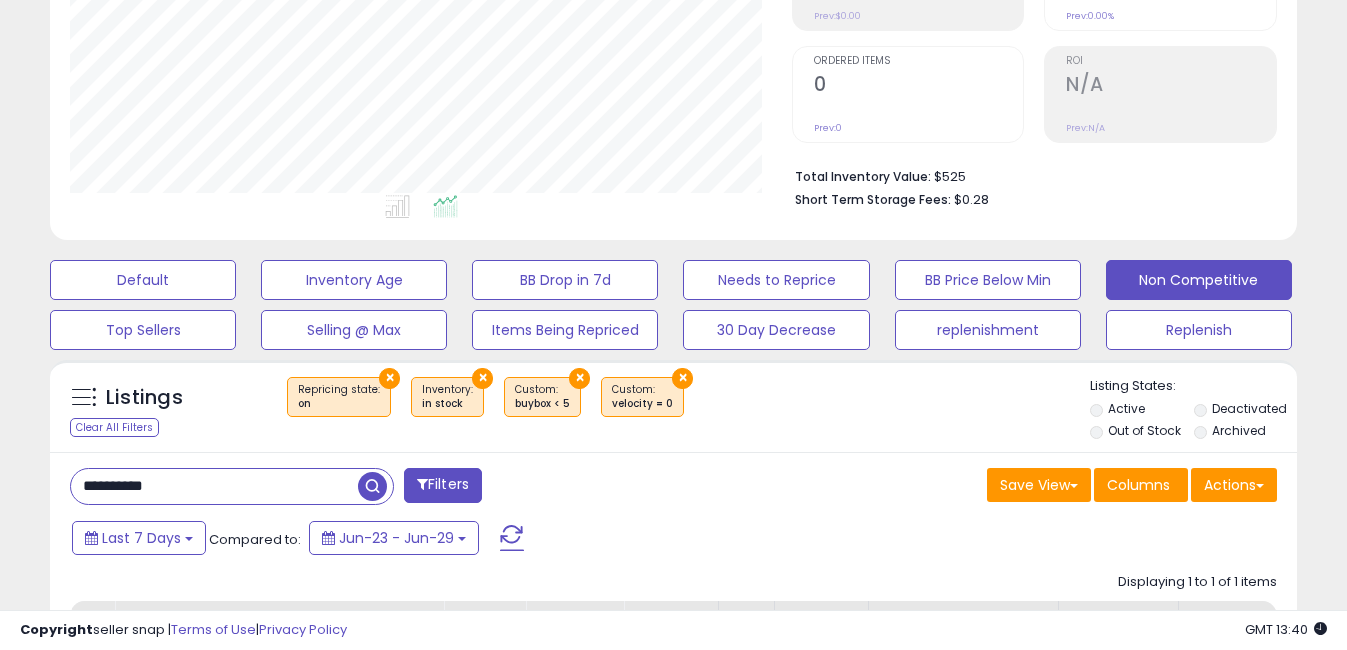 click on "**********" at bounding box center [214, 486] 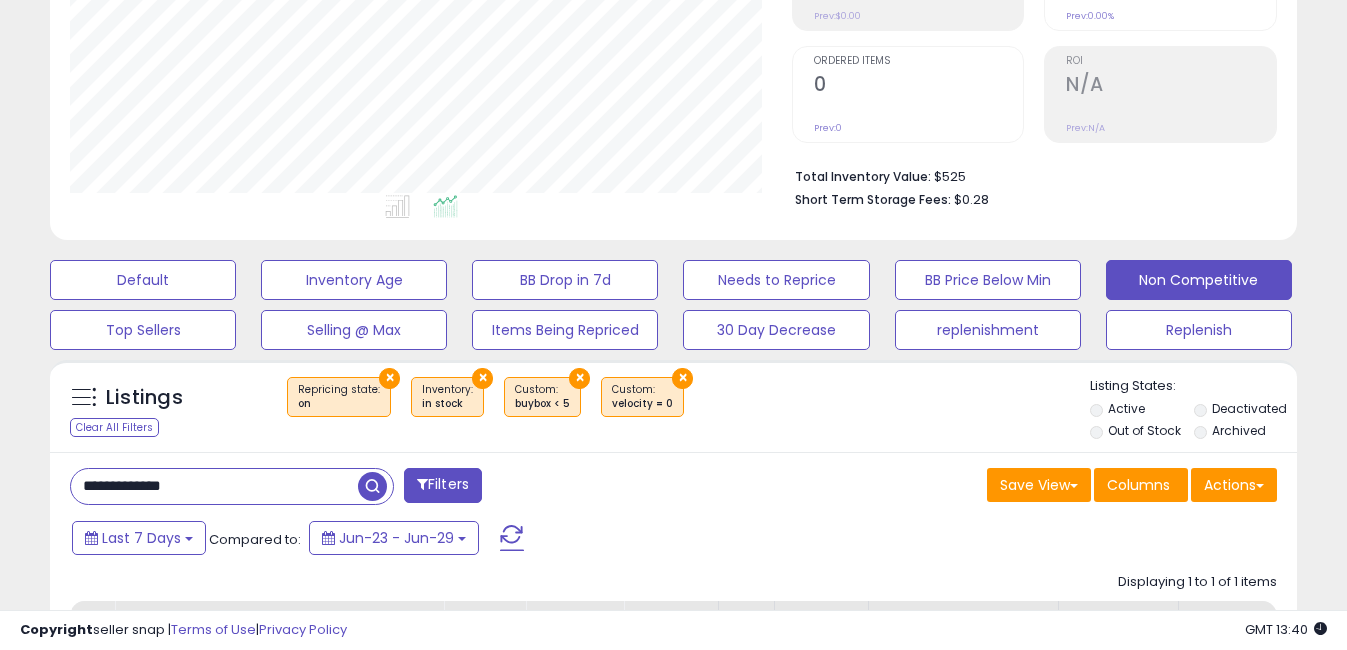 drag, startPoint x: 108, startPoint y: 491, endPoint x: 0, endPoint y: 485, distance: 108.16654 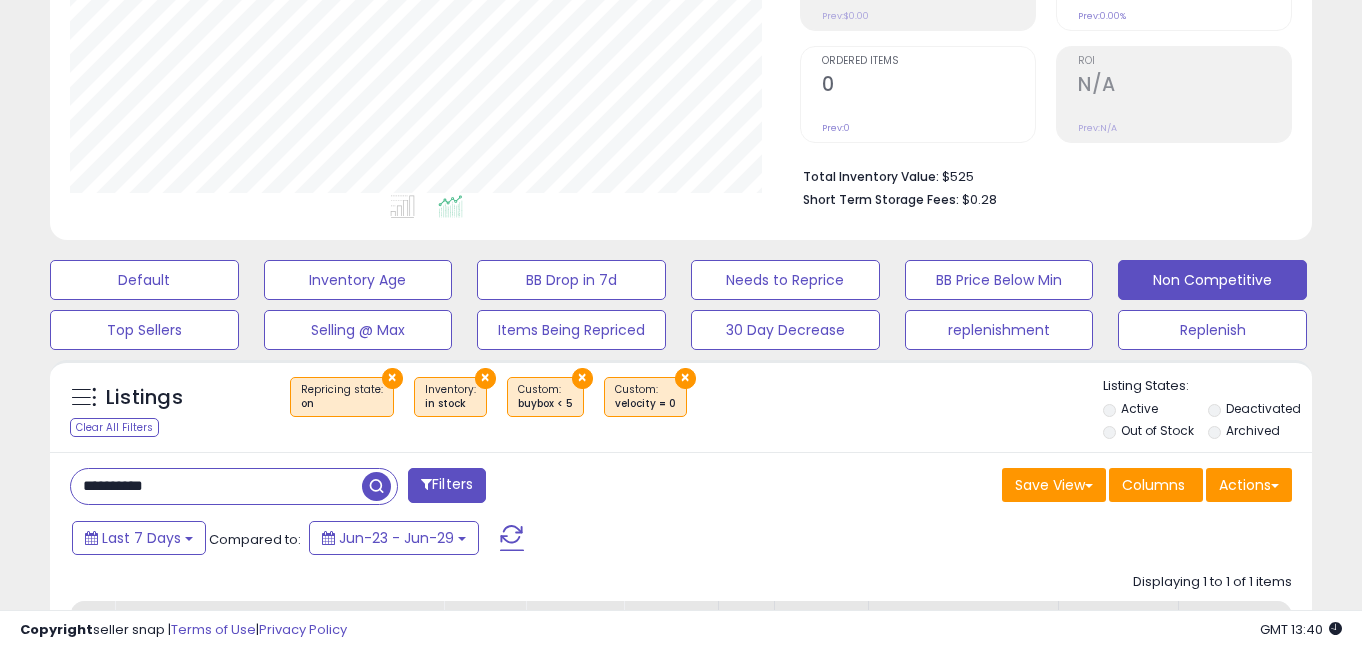 scroll, scrollTop: 999590, scrollLeft: 999270, axis: both 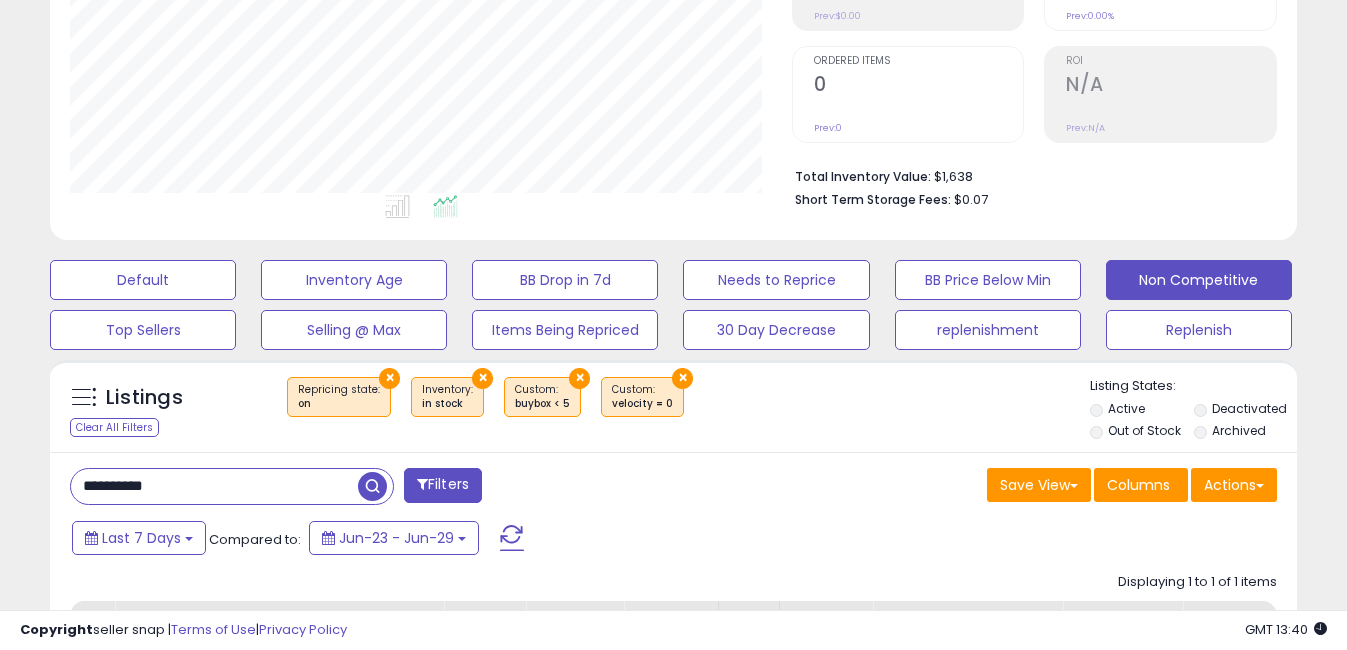 click on "**********" at bounding box center [214, 486] 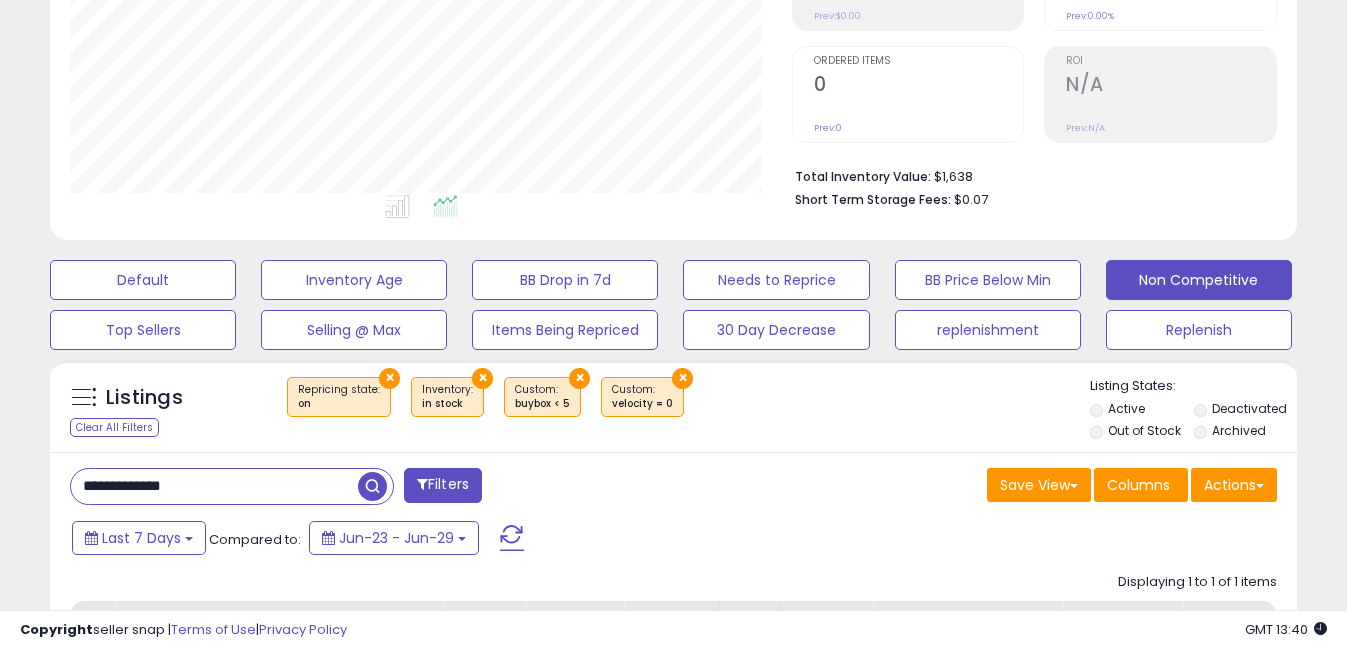 drag, startPoint x: 108, startPoint y: 484, endPoint x: 0, endPoint y: 475, distance: 108.37435 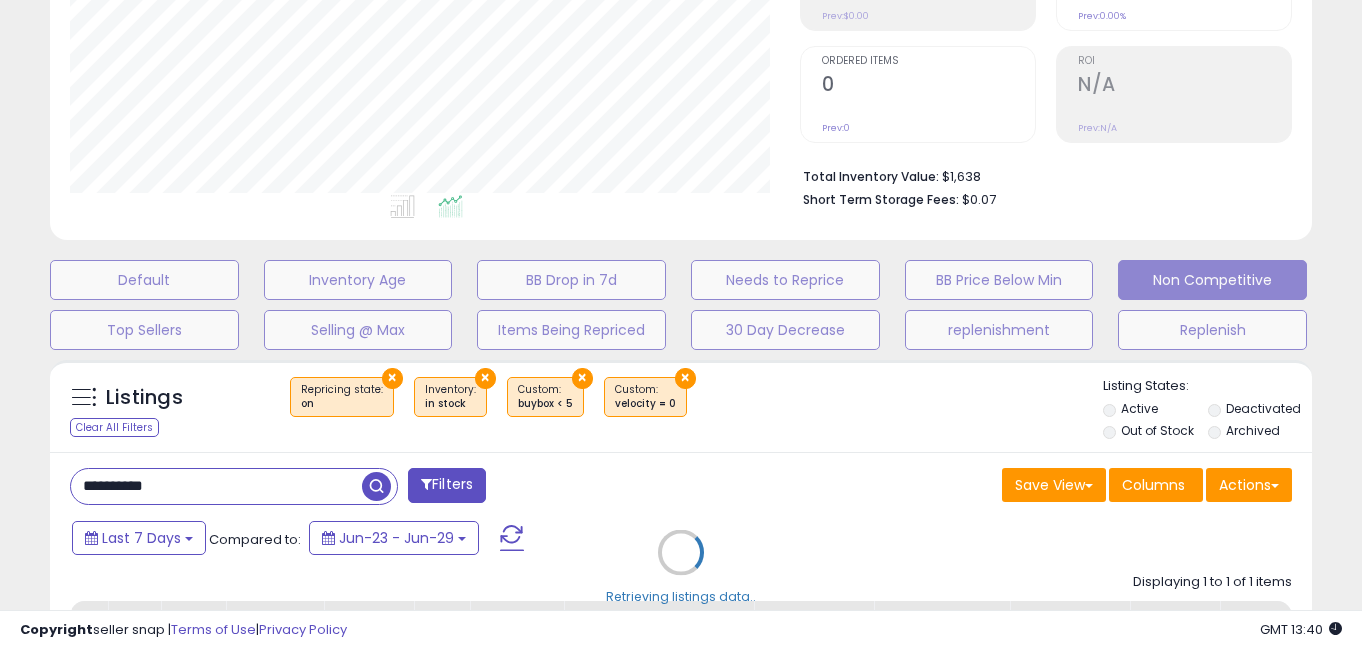scroll, scrollTop: 999590, scrollLeft: 999270, axis: both 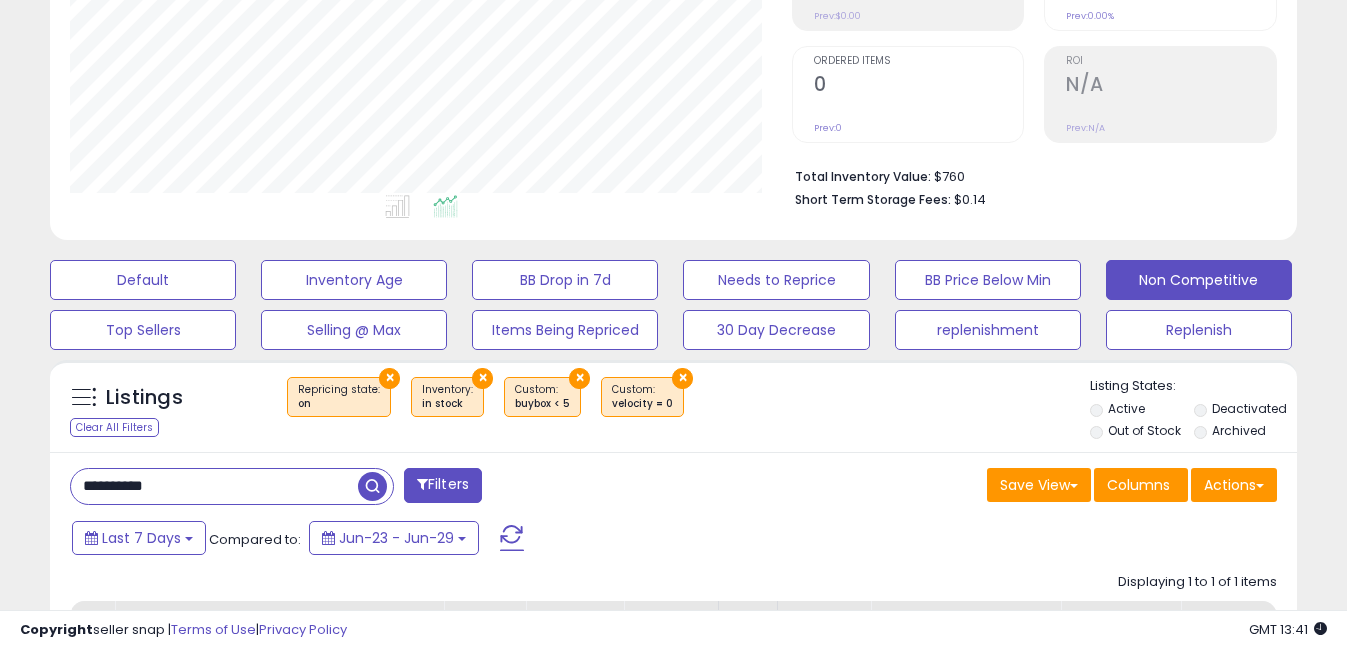 drag, startPoint x: 206, startPoint y: 476, endPoint x: 211, endPoint y: 486, distance: 11.18034 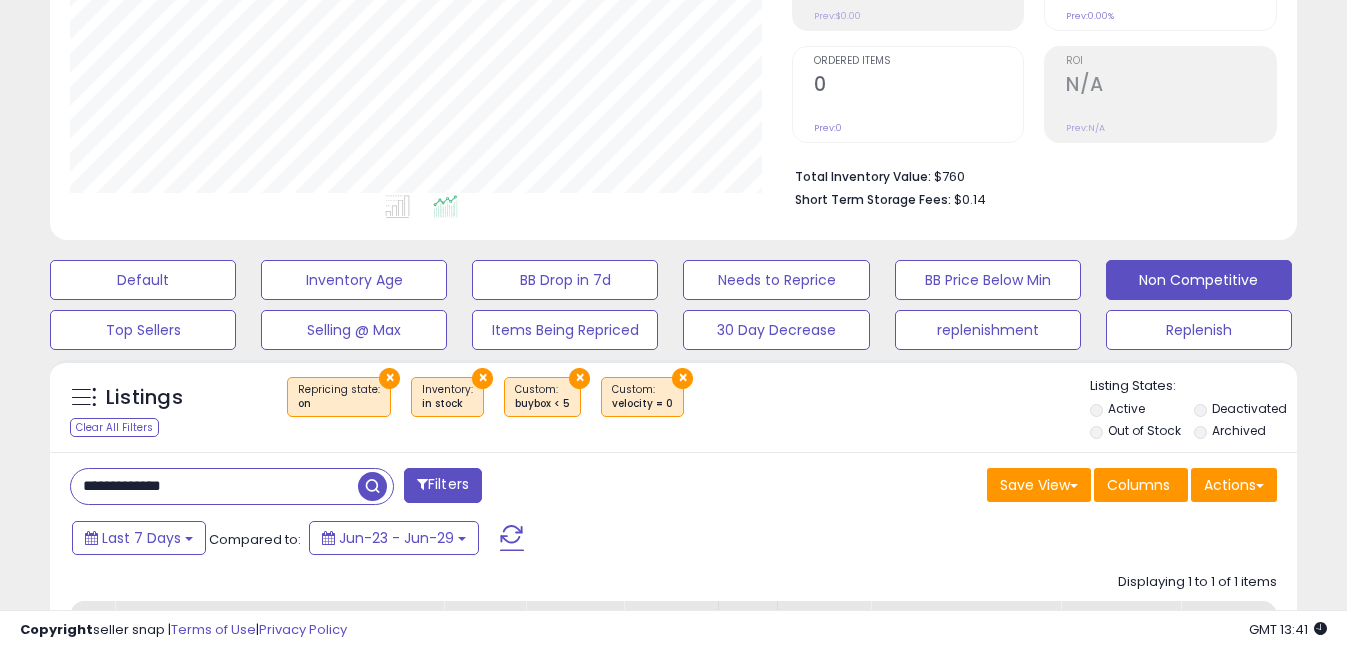 drag, startPoint x: 111, startPoint y: 490, endPoint x: -4, endPoint y: 490, distance: 115 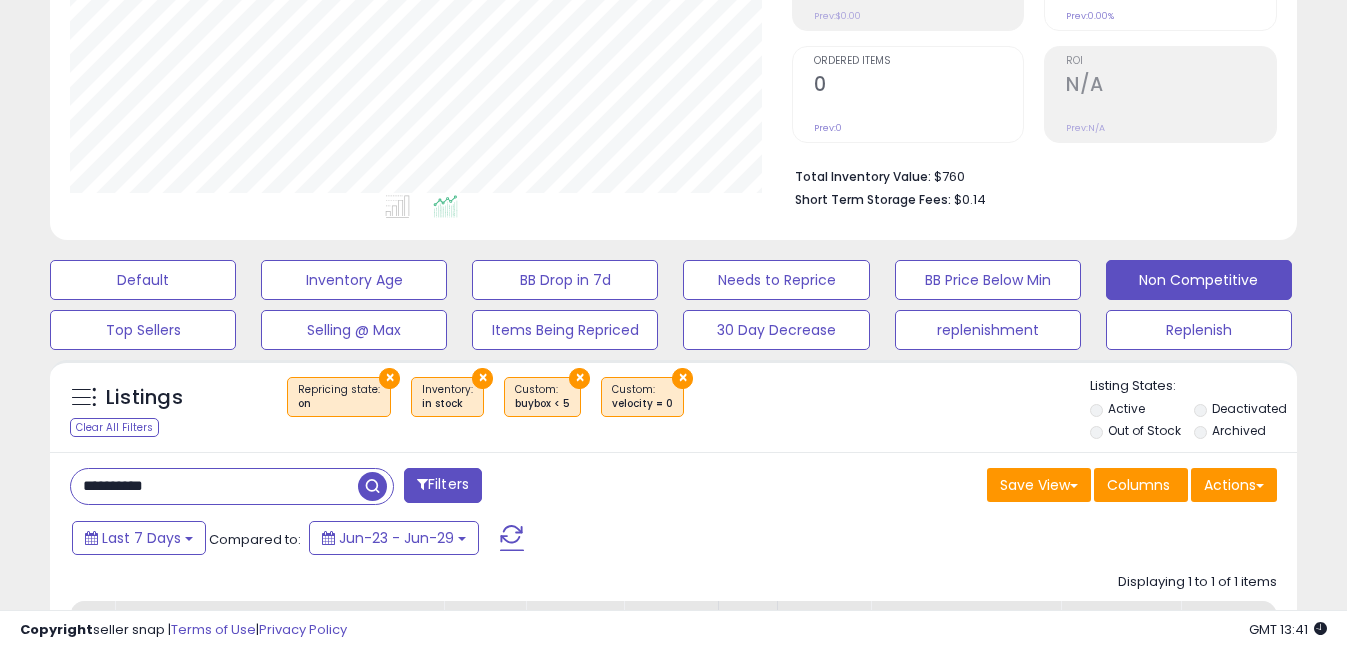 scroll, scrollTop: 999590, scrollLeft: 999270, axis: both 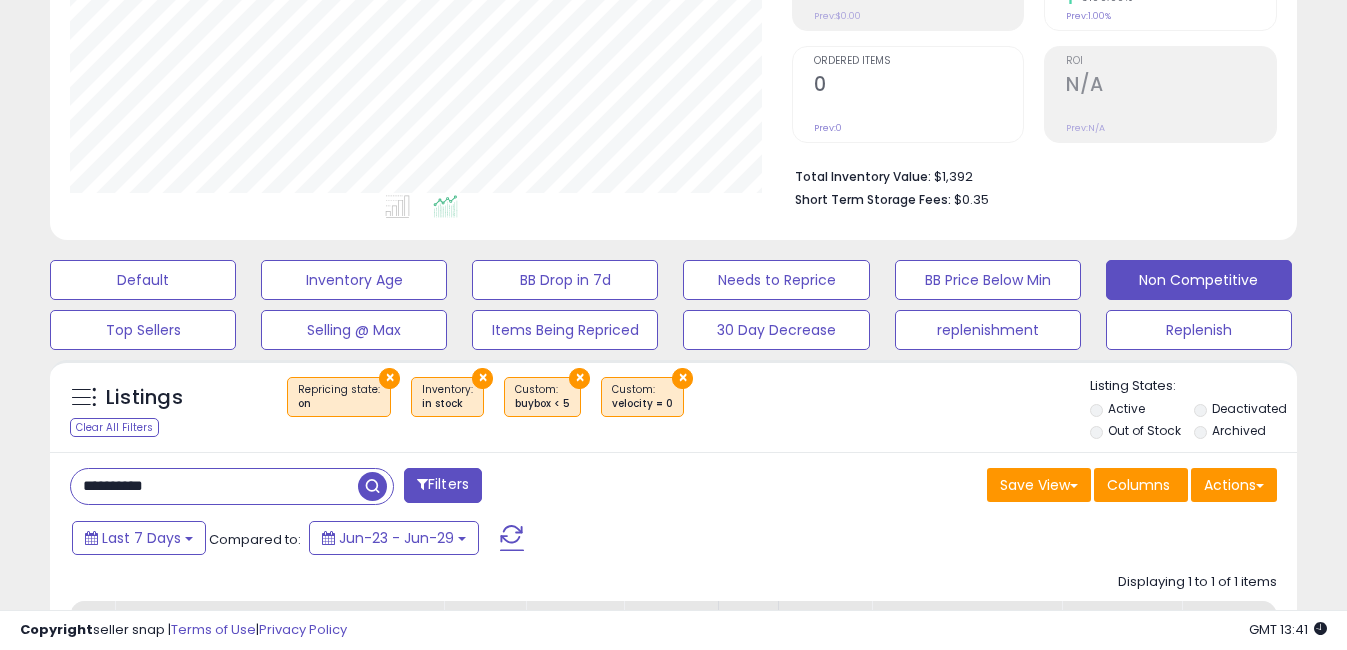 click on "**********" at bounding box center [214, 486] 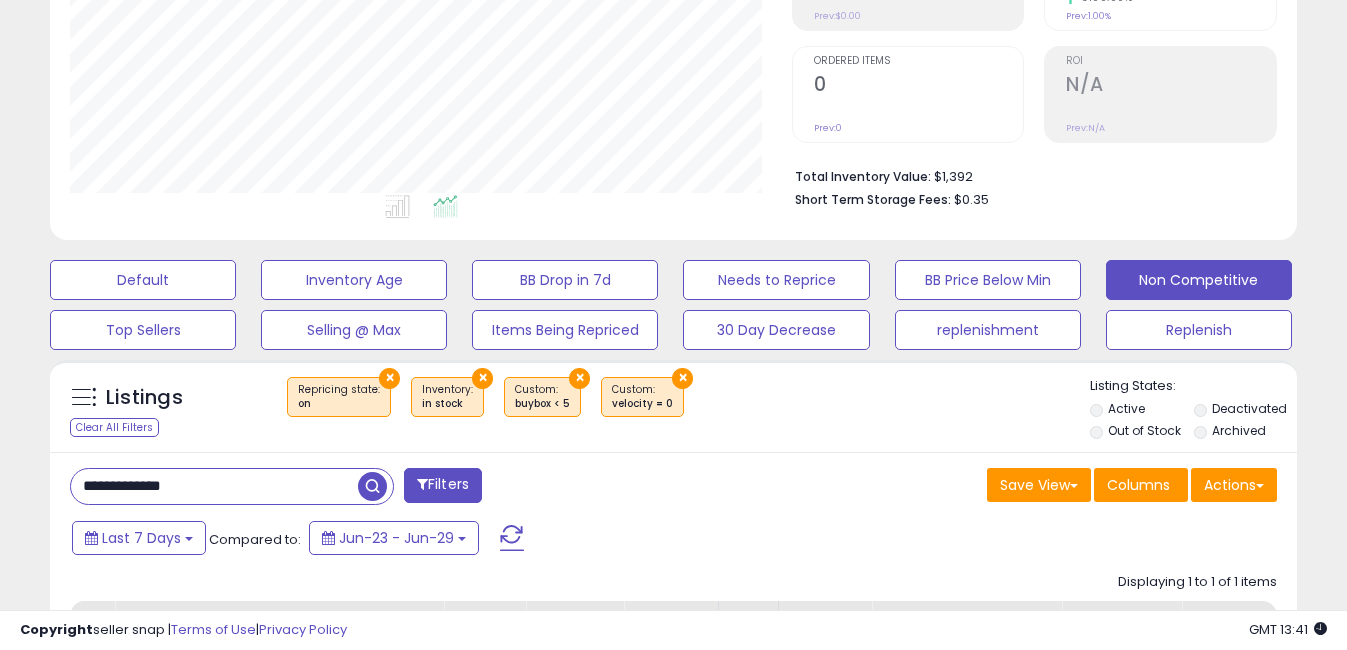 drag, startPoint x: 109, startPoint y: 487, endPoint x: 0, endPoint y: 473, distance: 109.89541 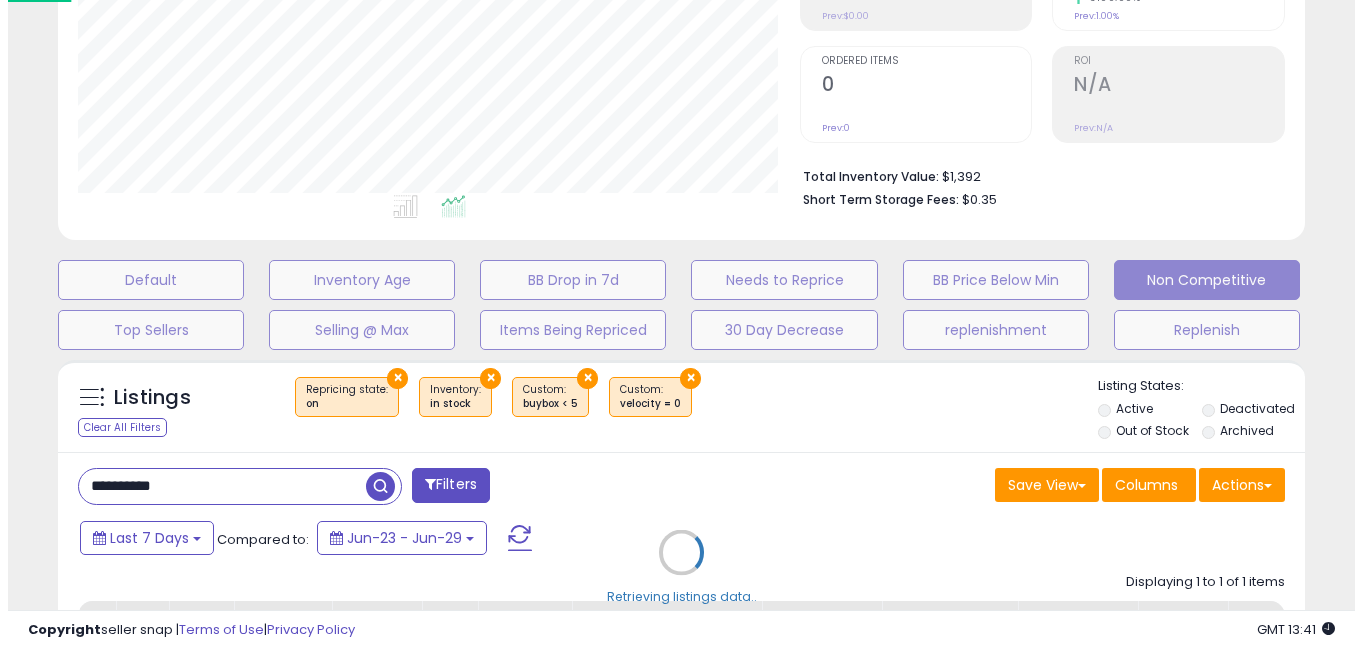 scroll, scrollTop: 999590, scrollLeft: 999270, axis: both 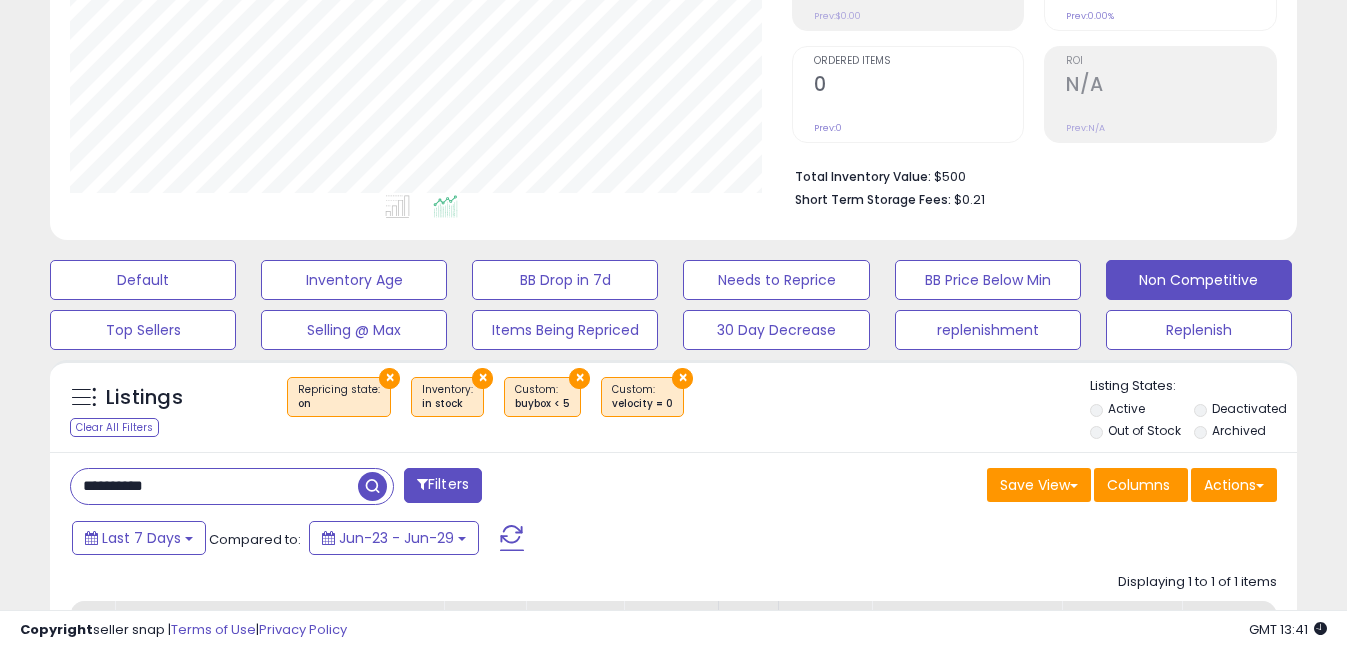 click on "**********" at bounding box center [214, 486] 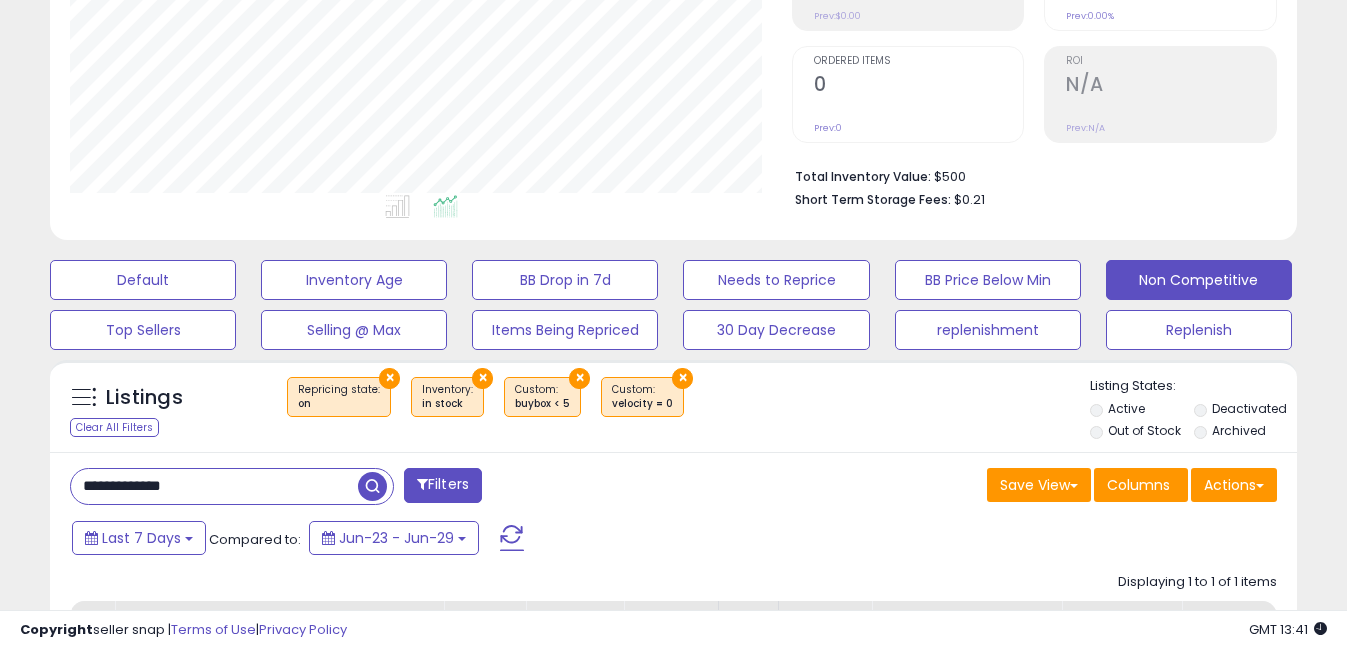 drag, startPoint x: 108, startPoint y: 485, endPoint x: 0, endPoint y: 484, distance: 108.00463 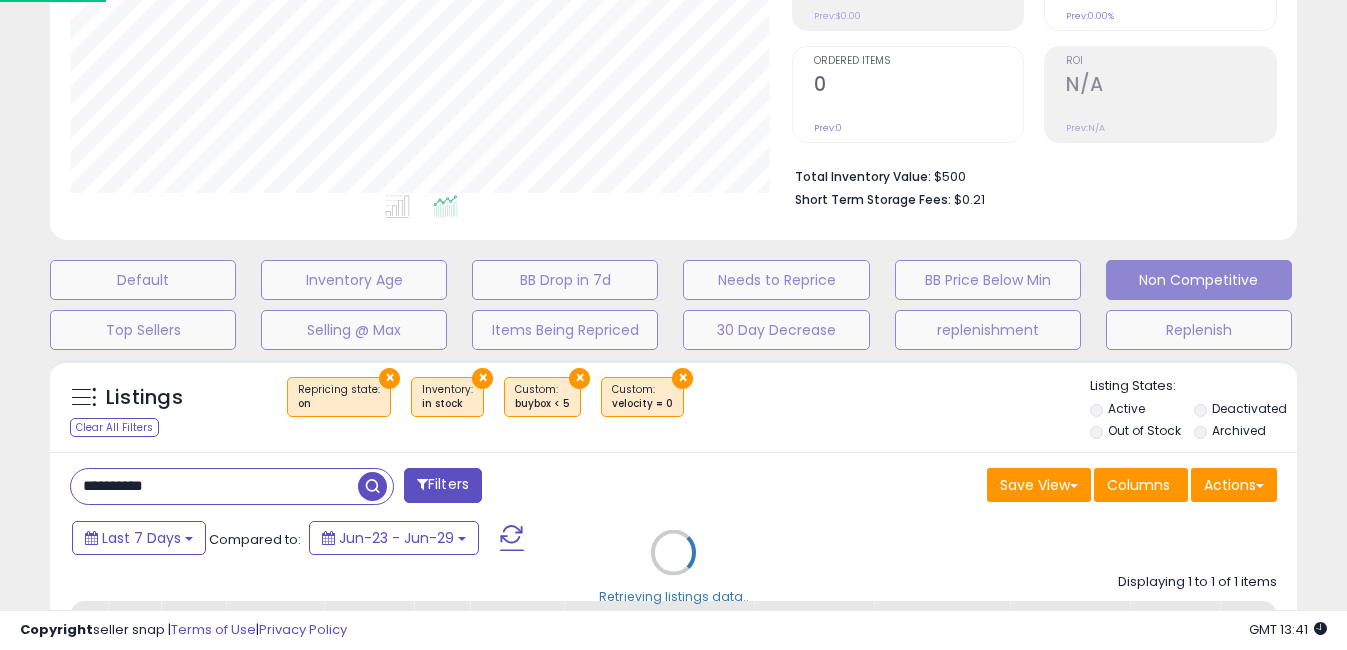 scroll, scrollTop: 999590, scrollLeft: 999270, axis: both 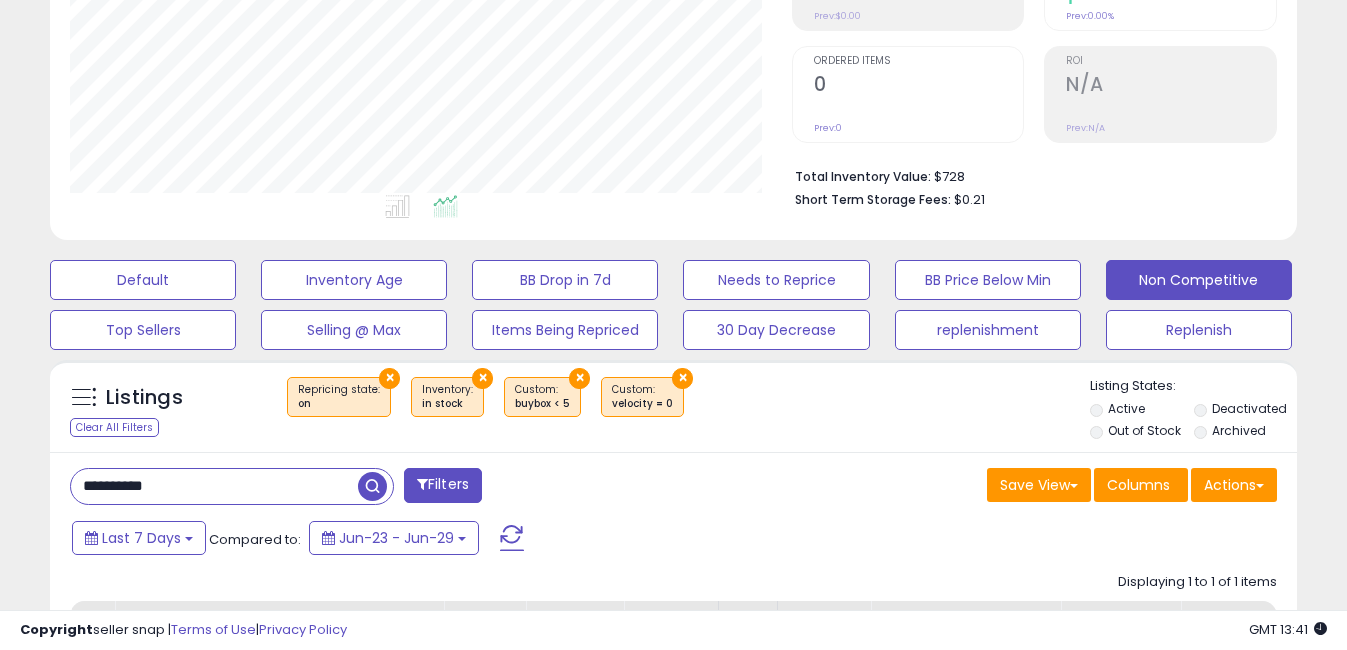 click on "**********" at bounding box center (214, 486) 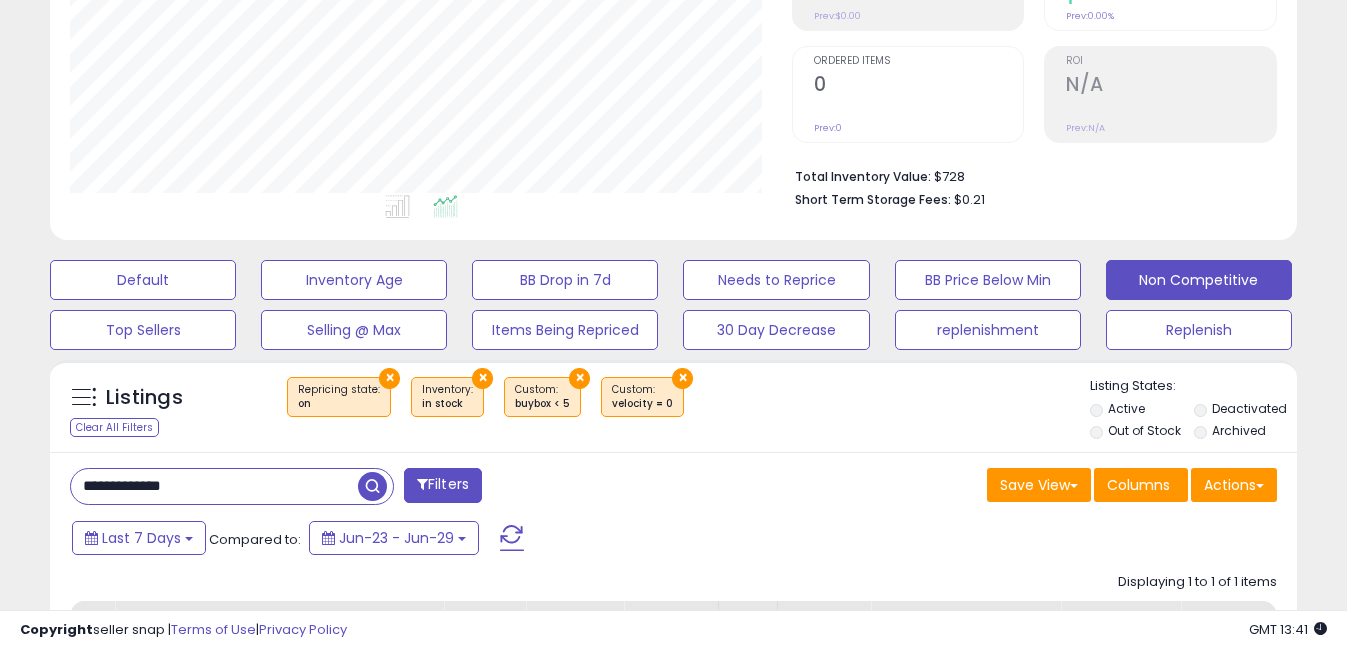 drag, startPoint x: 110, startPoint y: 486, endPoint x: 0, endPoint y: 477, distance: 110.36757 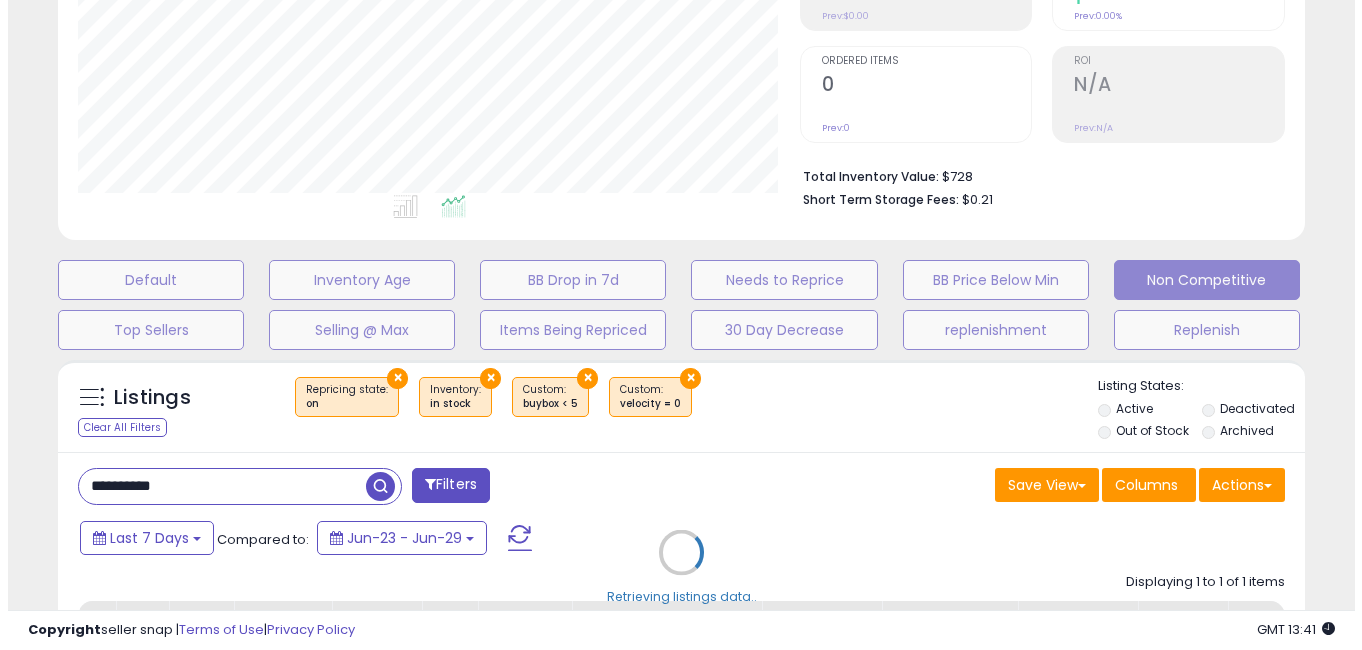 scroll, scrollTop: 999590, scrollLeft: 999270, axis: both 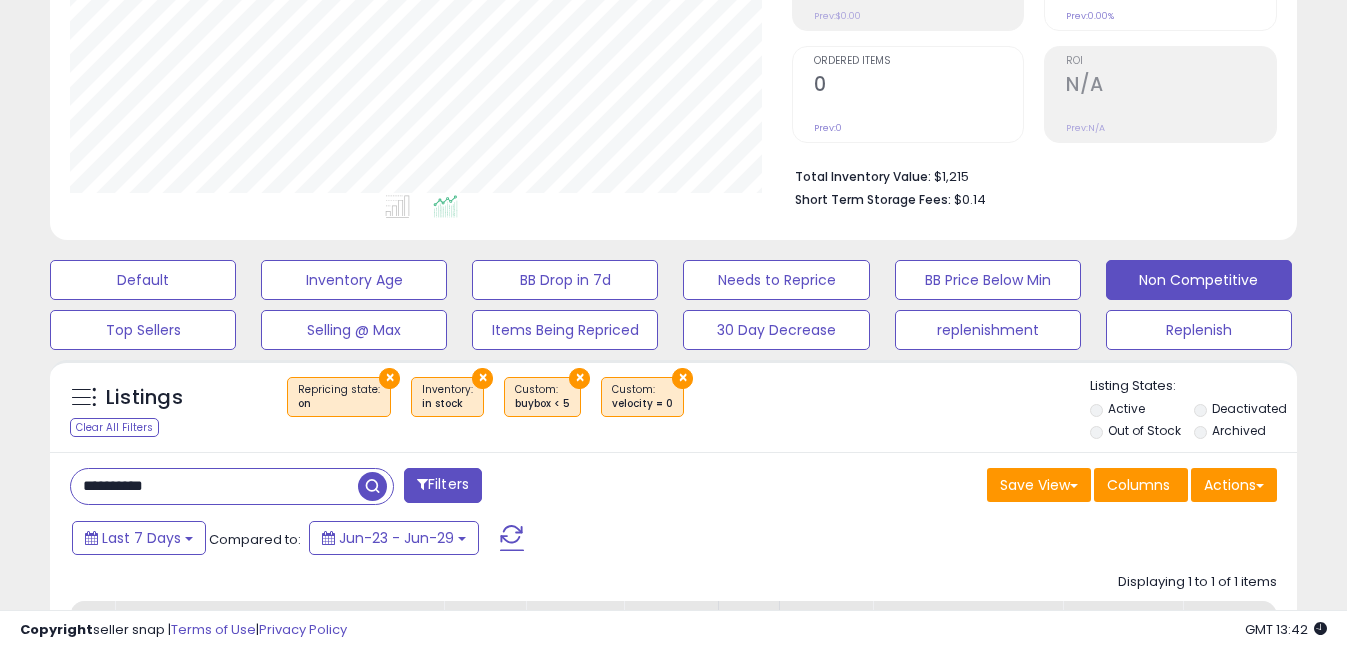 click on "**********" at bounding box center (214, 486) 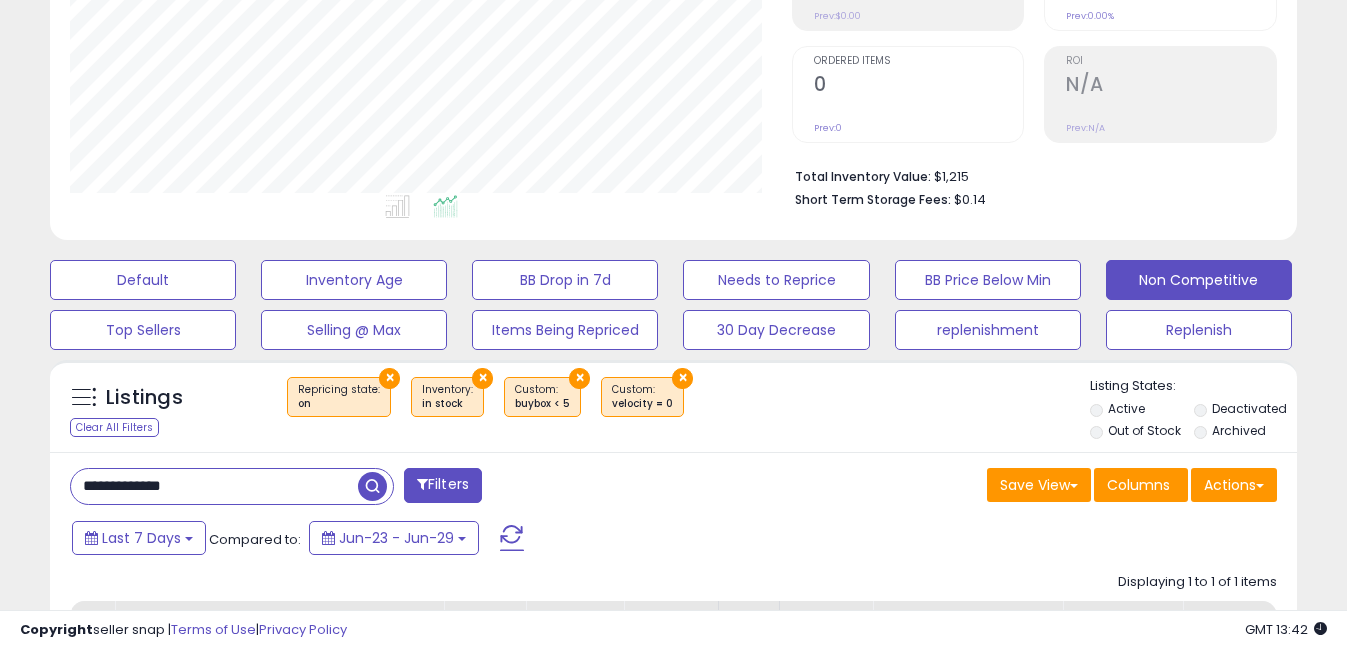 drag, startPoint x: 109, startPoint y: 490, endPoint x: -4, endPoint y: 490, distance: 113 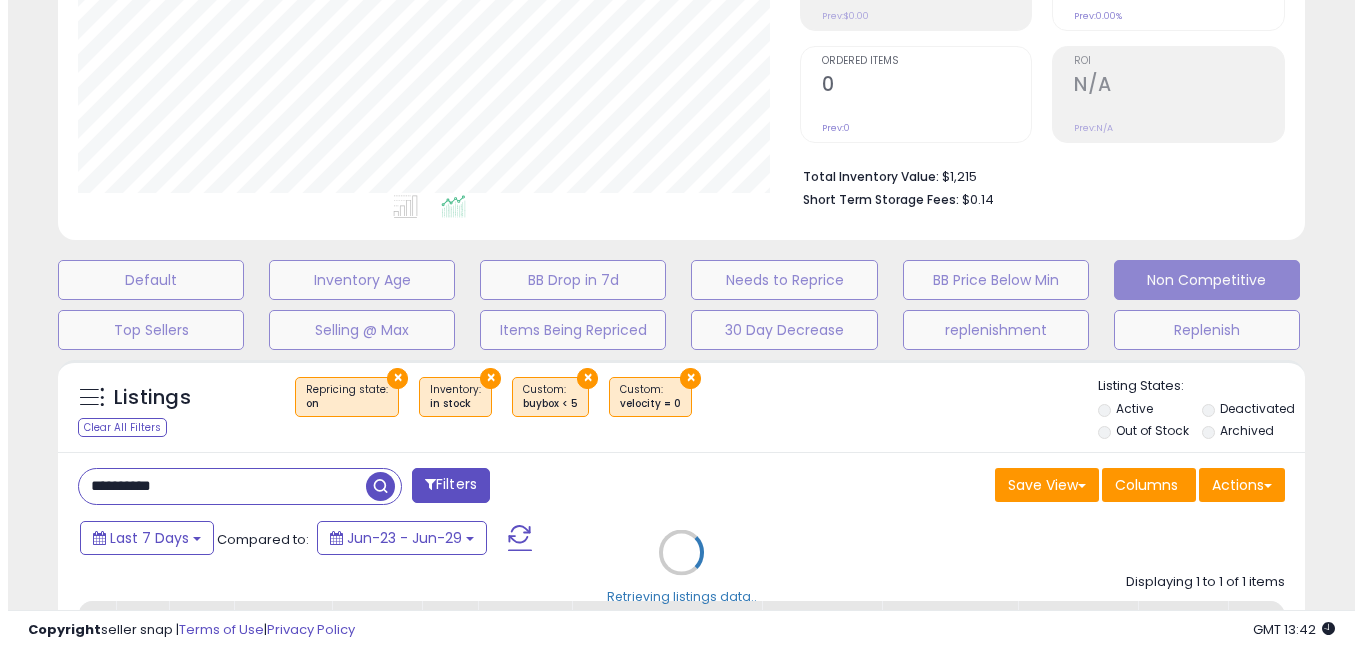 scroll, scrollTop: 999590, scrollLeft: 999270, axis: both 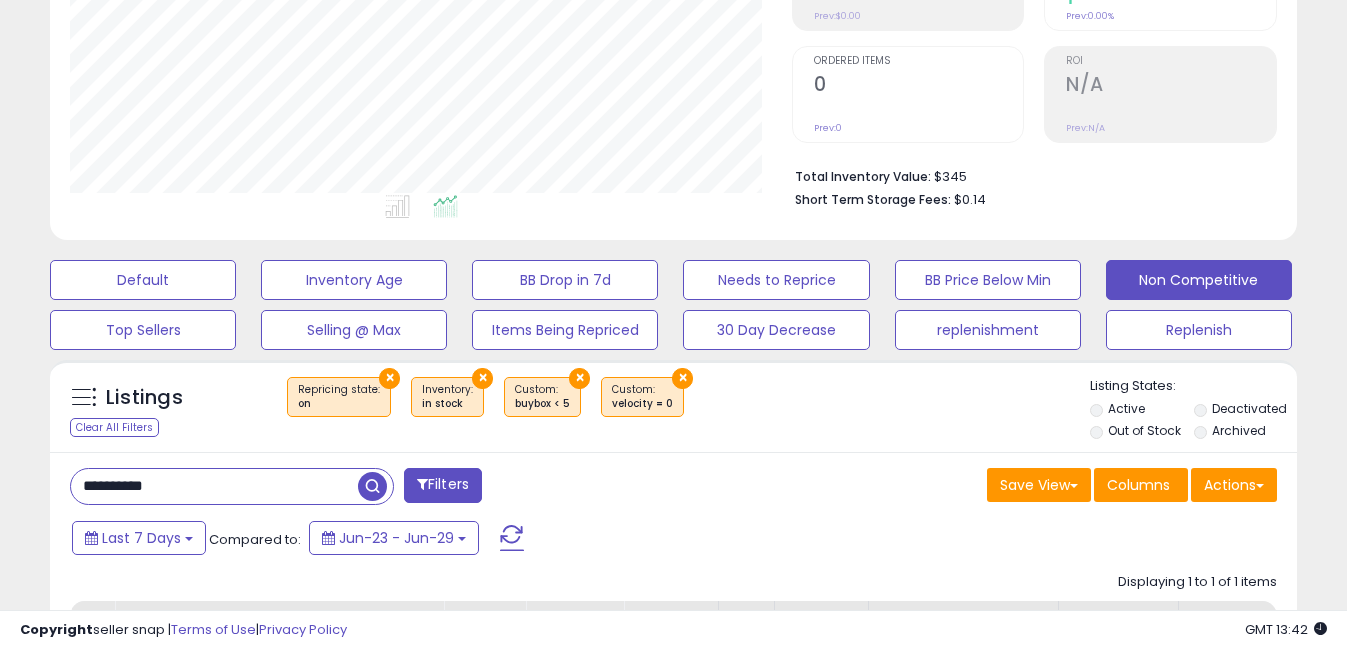 click on "**********" at bounding box center (214, 486) 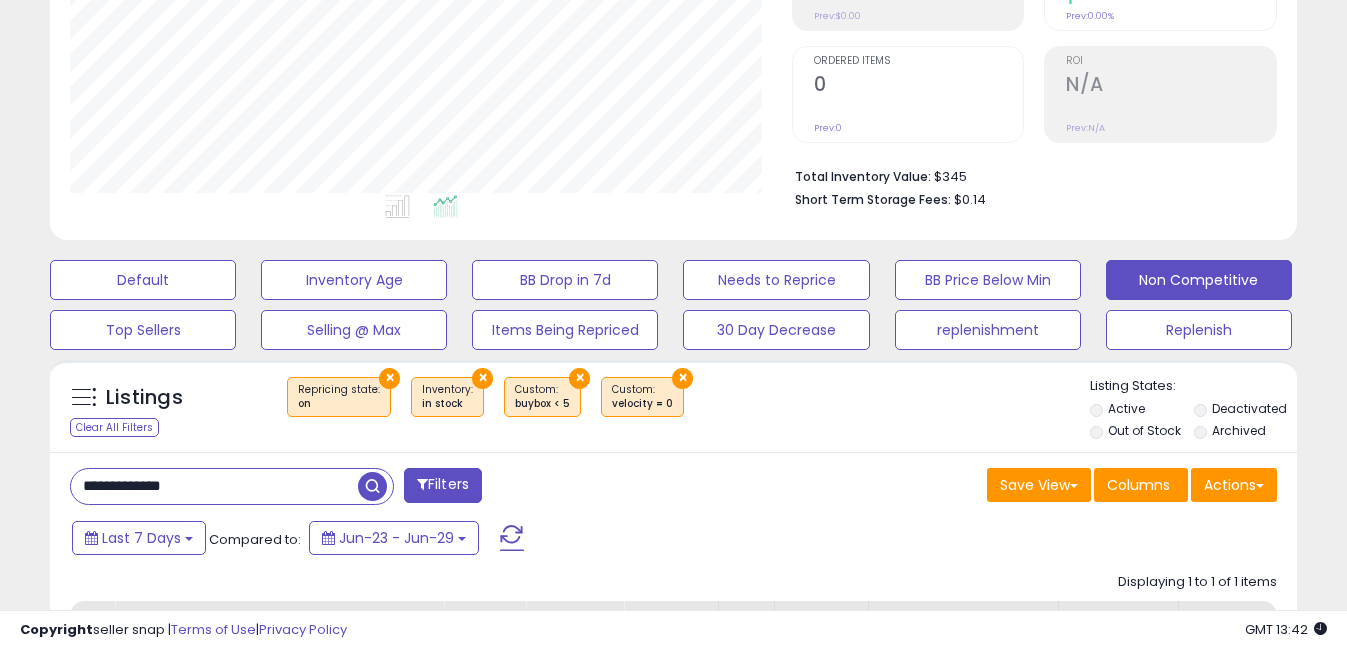drag, startPoint x: 112, startPoint y: 489, endPoint x: 0, endPoint y: 494, distance: 112.11155 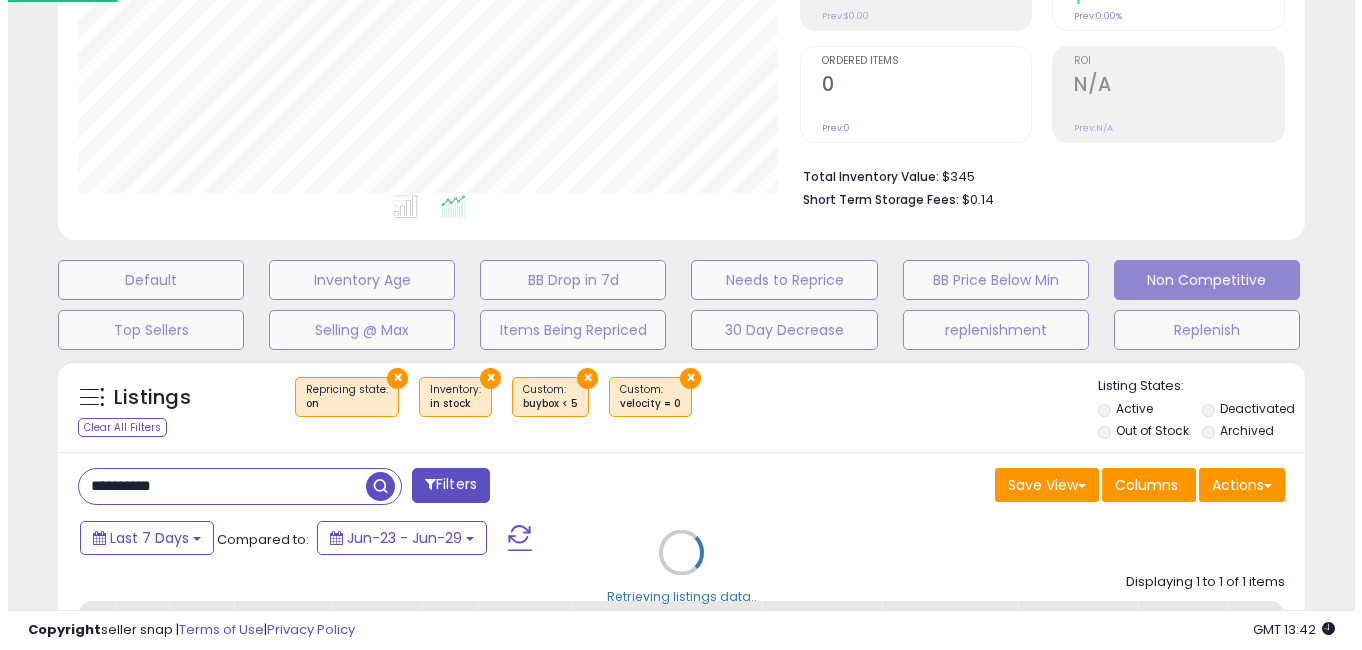 scroll, scrollTop: 999590, scrollLeft: 999270, axis: both 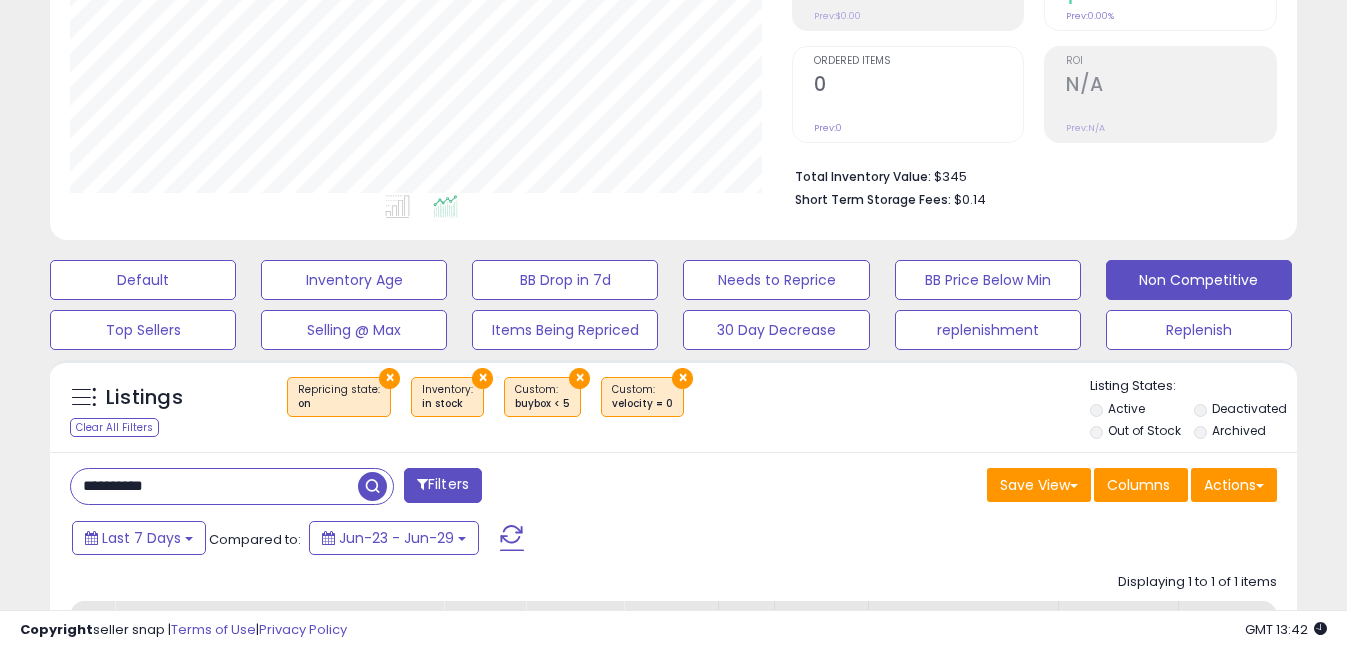 click on "**********" at bounding box center [214, 486] 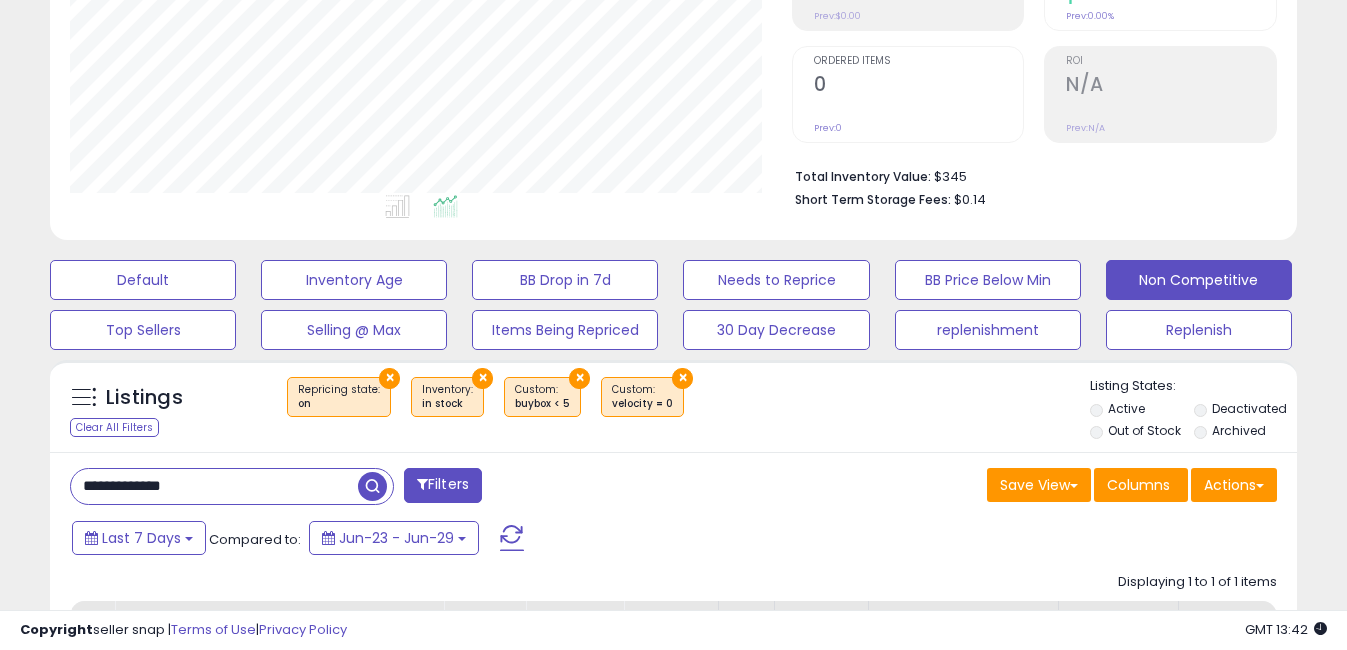 drag, startPoint x: 111, startPoint y: 486, endPoint x: 0, endPoint y: 487, distance: 111.0045 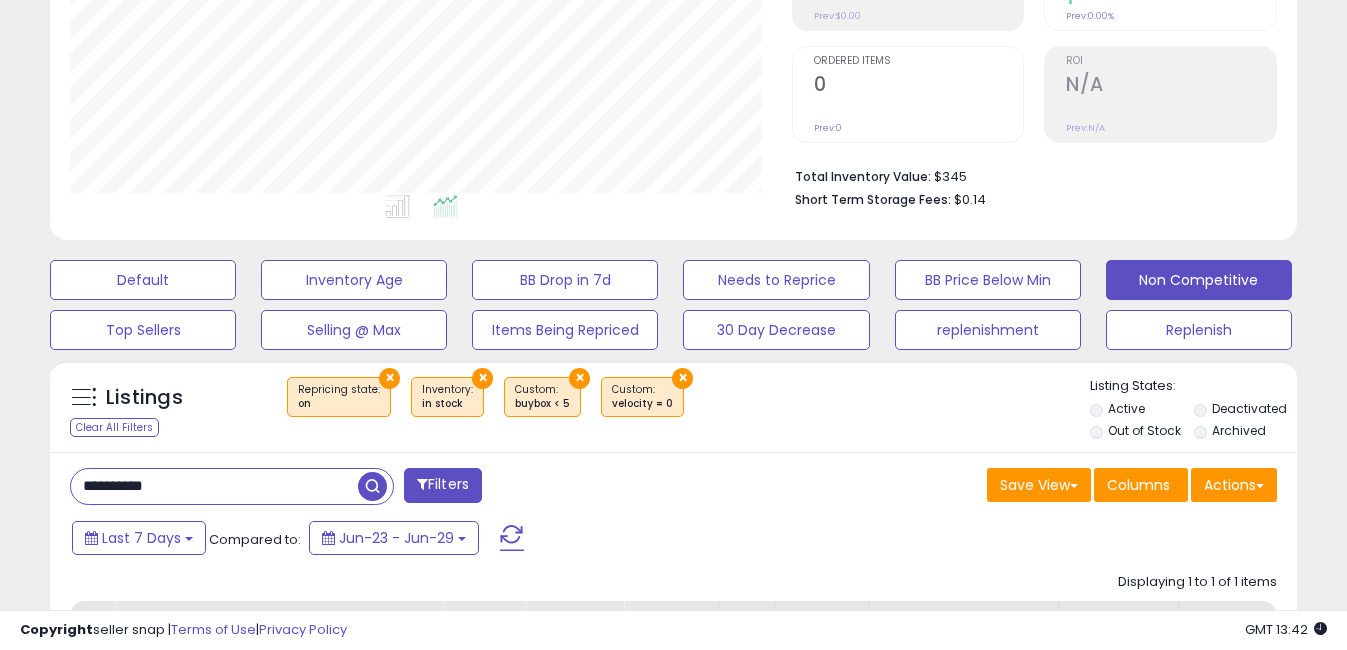 scroll, scrollTop: 999590, scrollLeft: 999270, axis: both 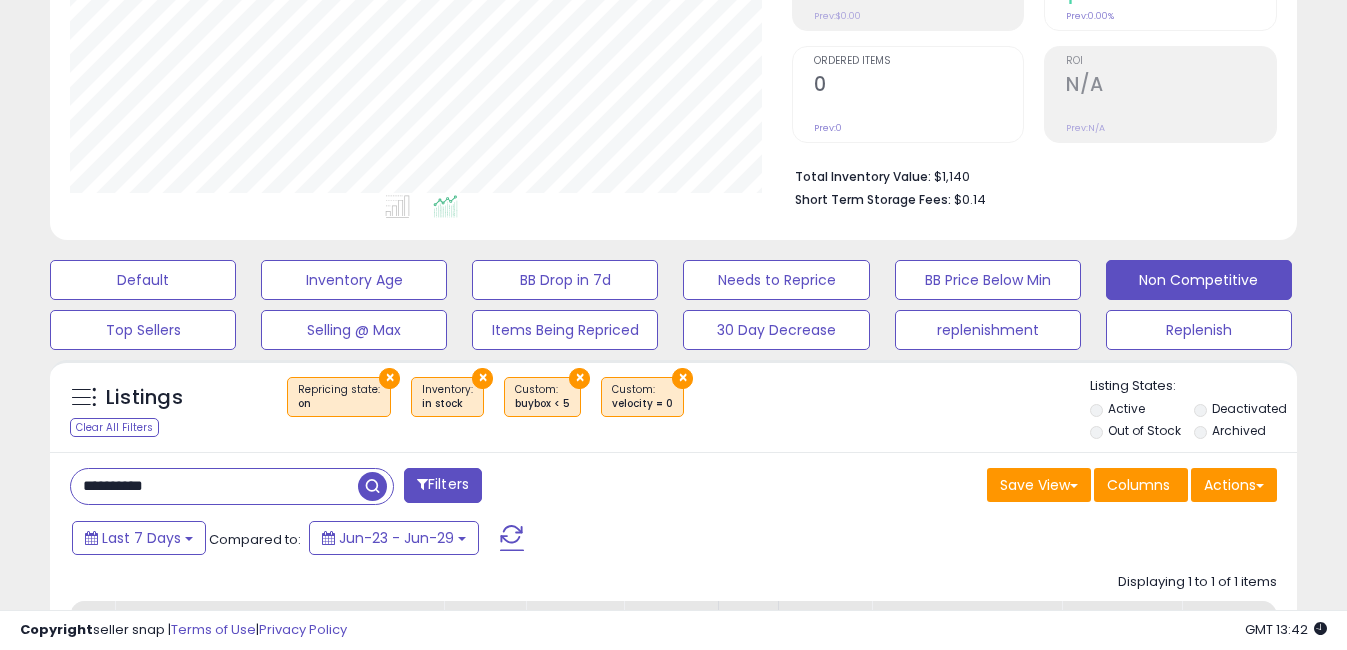 click on "**********" at bounding box center [214, 486] 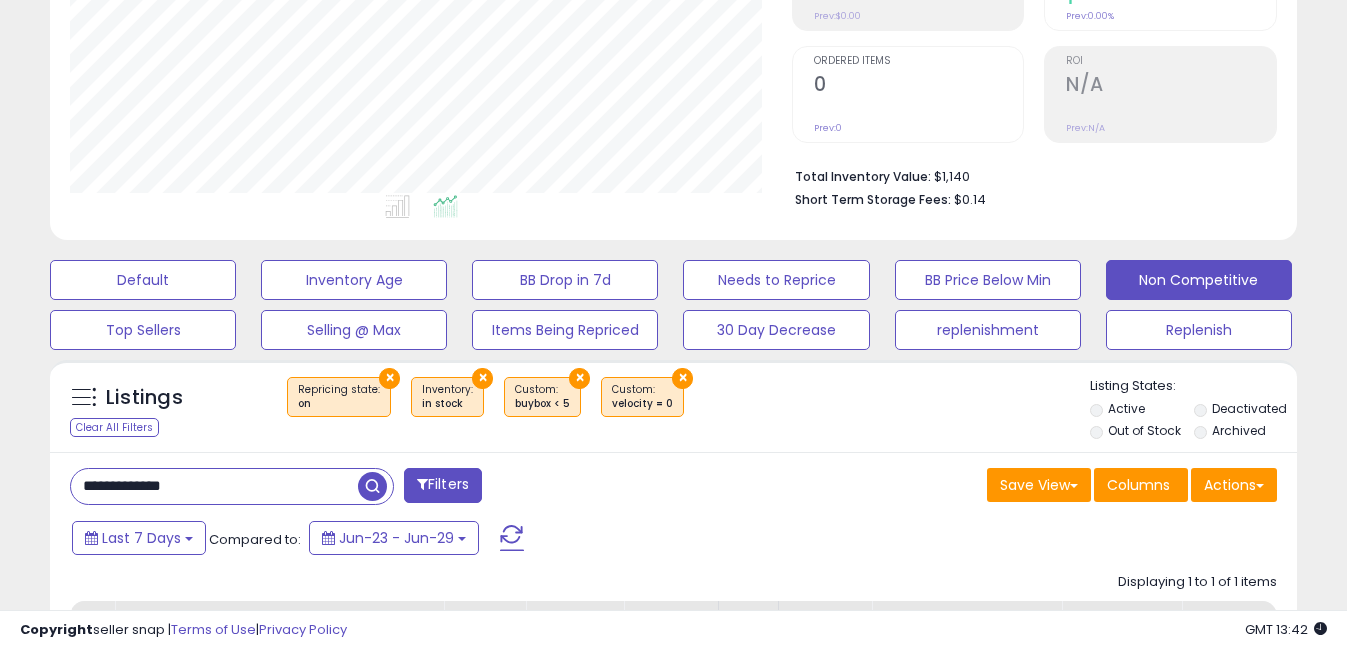 drag, startPoint x: 107, startPoint y: 486, endPoint x: -1, endPoint y: 485, distance: 108.00463 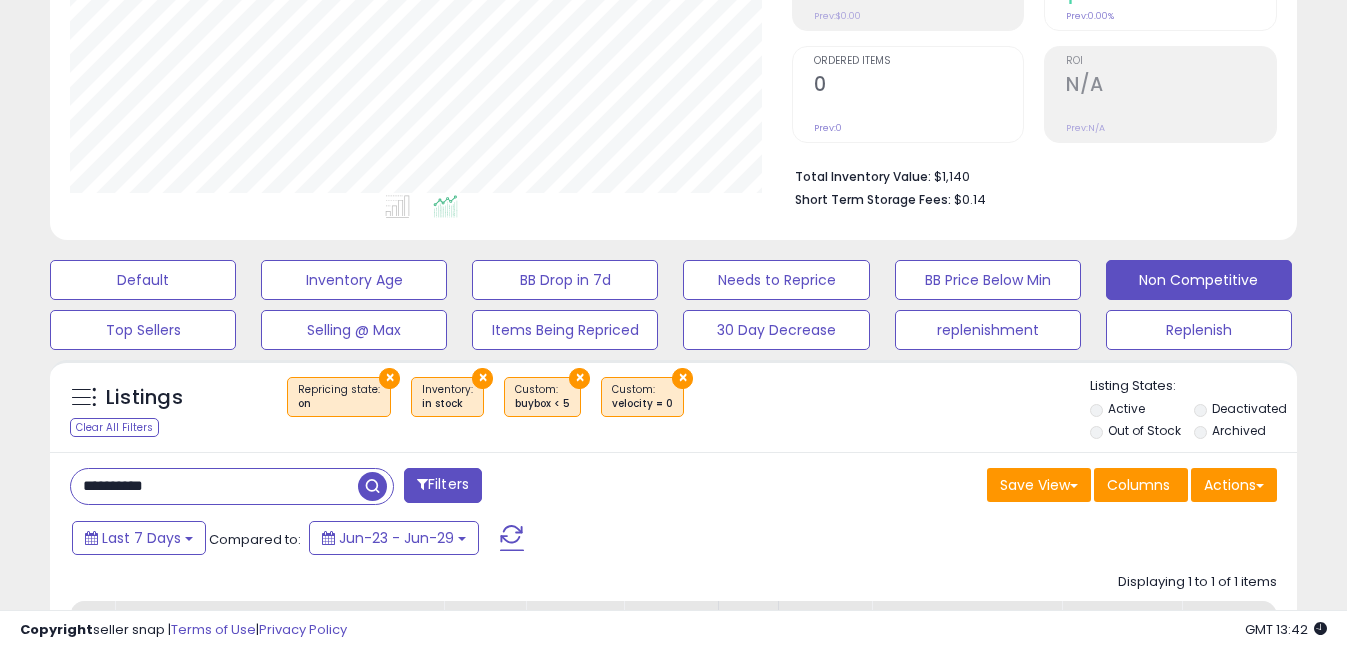 scroll, scrollTop: 999590, scrollLeft: 999270, axis: both 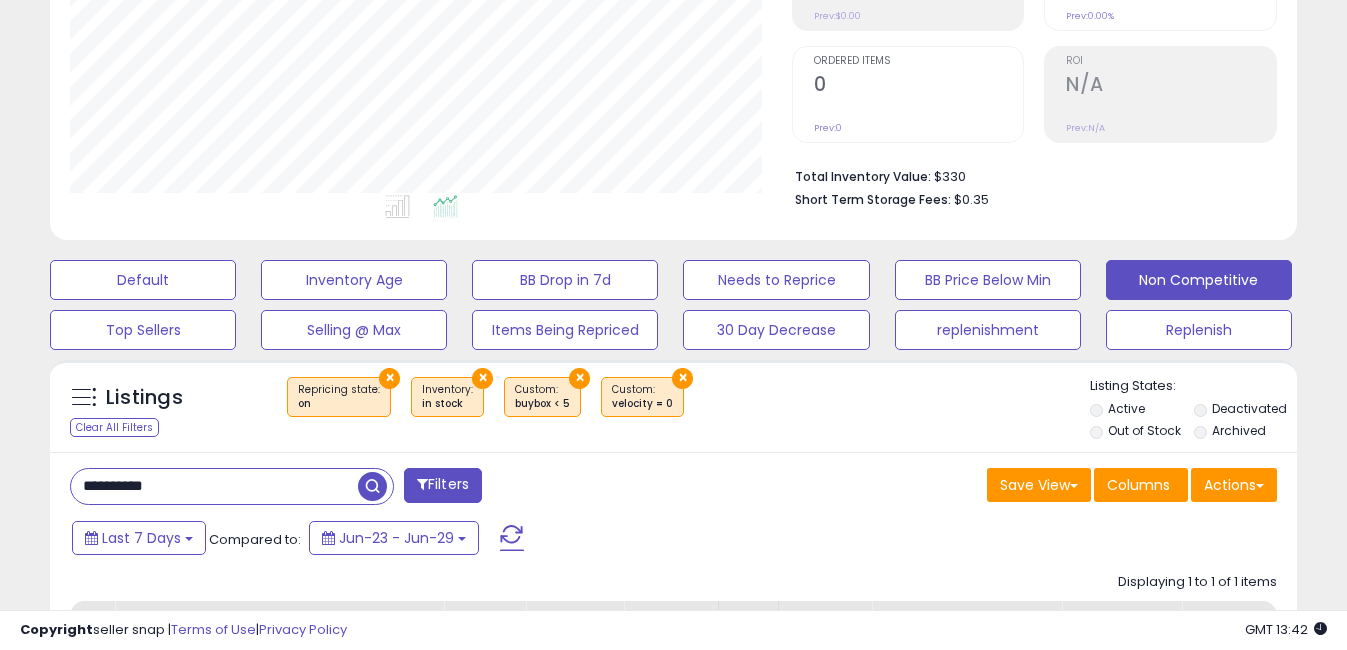 click on "**********" at bounding box center (214, 486) 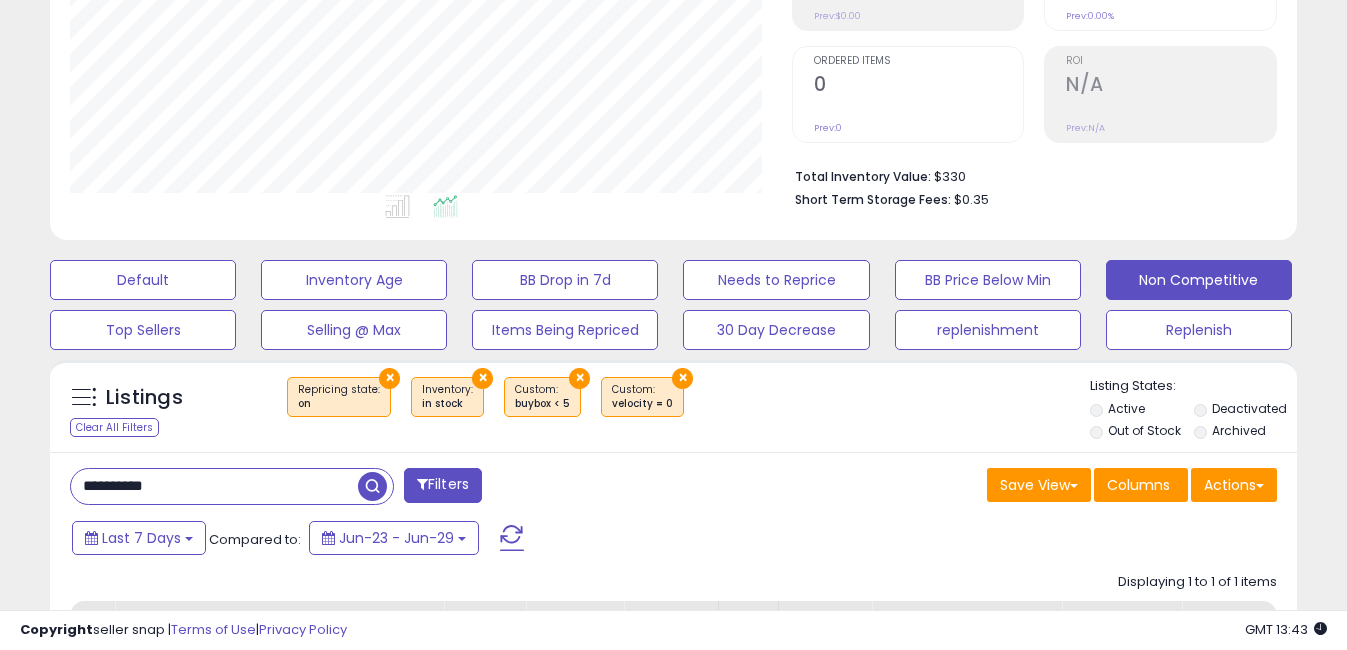 paste on "***" 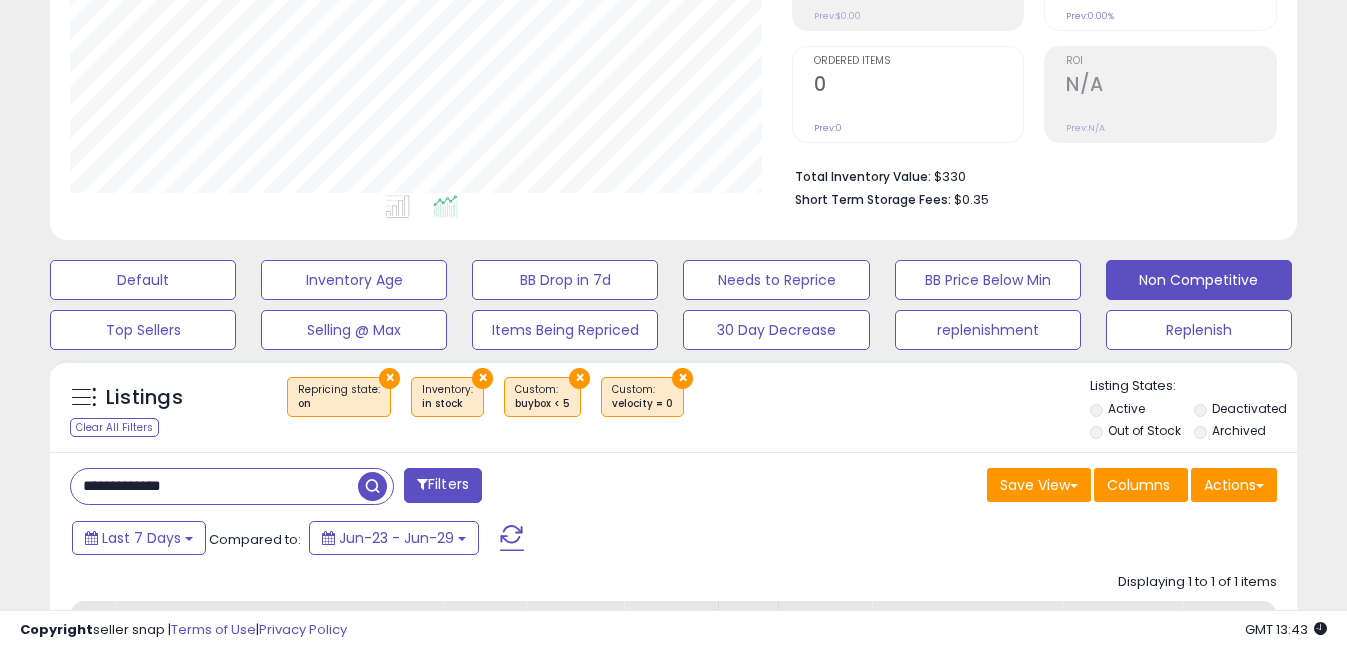 drag, startPoint x: 110, startPoint y: 489, endPoint x: 0, endPoint y: 489, distance: 110 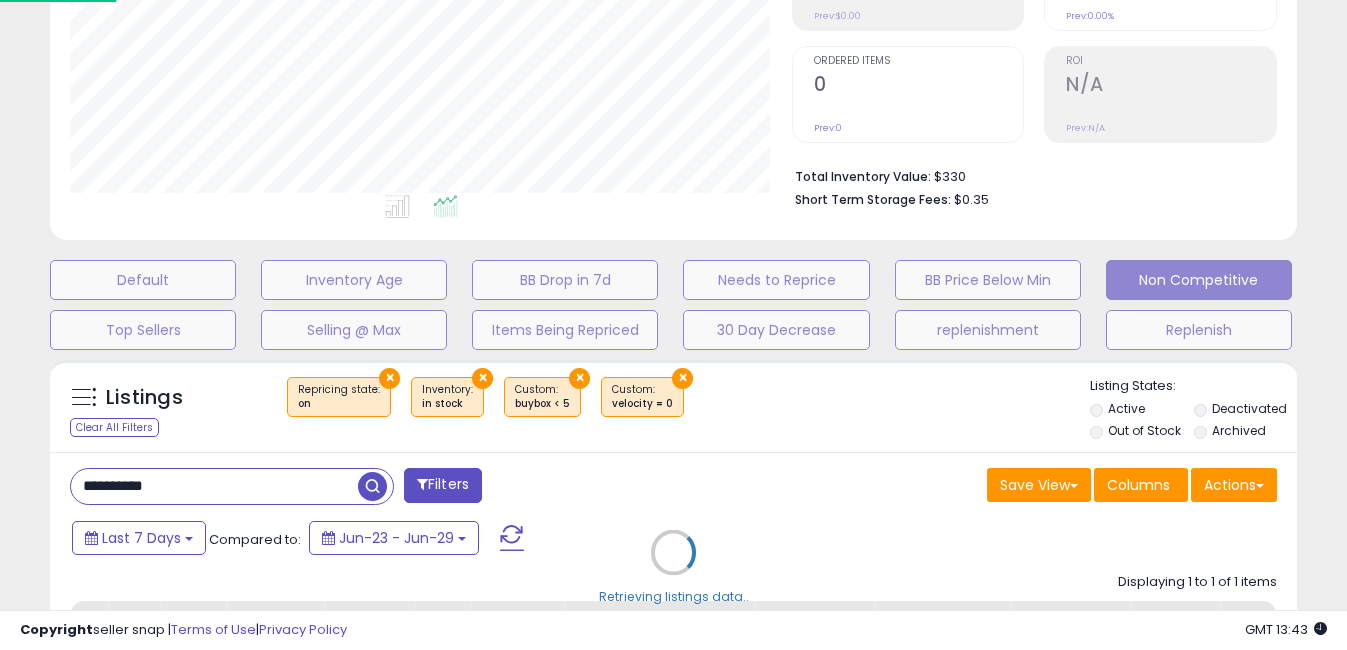 scroll, scrollTop: 999590, scrollLeft: 999270, axis: both 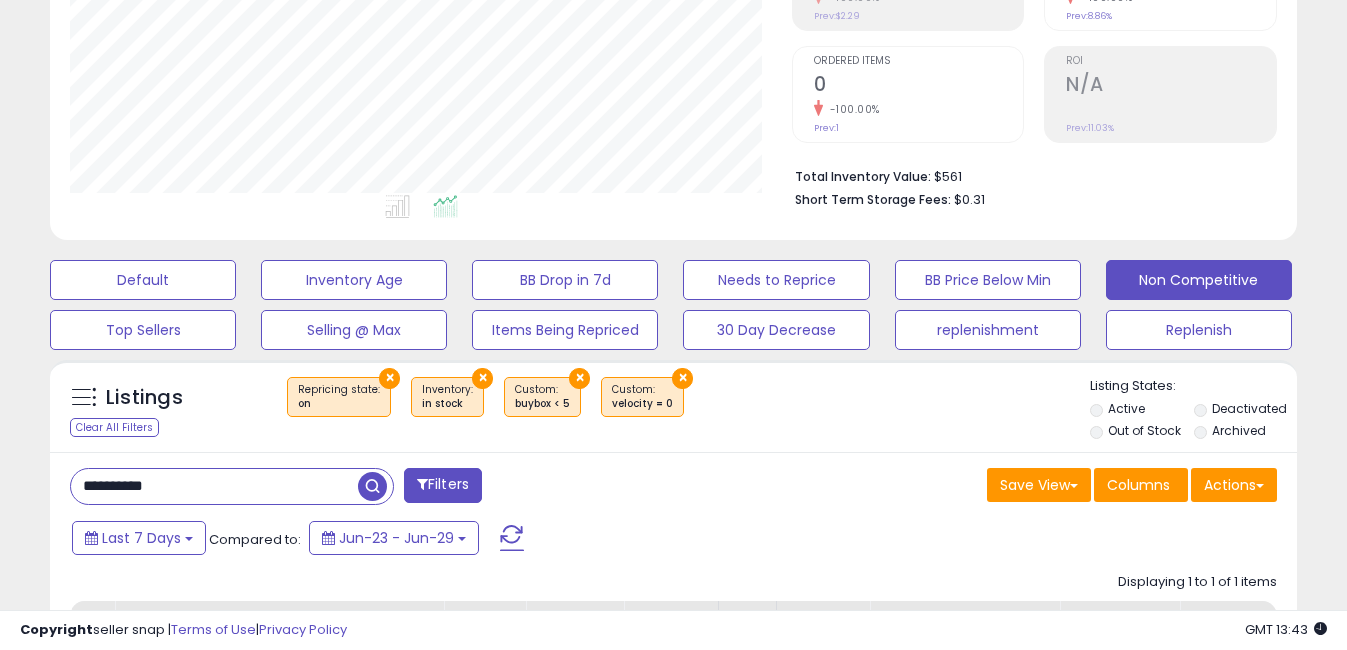 click on "**********" at bounding box center (214, 486) 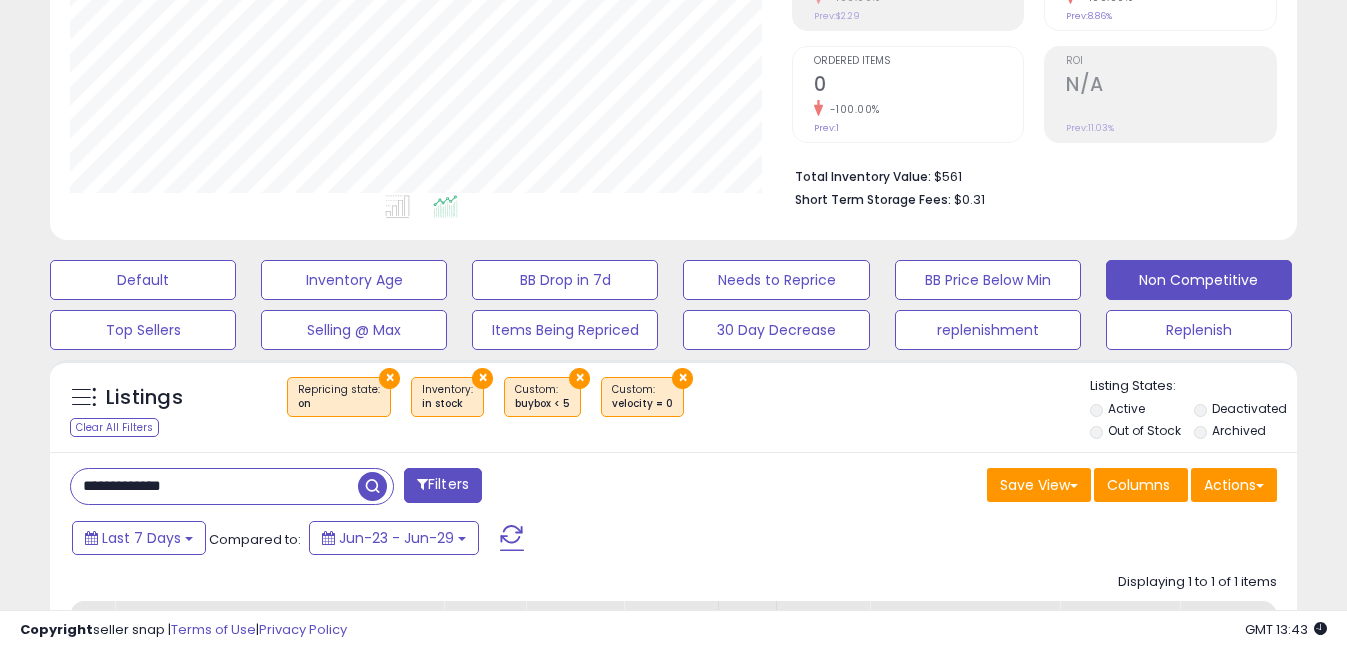 drag, startPoint x: 109, startPoint y: 485, endPoint x: -4, endPoint y: 485, distance: 113 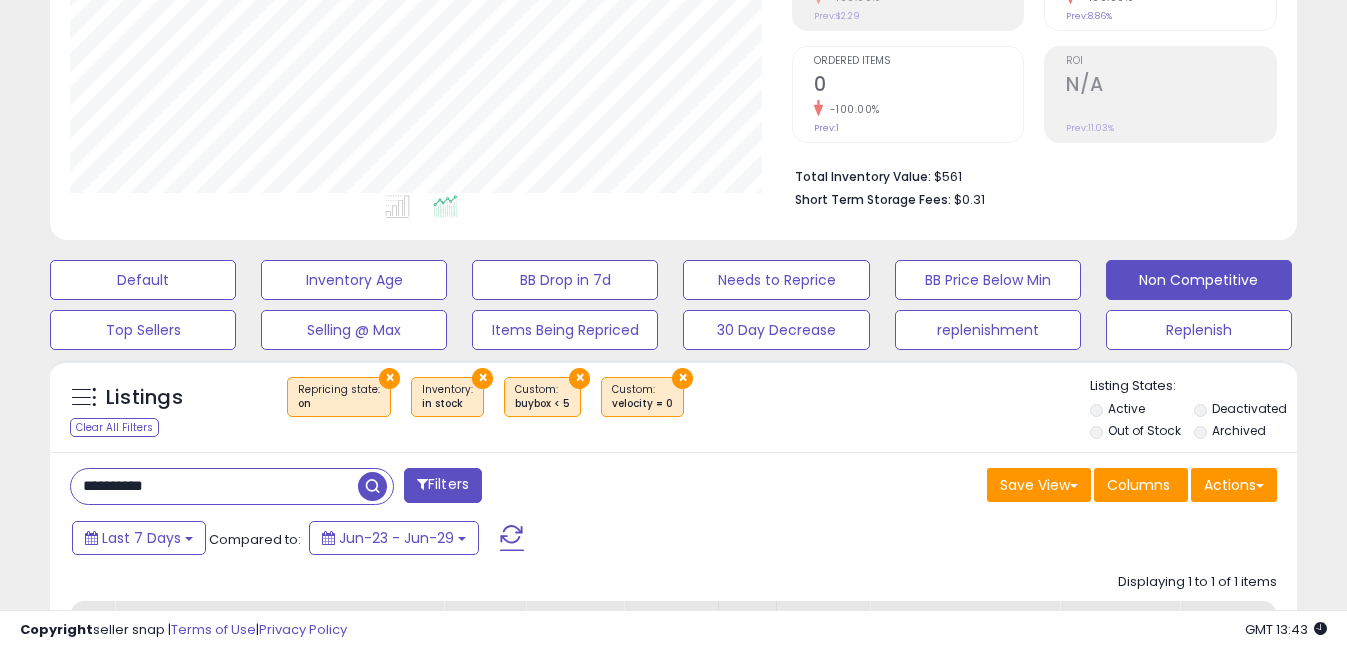 scroll, scrollTop: 999590, scrollLeft: 999270, axis: both 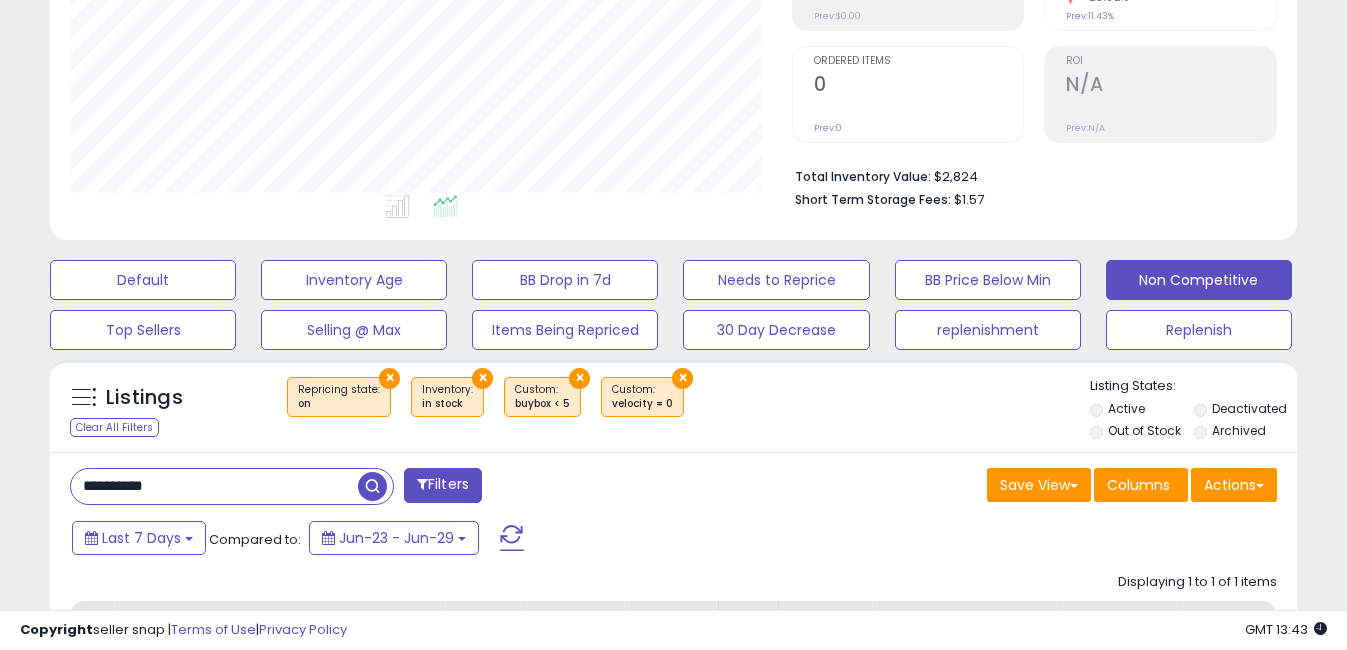 click on "**********" at bounding box center (214, 486) 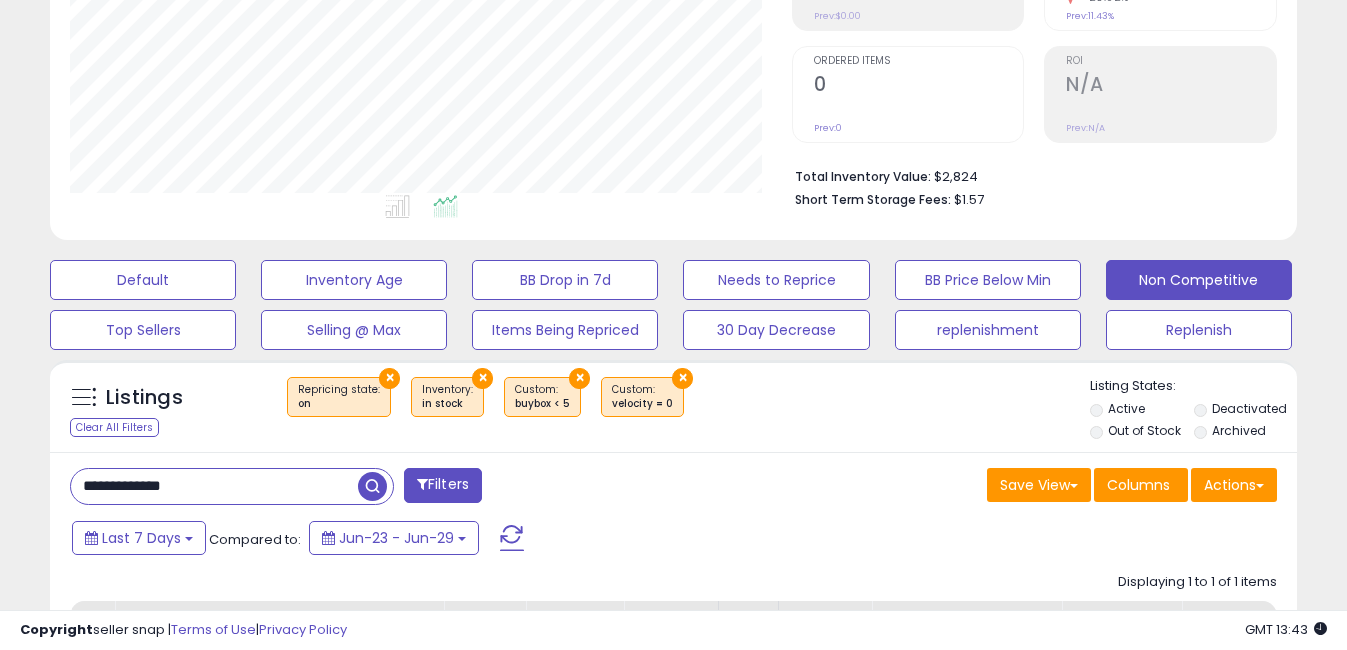 drag, startPoint x: 109, startPoint y: 491, endPoint x: 0, endPoint y: 491, distance: 109 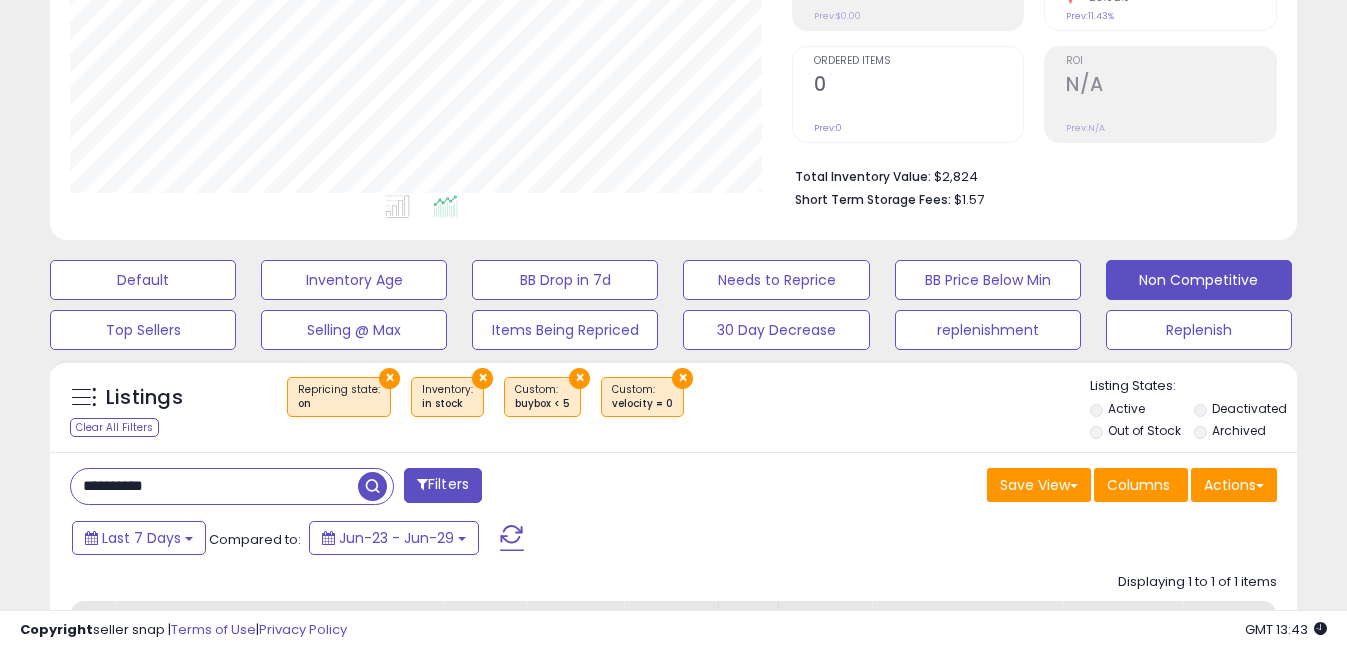 scroll, scrollTop: 999590, scrollLeft: 999270, axis: both 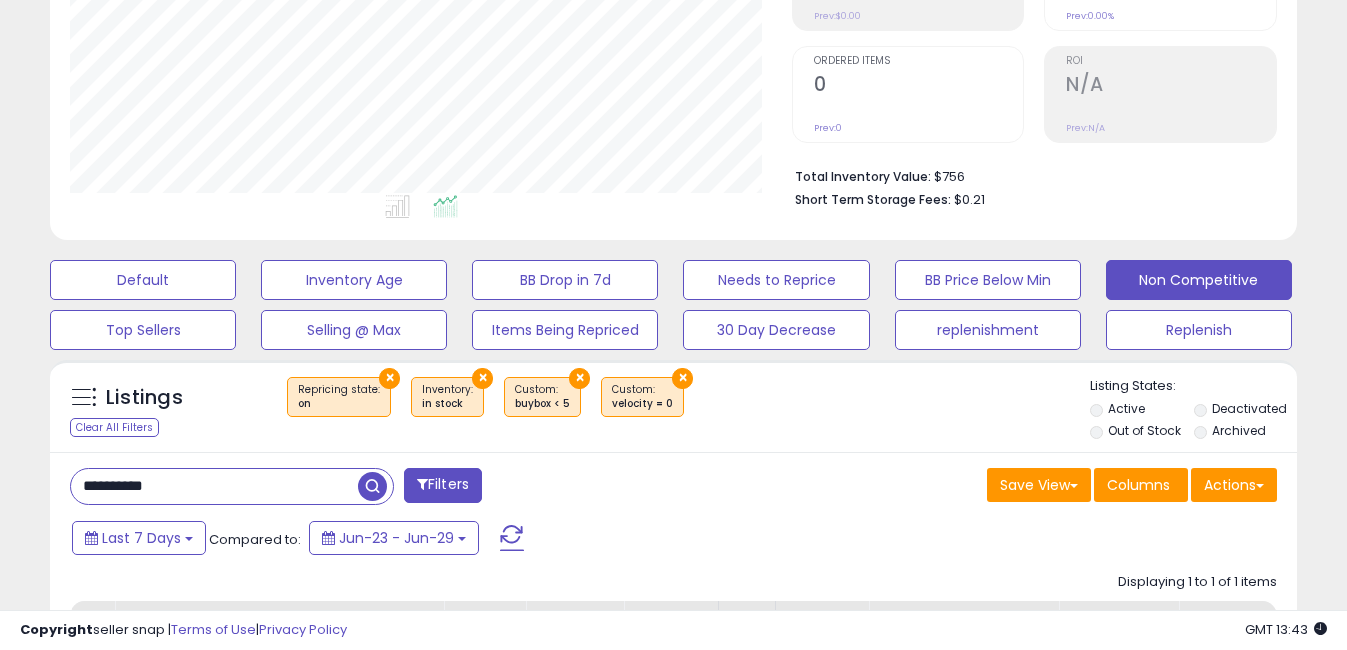 click on "**********" at bounding box center [214, 486] 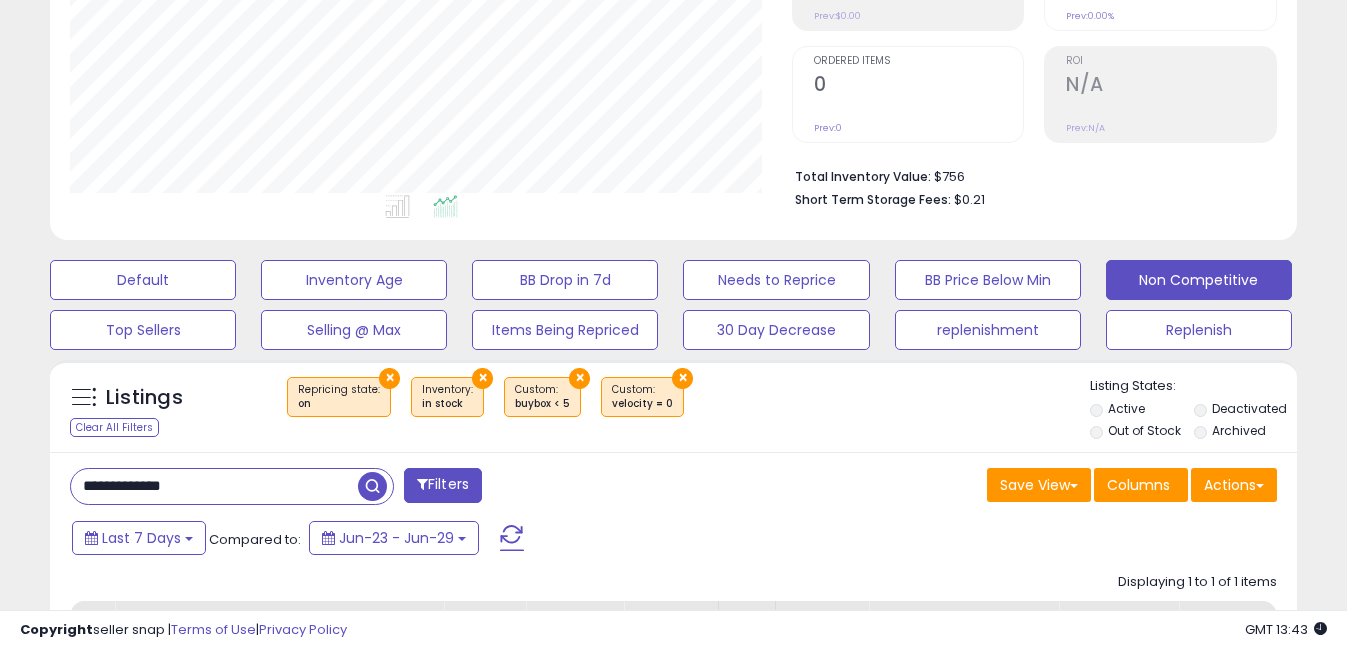 drag, startPoint x: 105, startPoint y: 487, endPoint x: -4, endPoint y: 487, distance: 109 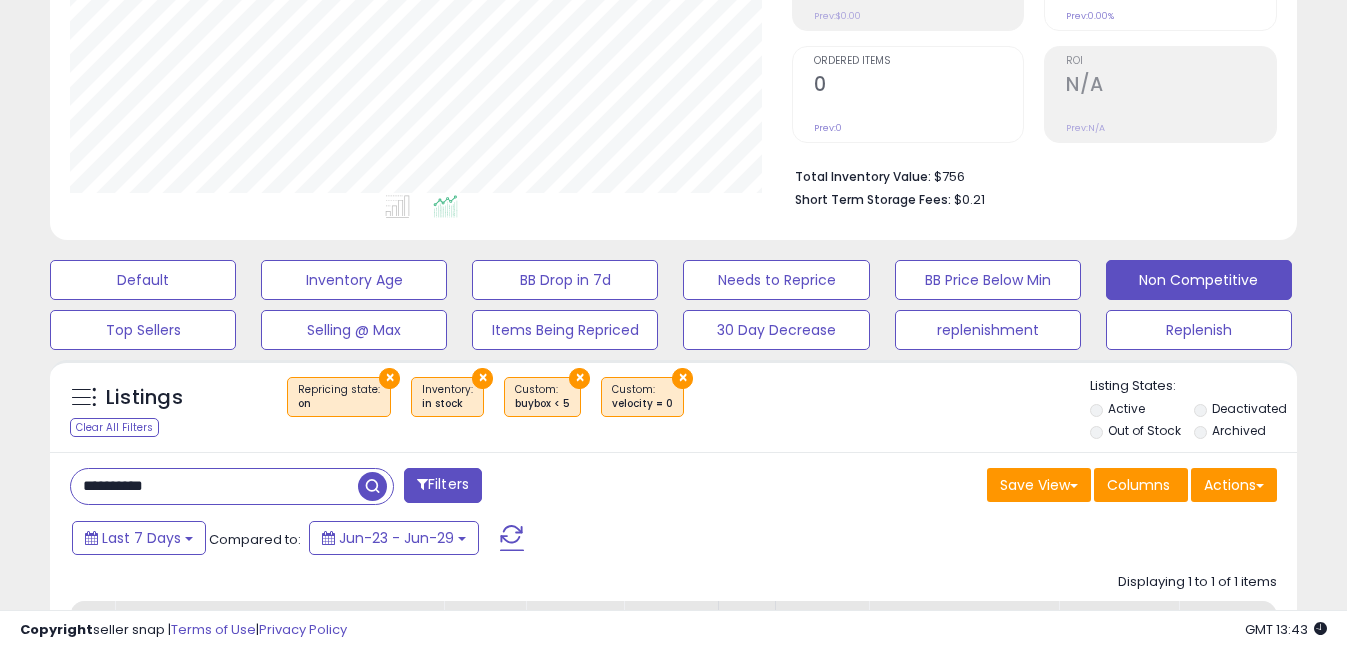 scroll, scrollTop: 999590, scrollLeft: 999270, axis: both 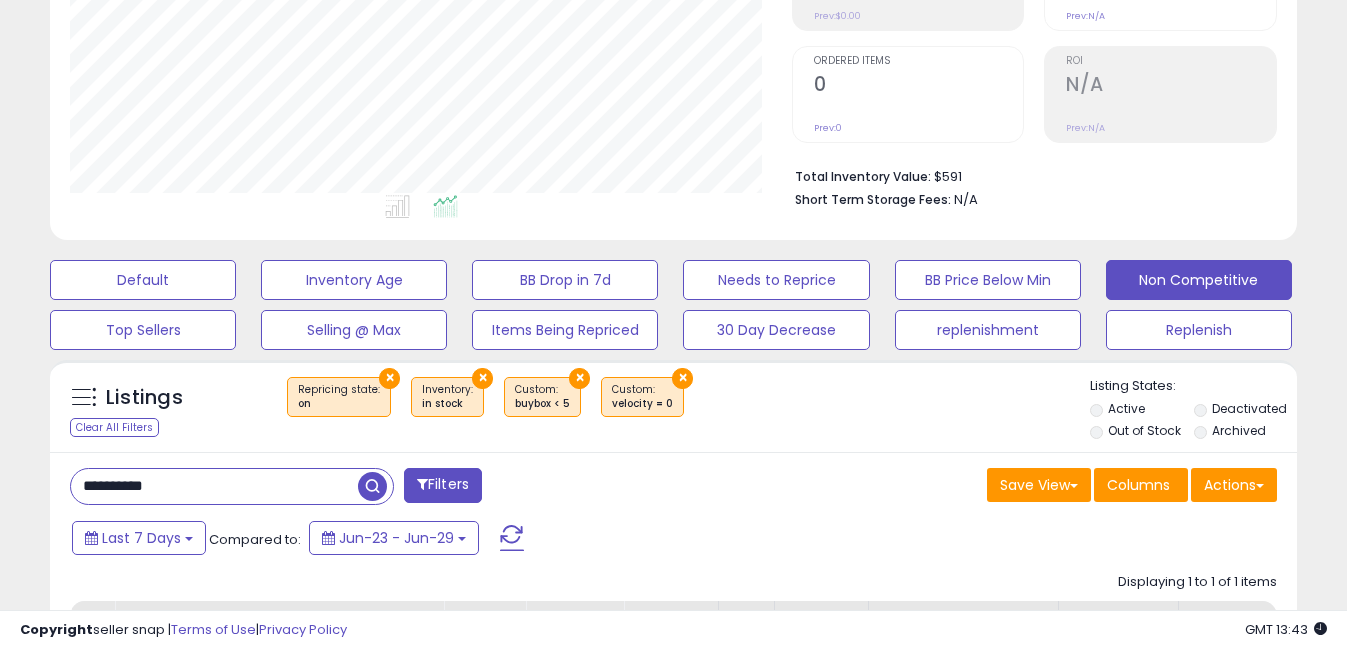 click on "**********" at bounding box center (214, 486) 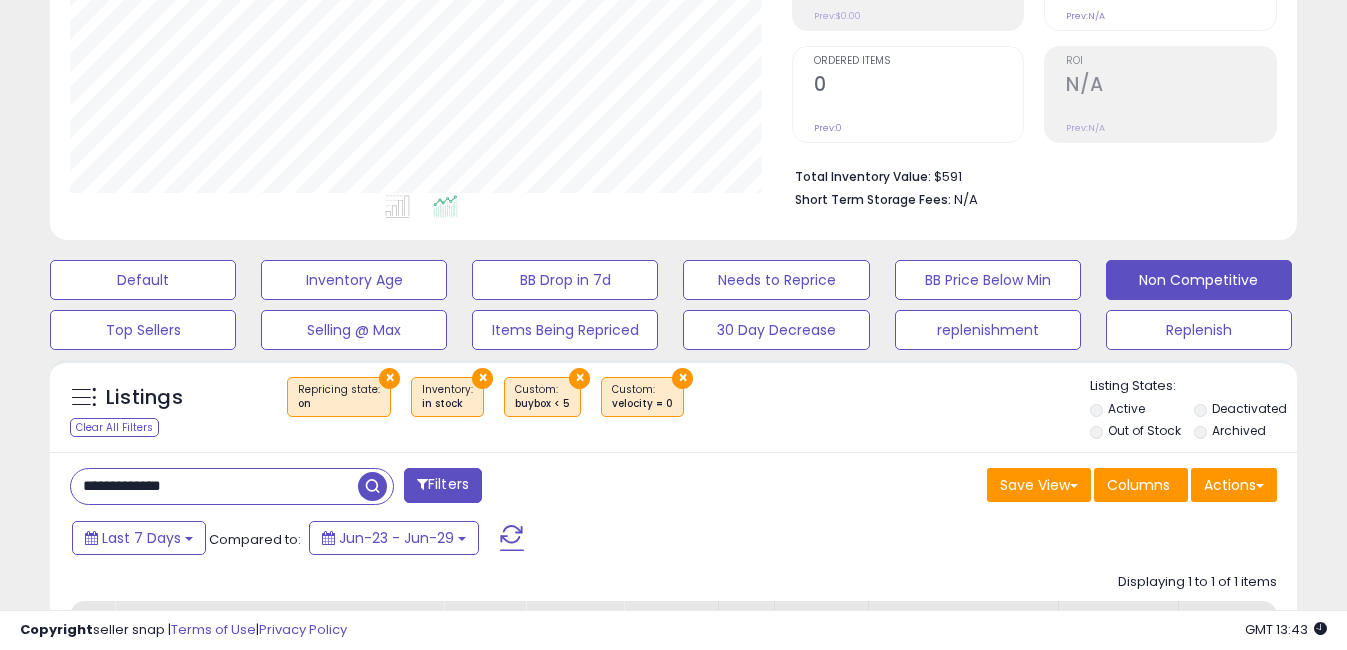 drag, startPoint x: 107, startPoint y: 487, endPoint x: 0, endPoint y: 493, distance: 107.16809 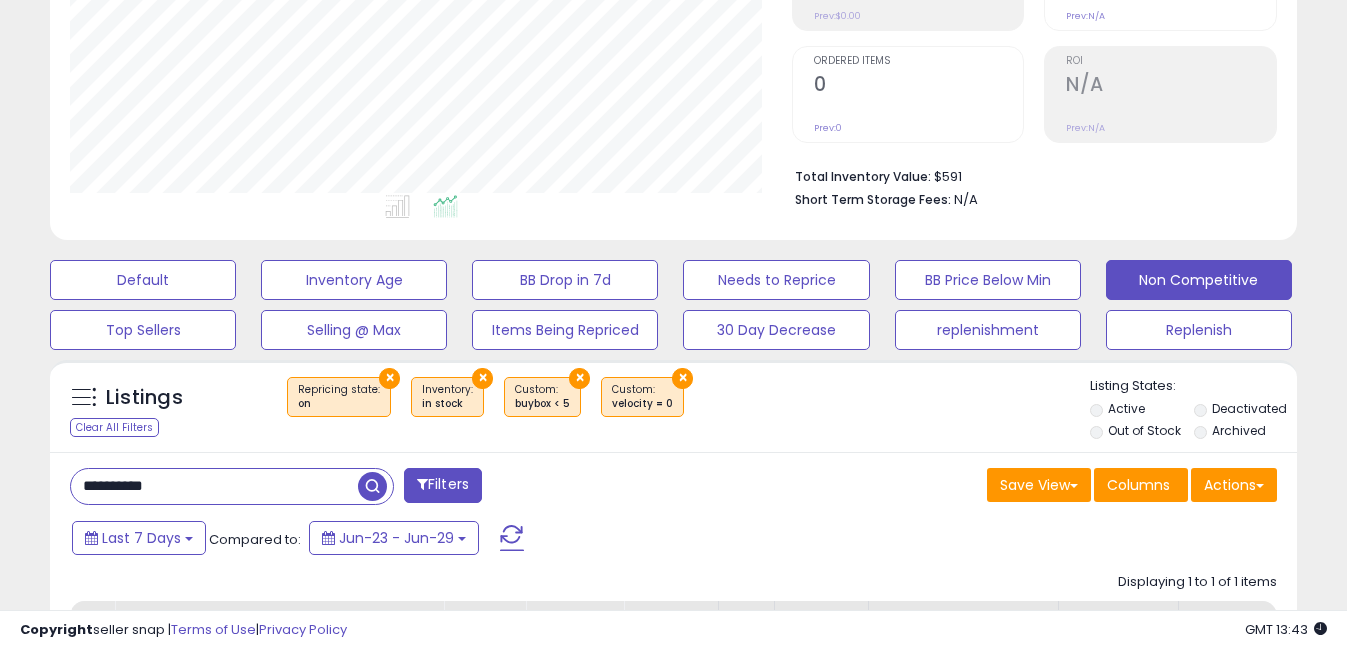 type on "**********" 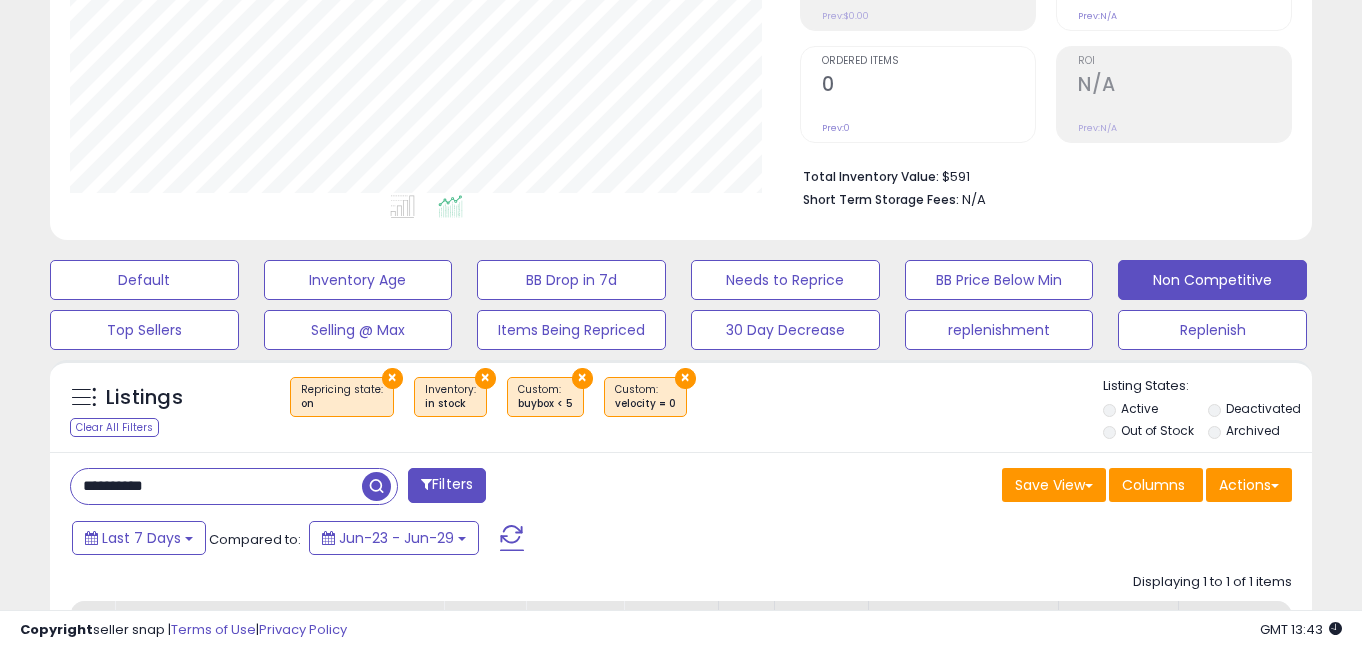 scroll, scrollTop: 999590, scrollLeft: 999270, axis: both 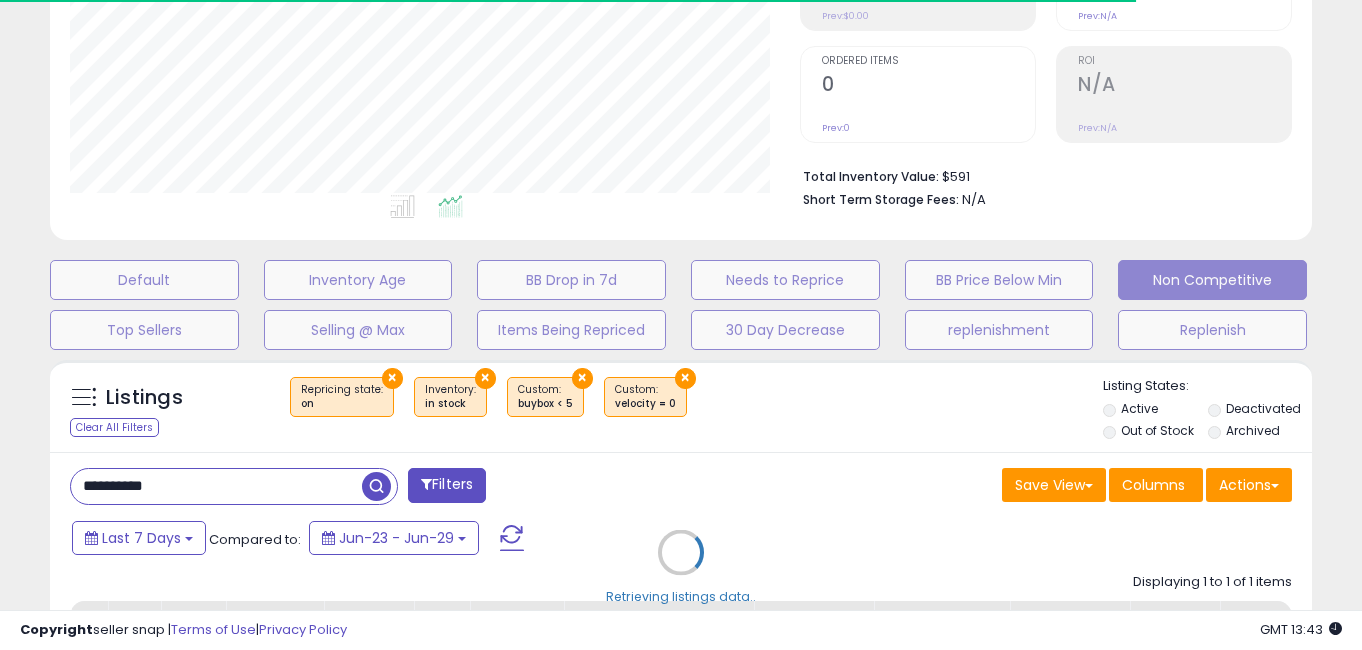 type 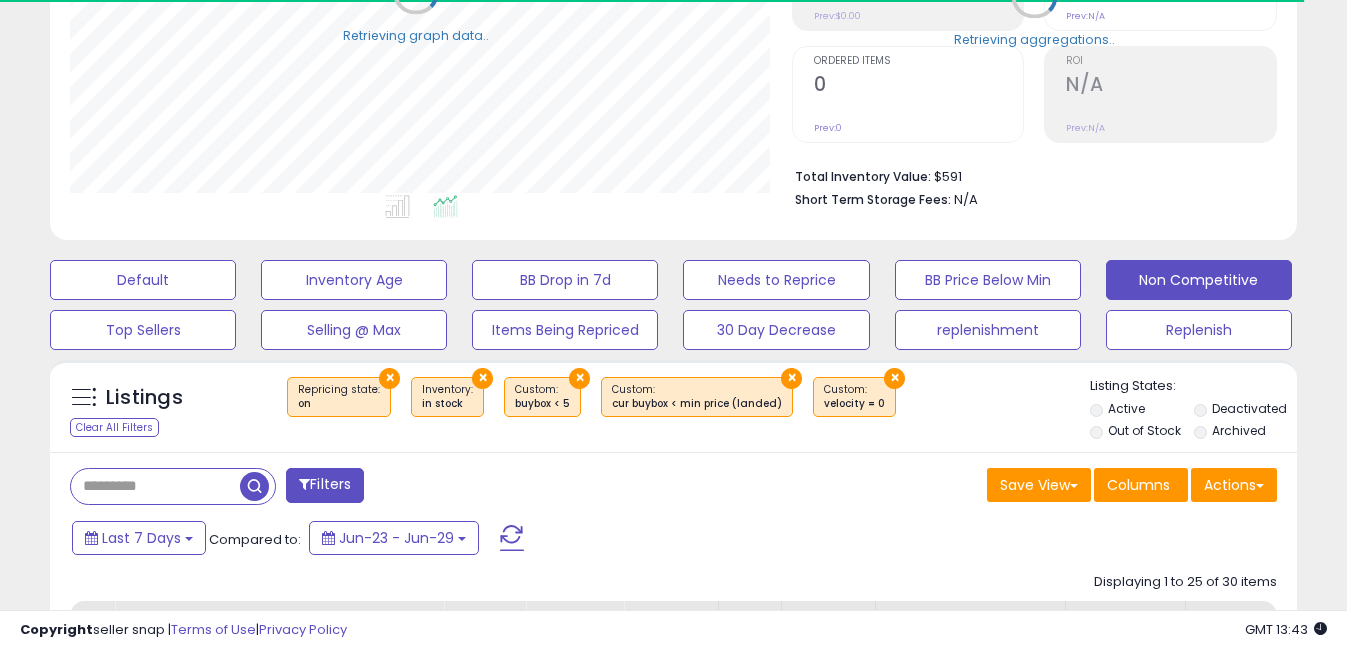scroll, scrollTop: 410, scrollLeft: 721, axis: both 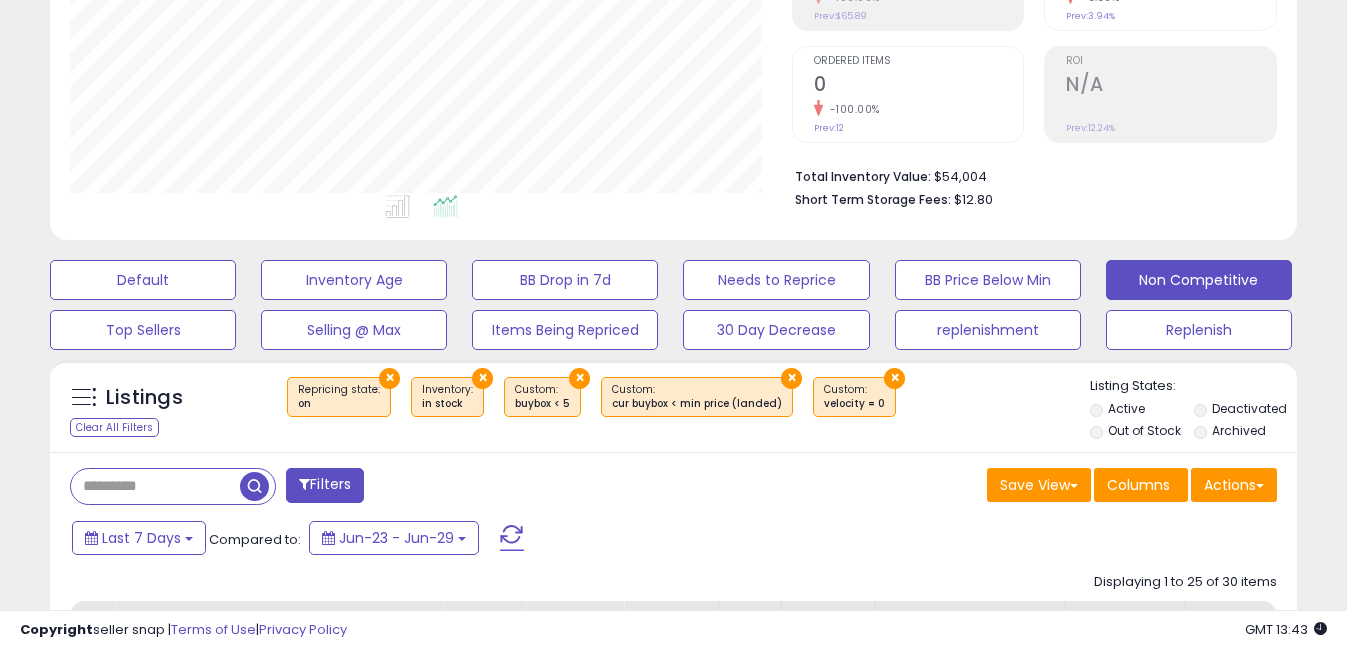 click at bounding box center [155, 486] 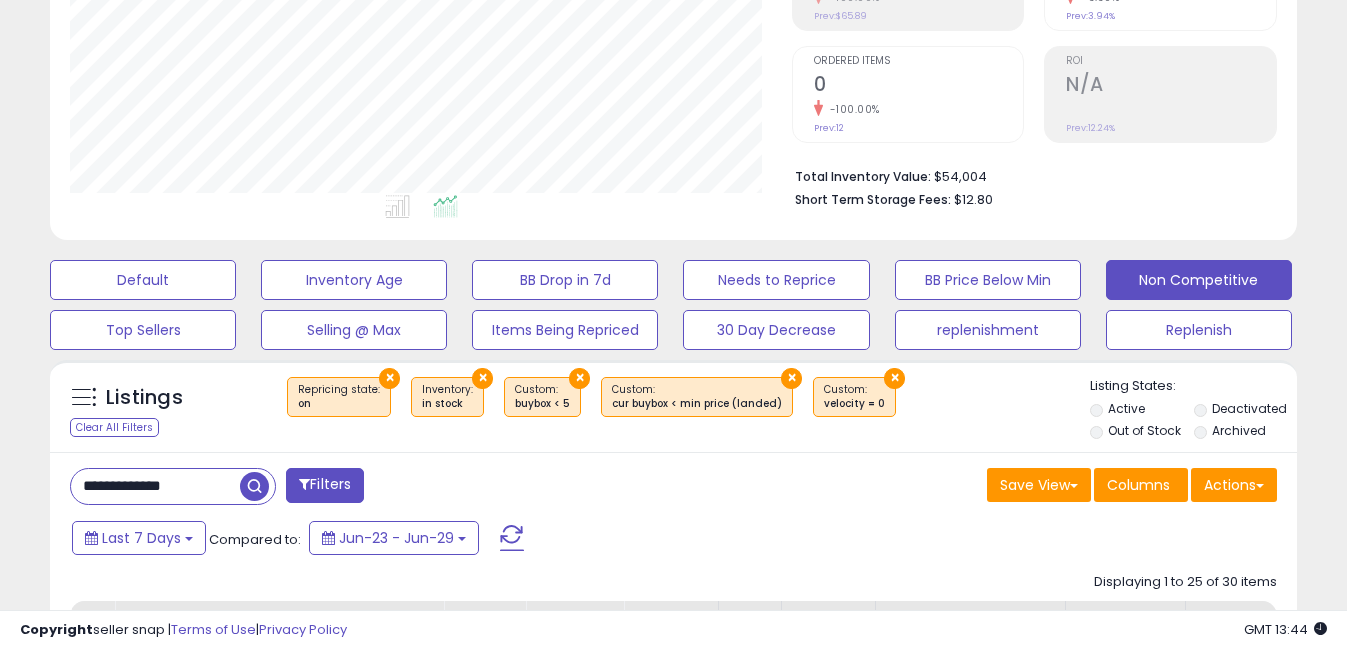 drag, startPoint x: 105, startPoint y: 486, endPoint x: 0, endPoint y: 508, distance: 107.28001 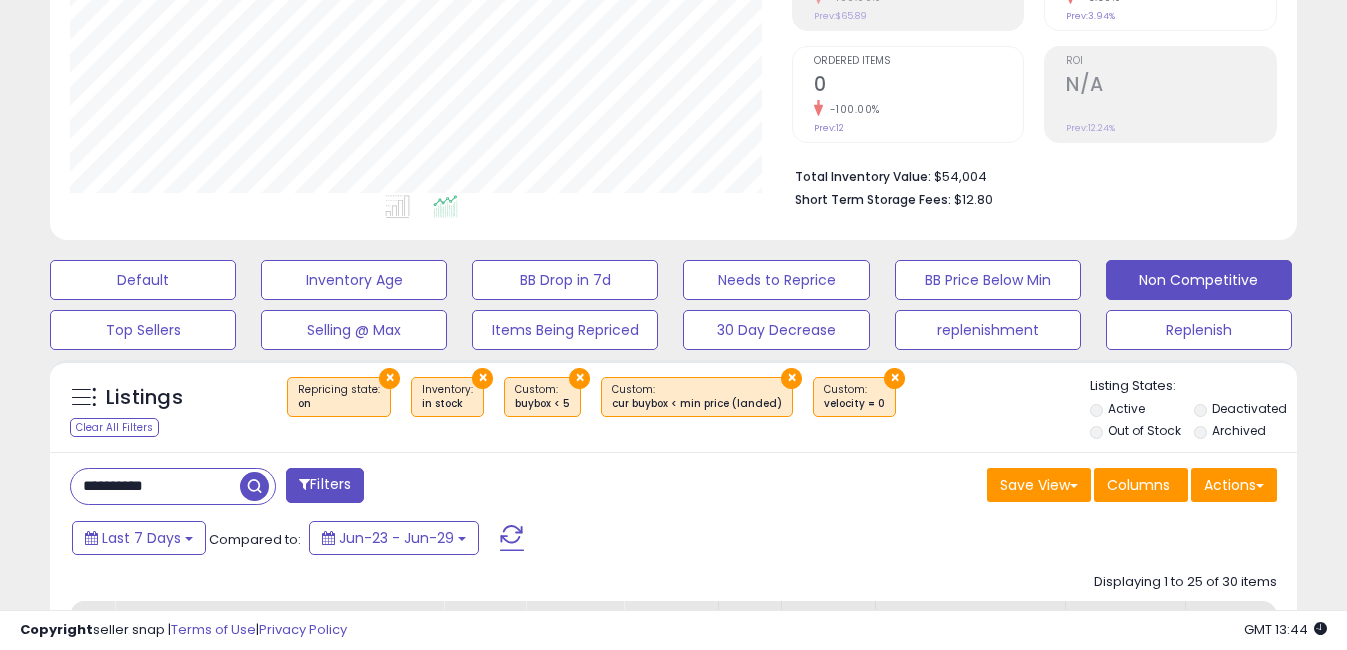 type on "**********" 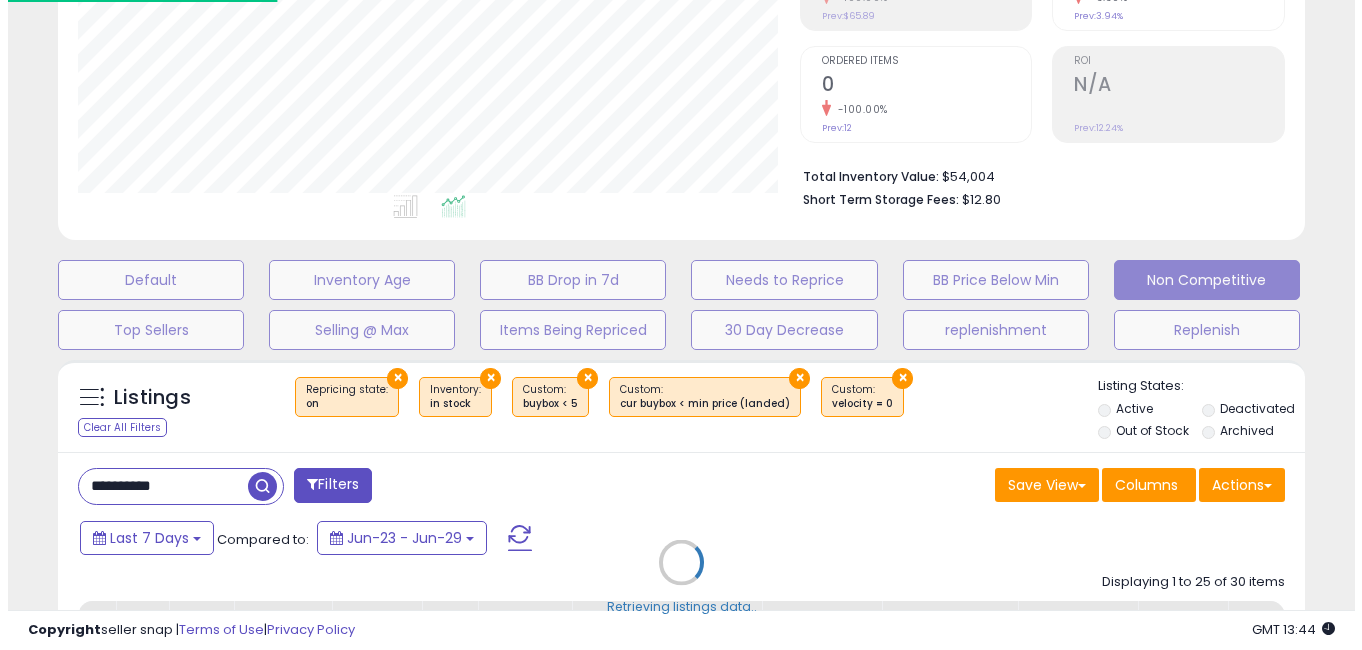 scroll, scrollTop: 999590, scrollLeft: 999270, axis: both 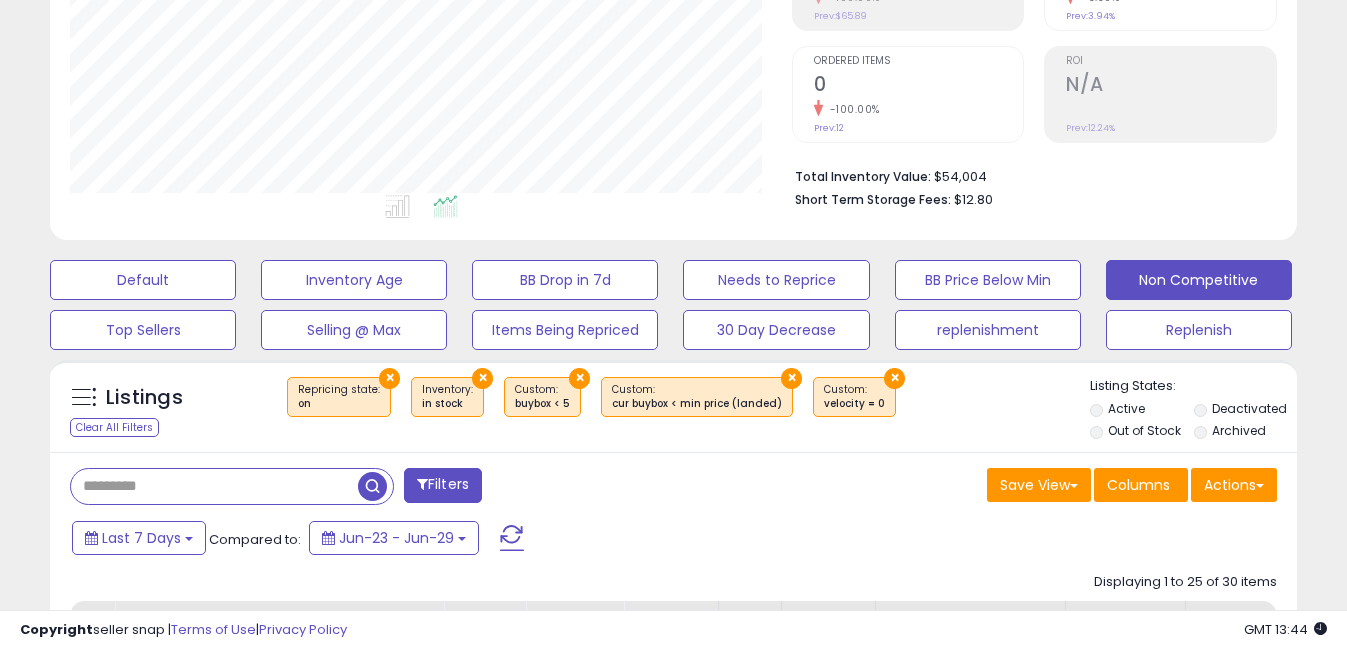 click at bounding box center (214, 486) 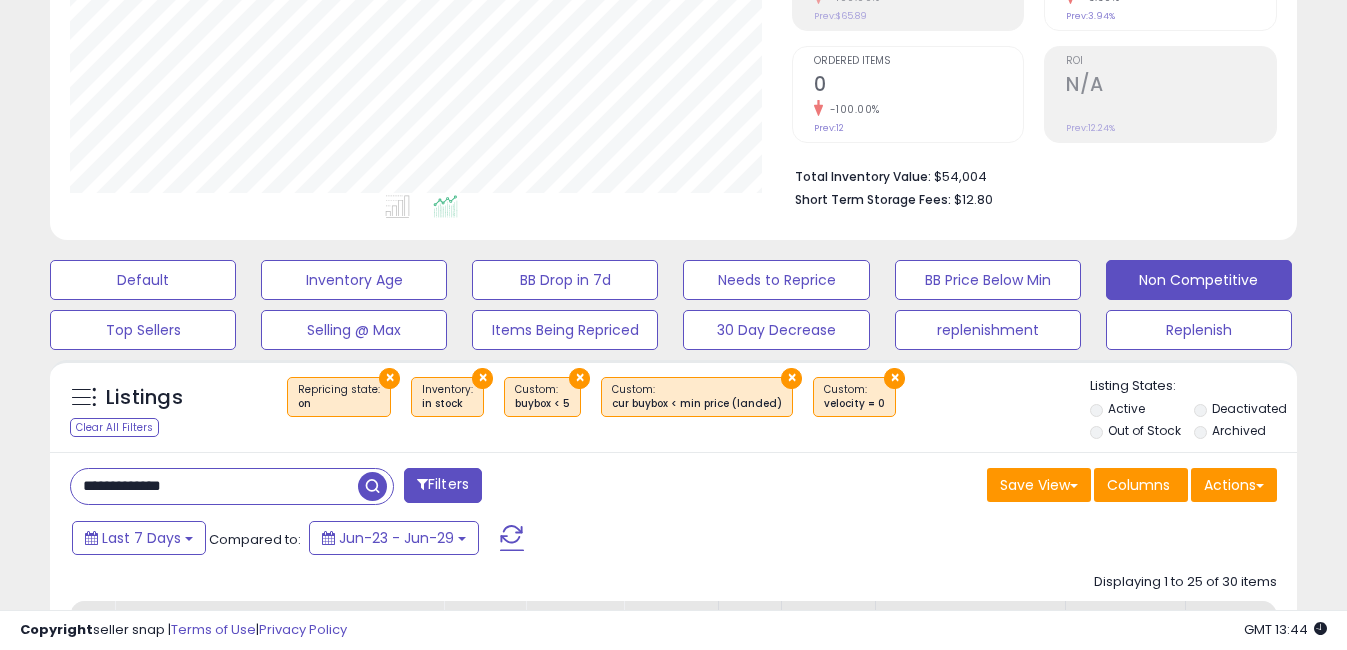 drag, startPoint x: 117, startPoint y: 487, endPoint x: -4, endPoint y: 489, distance: 121.016525 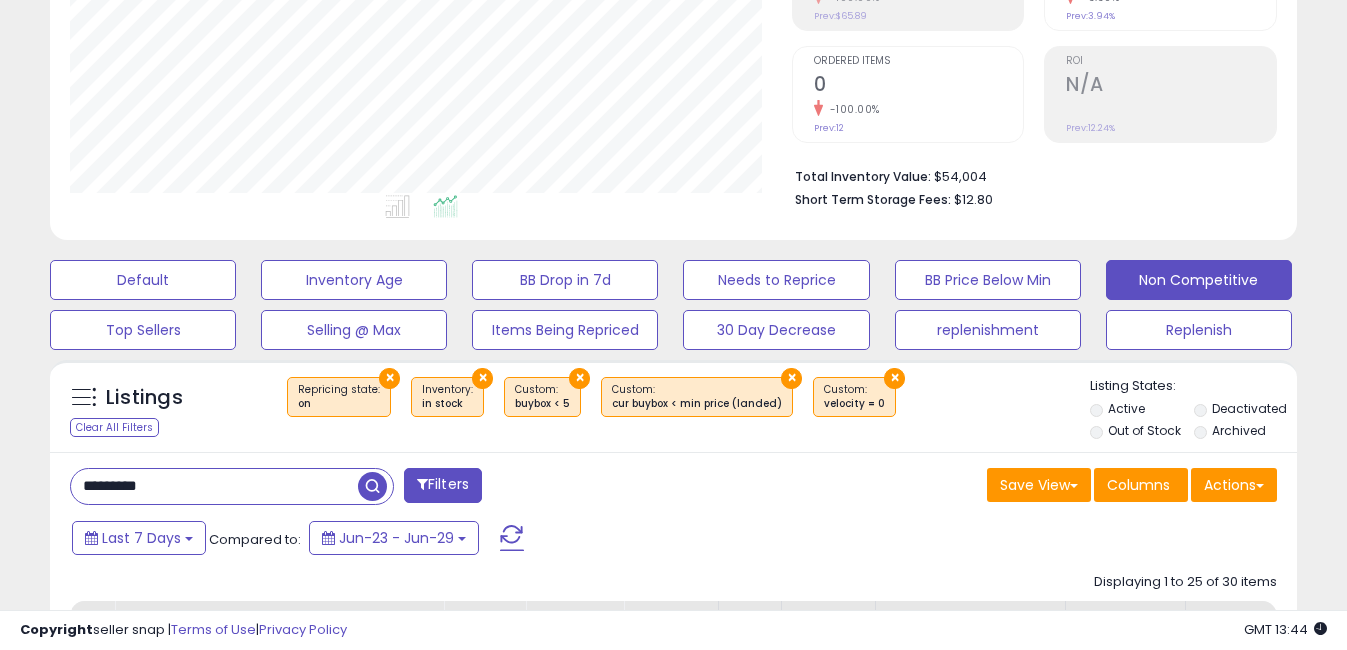 type on "*********" 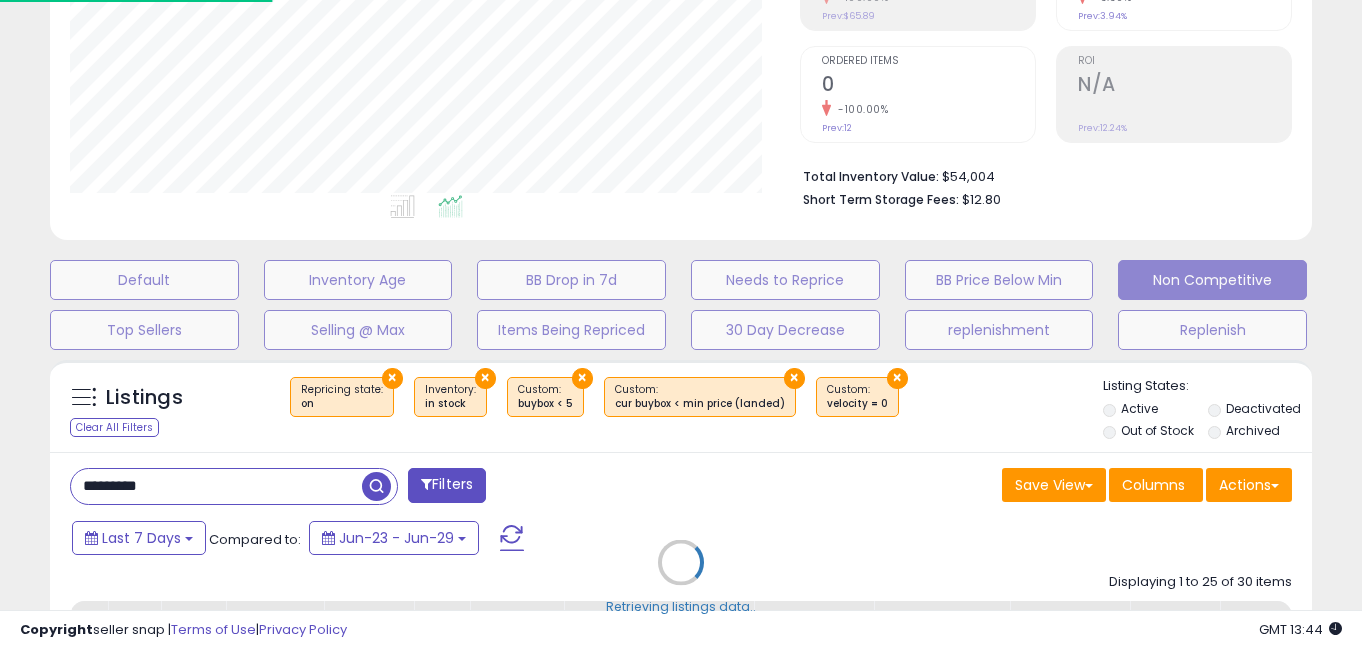 scroll, scrollTop: 999590, scrollLeft: 999270, axis: both 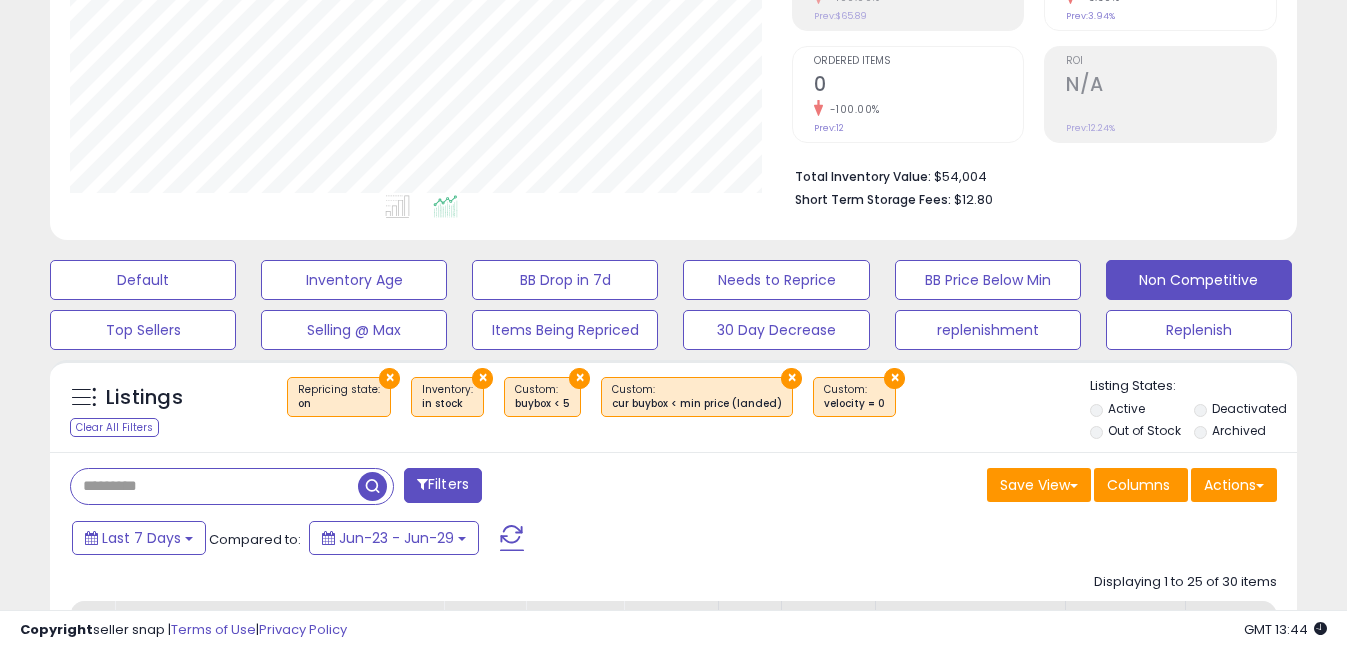 click at bounding box center [214, 486] 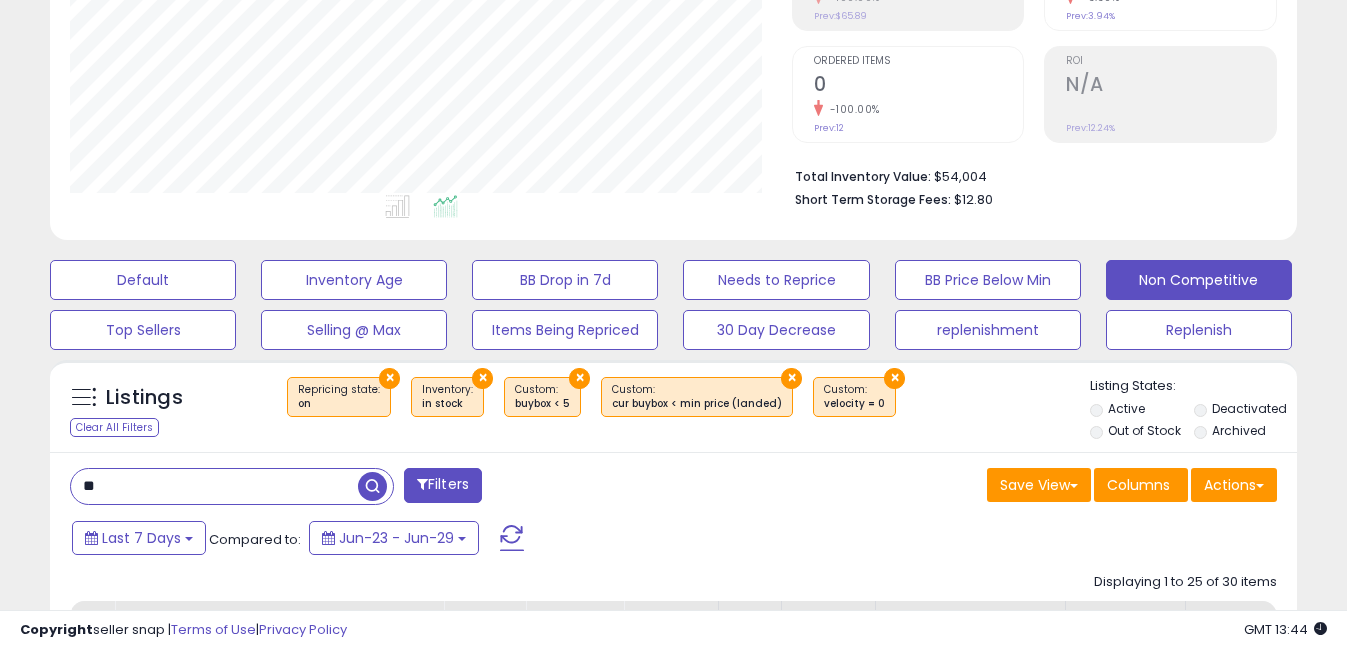 type on "*" 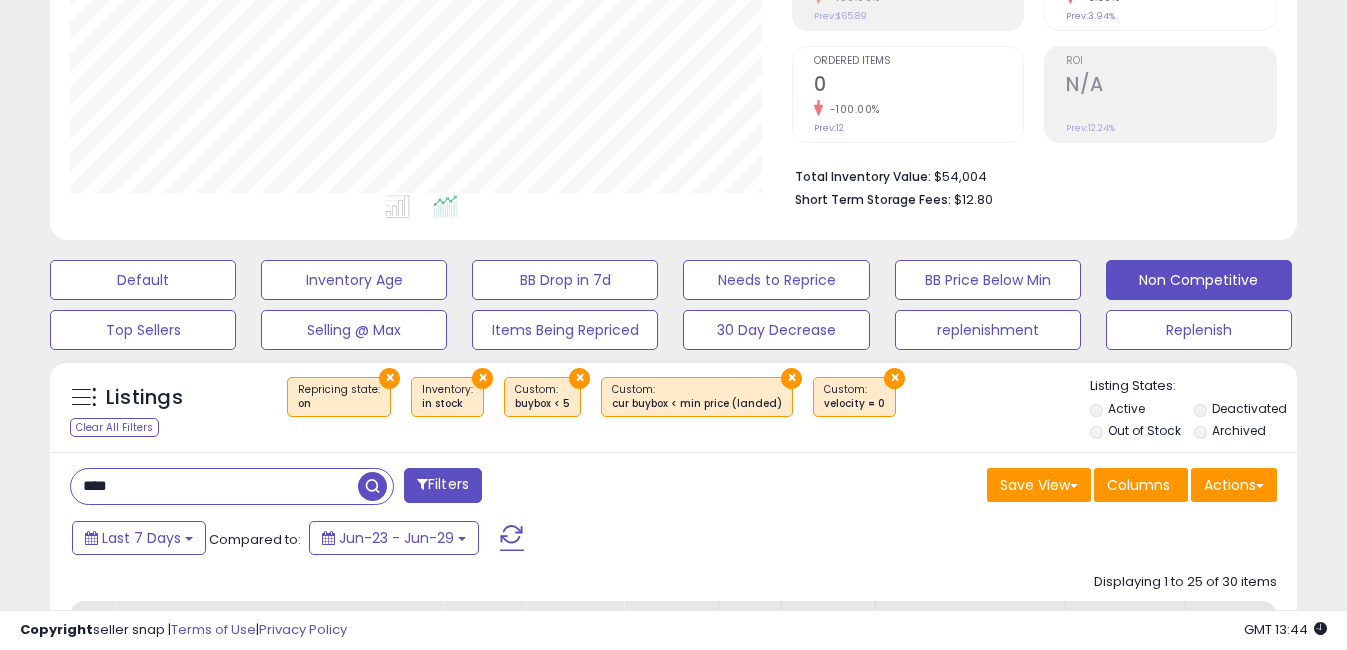 paste on "**********" 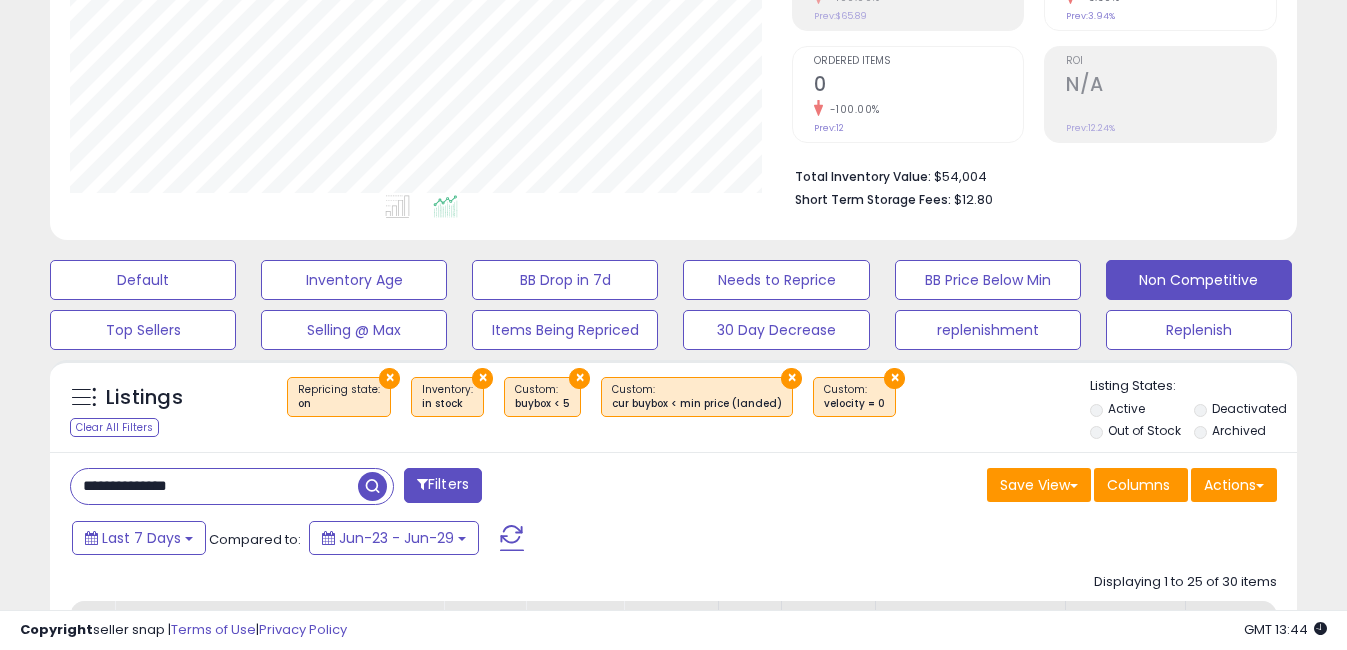 type on "**********" 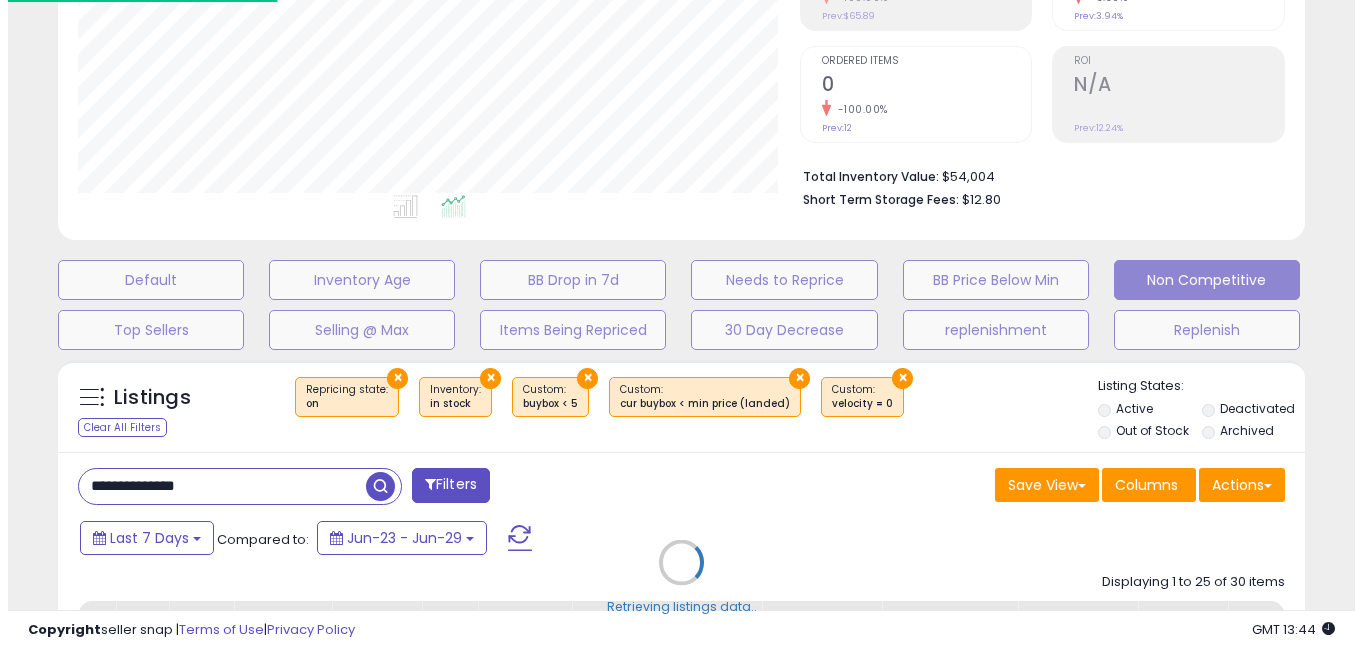 scroll, scrollTop: 999590, scrollLeft: 999270, axis: both 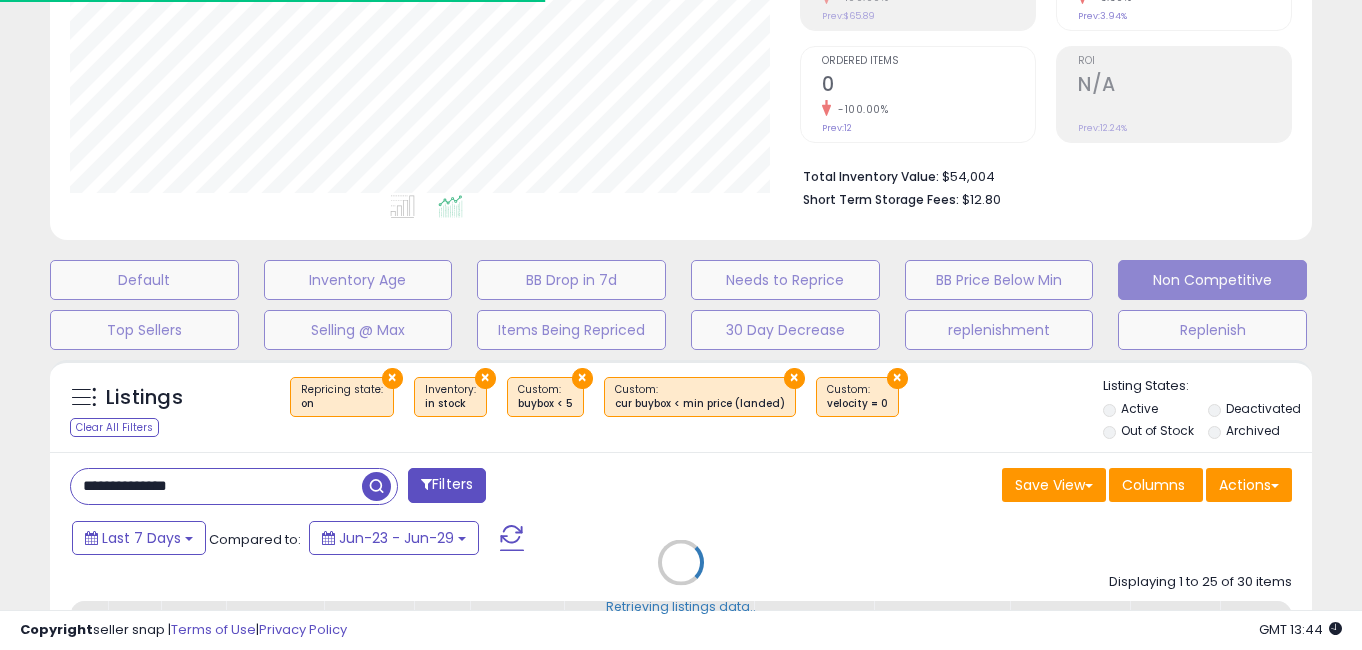 type 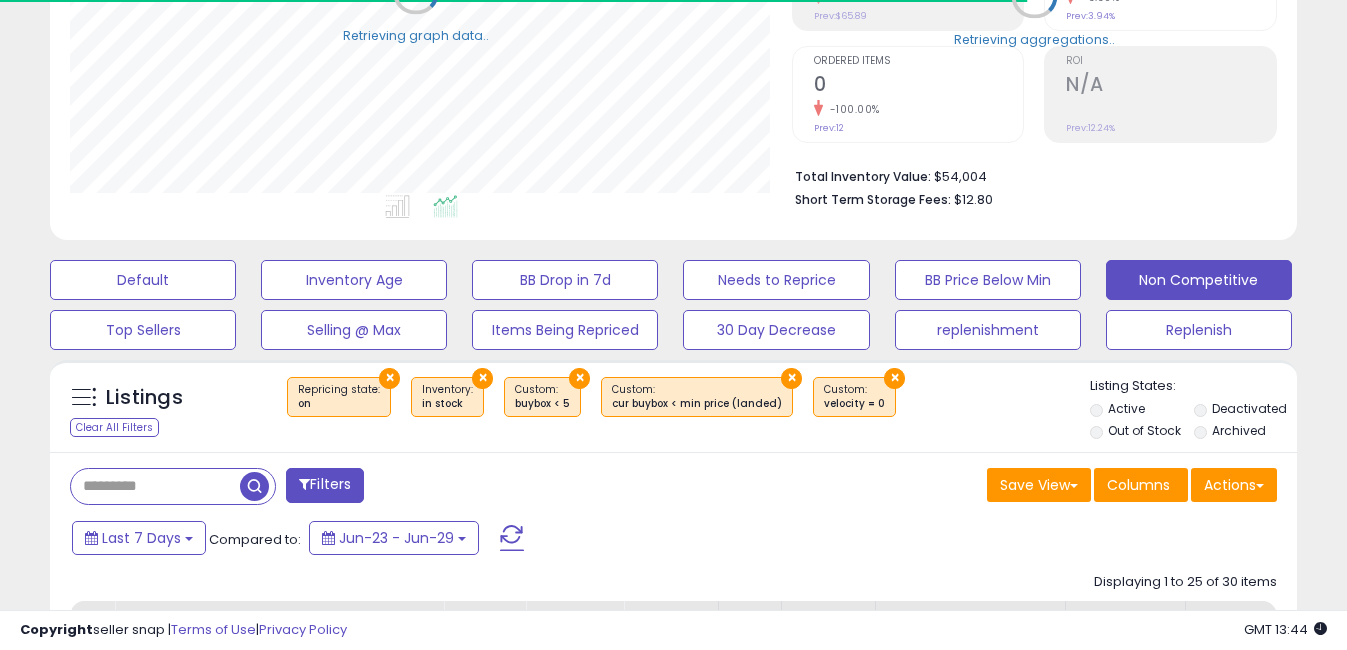 scroll, scrollTop: 410, scrollLeft: 721, axis: both 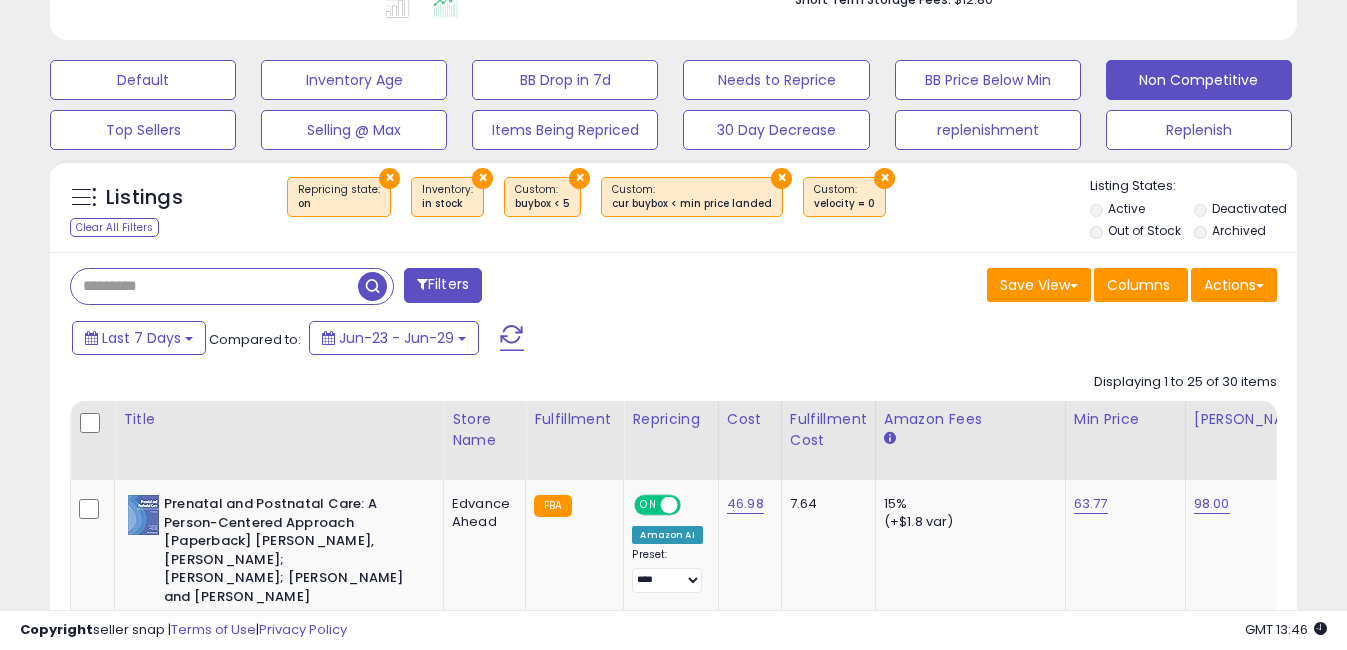 click at bounding box center (214, 286) 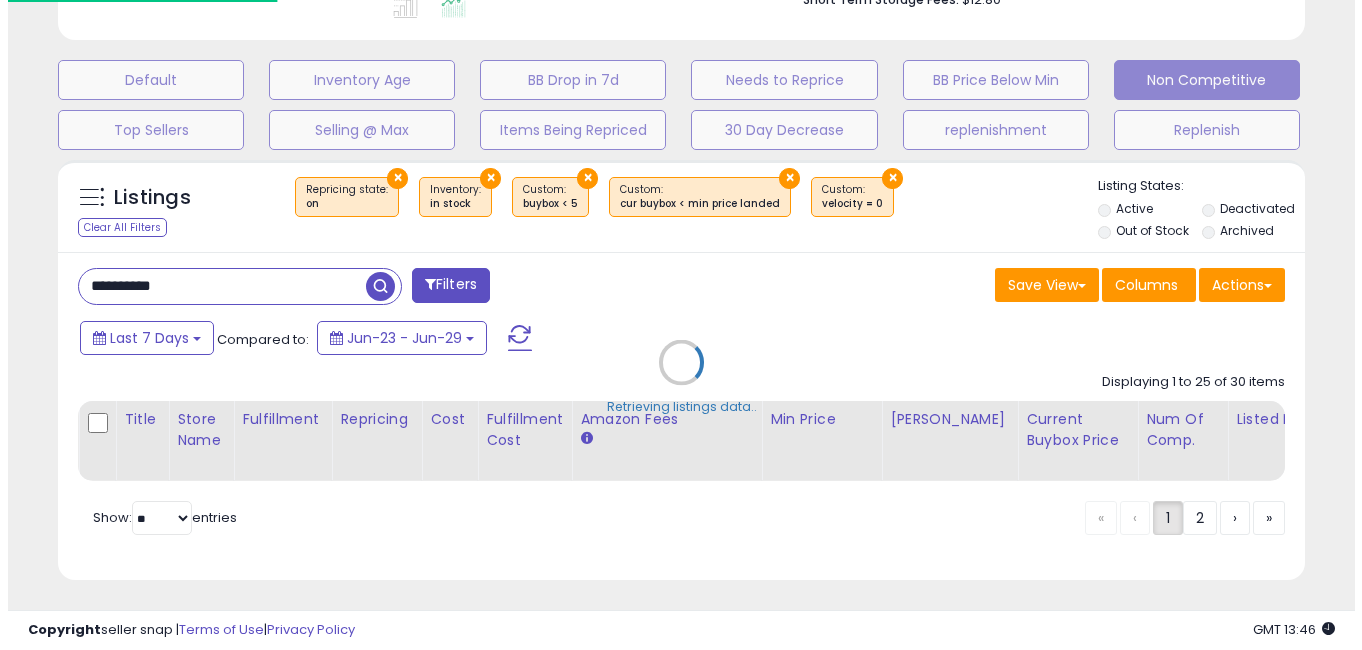 scroll, scrollTop: 999590, scrollLeft: 999270, axis: both 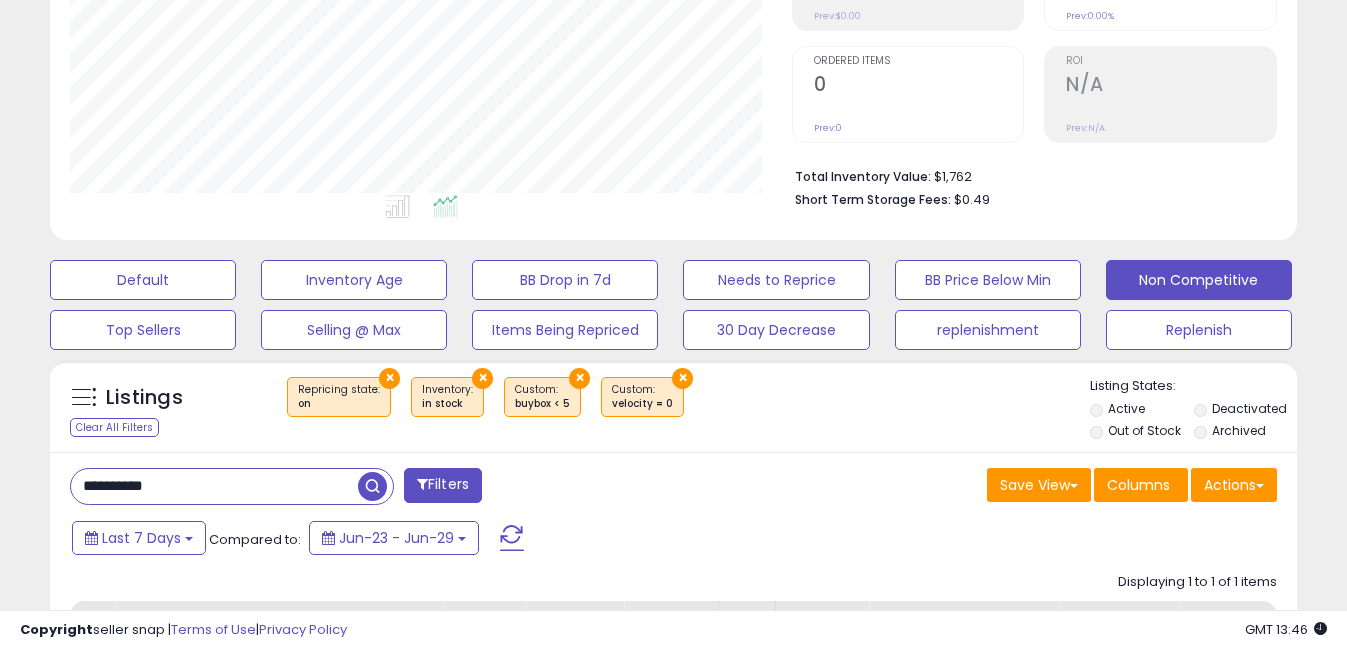 click on "**********" at bounding box center (214, 486) 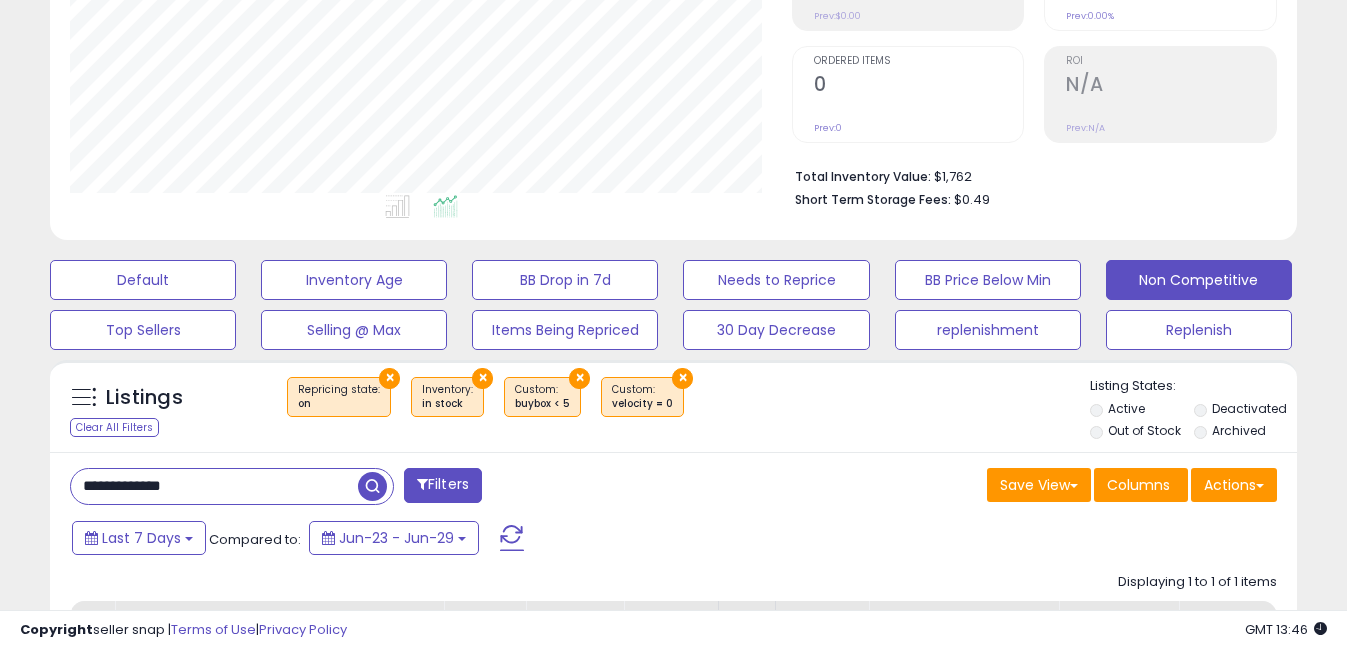drag, startPoint x: 104, startPoint y: 488, endPoint x: 0, endPoint y: 476, distance: 104.69002 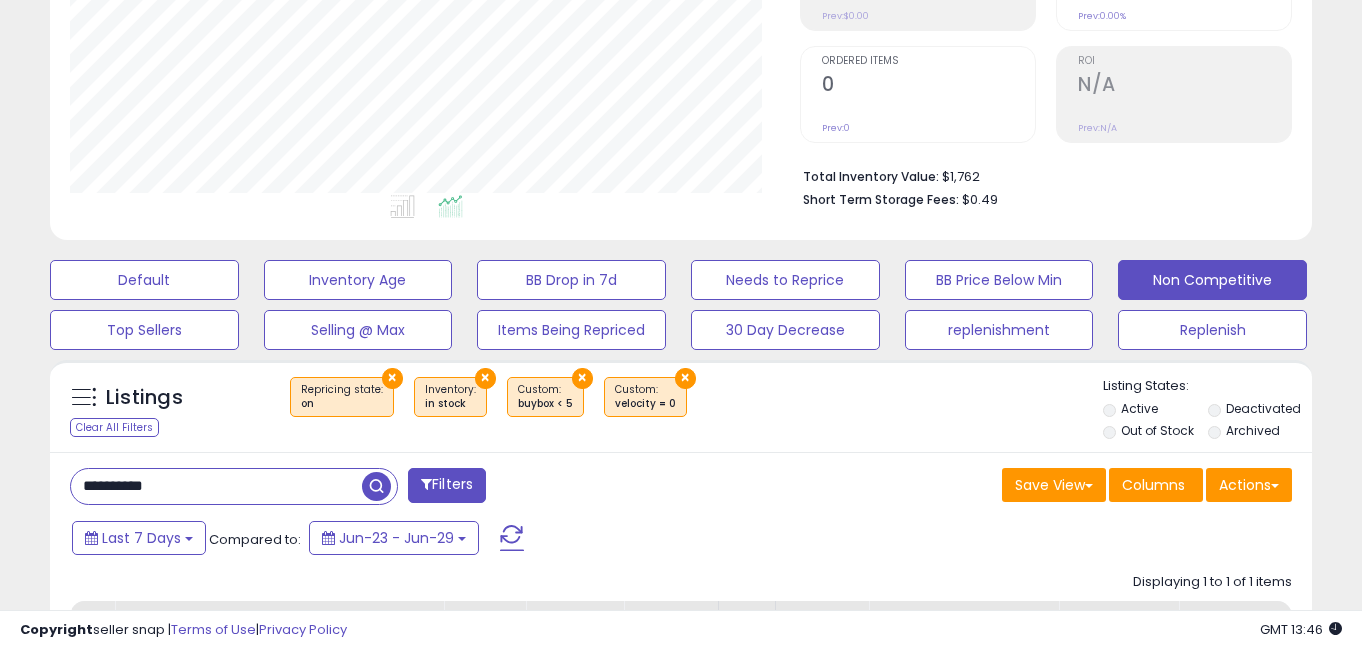 scroll, scrollTop: 999590, scrollLeft: 999270, axis: both 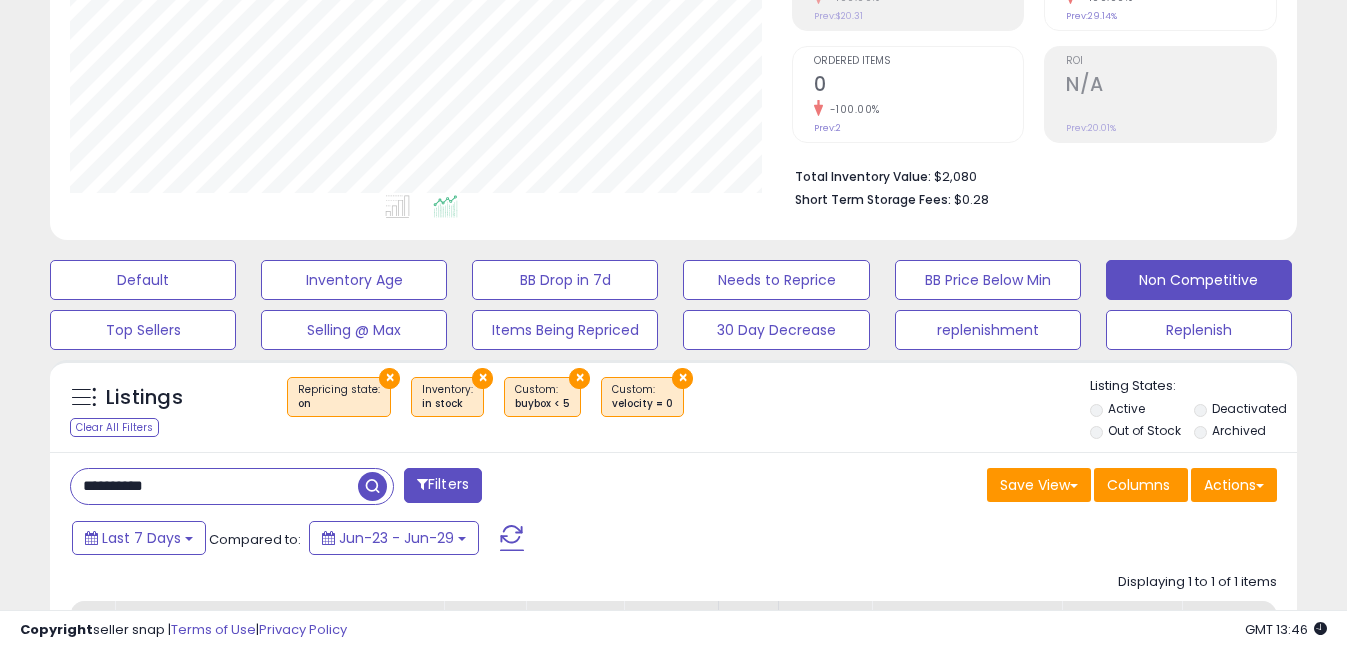 click on "**********" at bounding box center [214, 486] 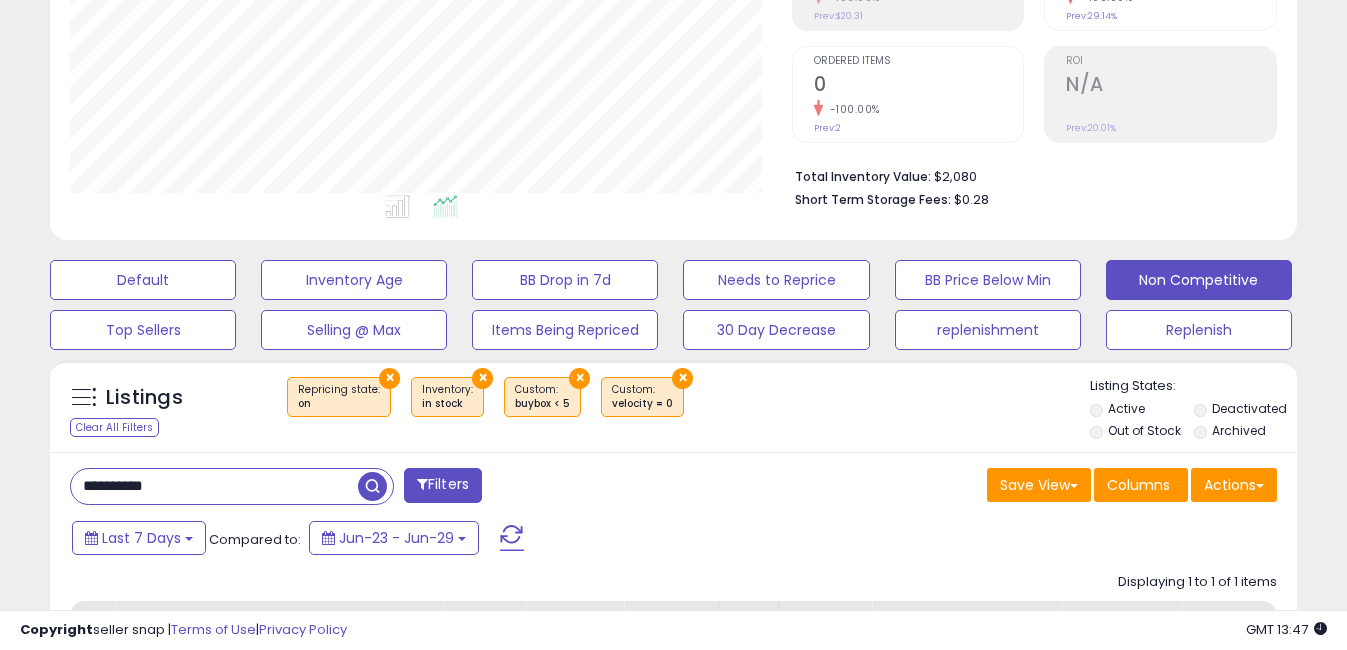 click on "**********" at bounding box center [214, 486] 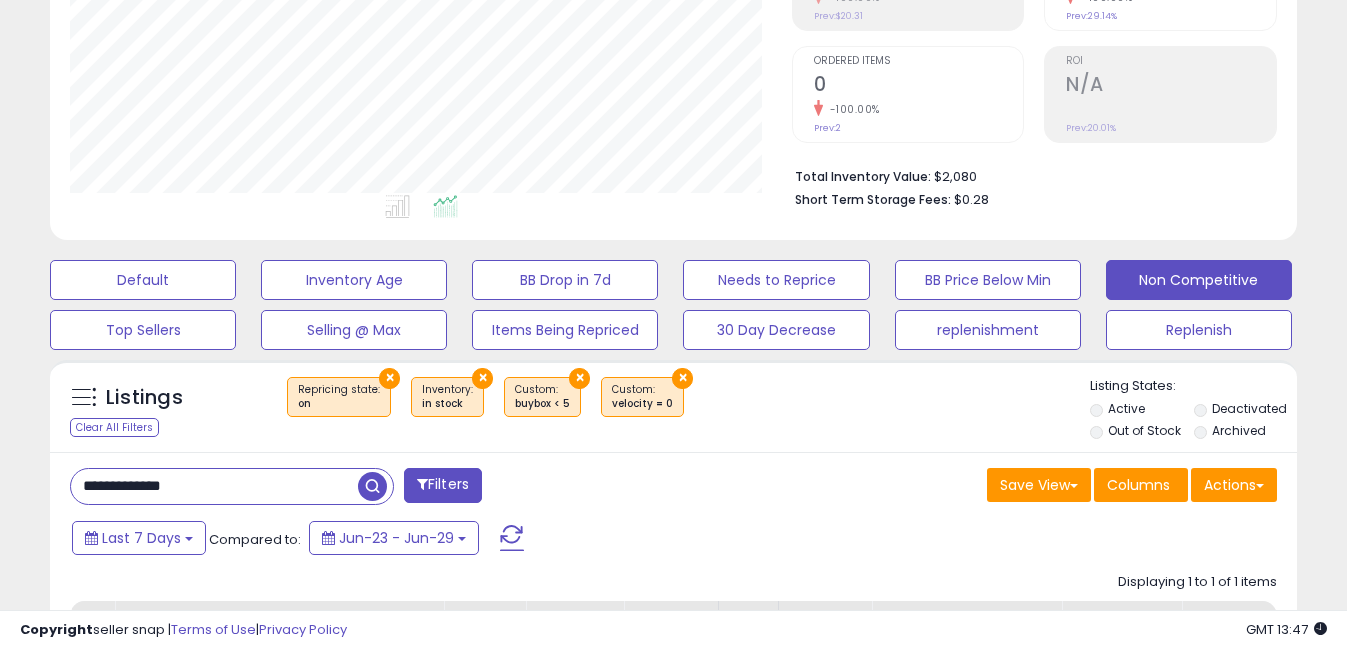 drag, startPoint x: 108, startPoint y: 489, endPoint x: 0, endPoint y: 480, distance: 108.37435 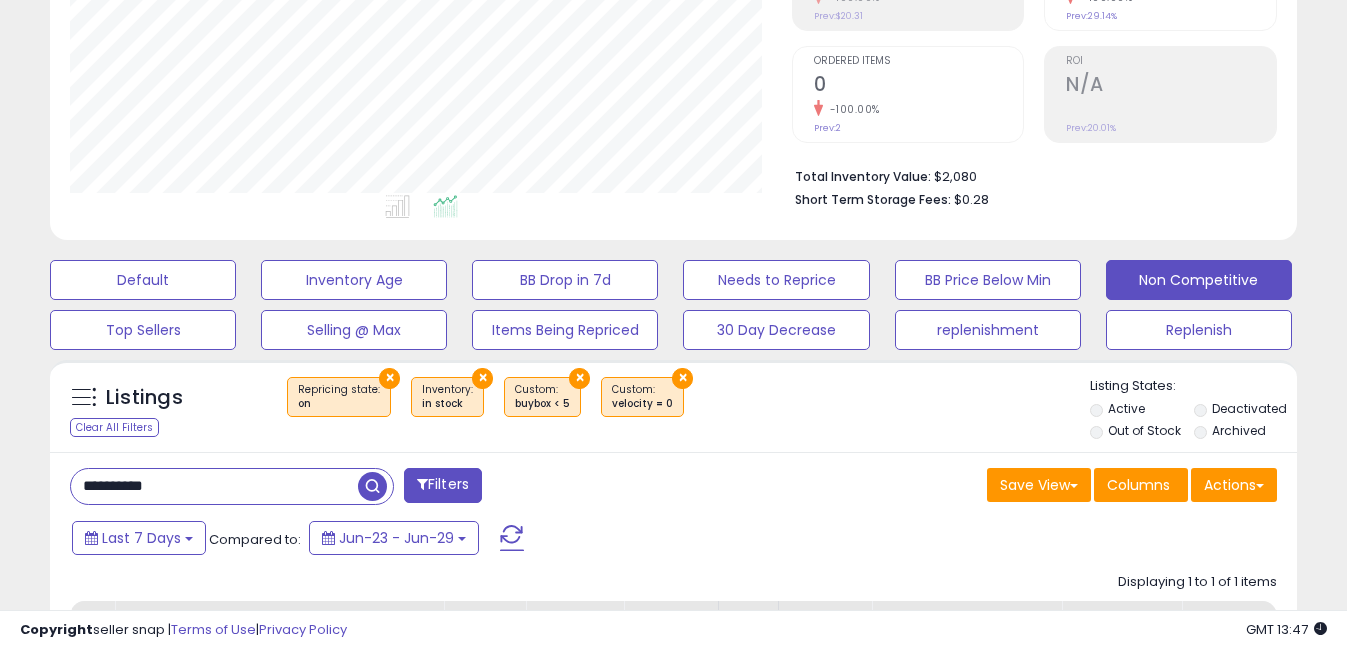 scroll, scrollTop: 999590, scrollLeft: 999270, axis: both 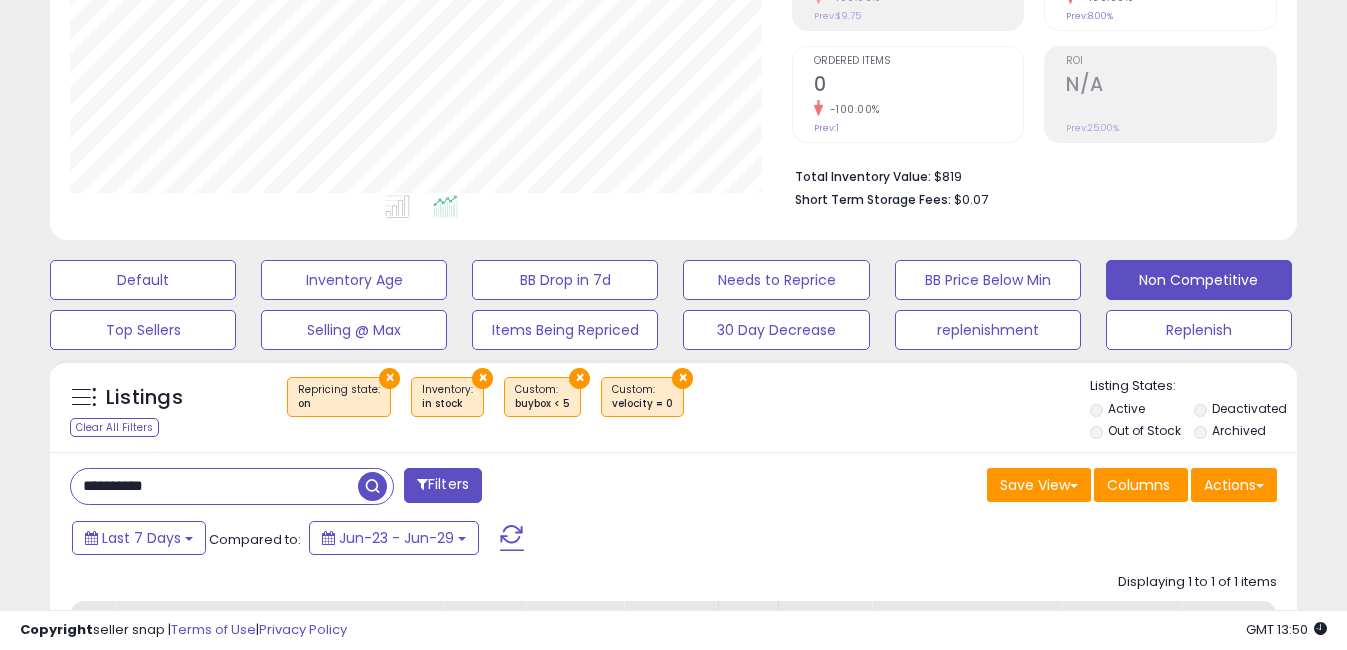 click on "**********" at bounding box center (214, 486) 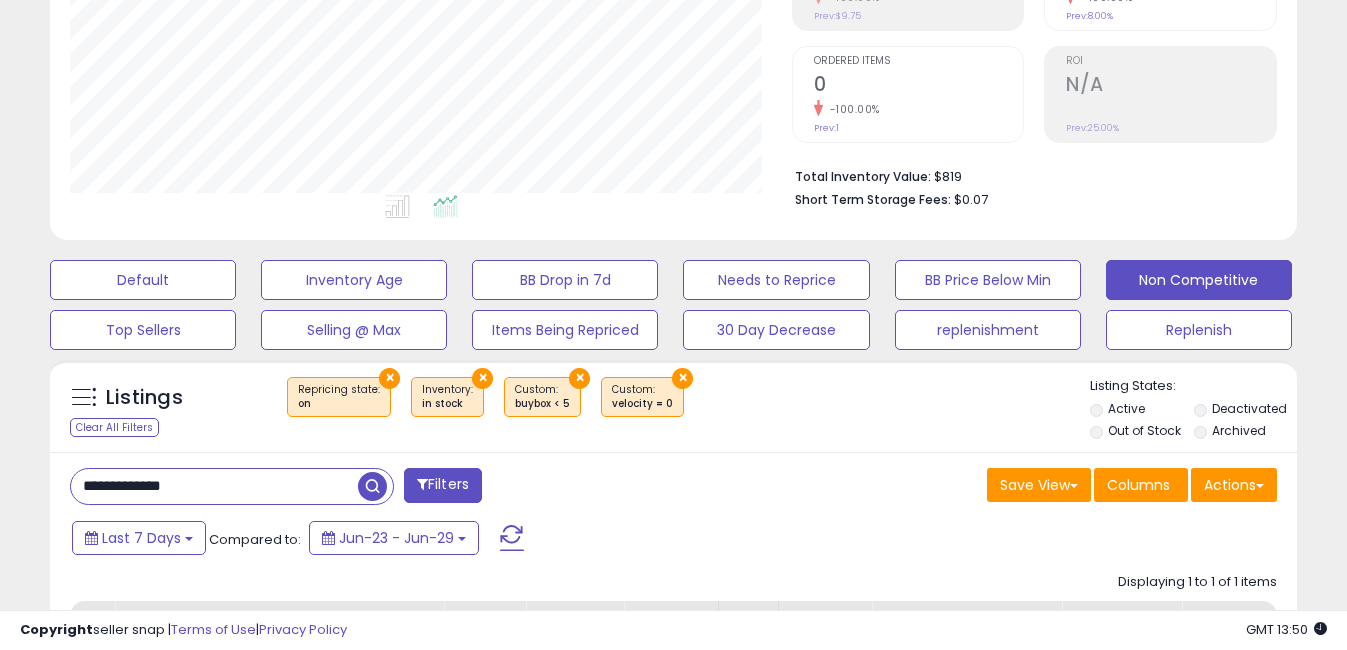 drag, startPoint x: 108, startPoint y: 484, endPoint x: 0, endPoint y: 484, distance: 108 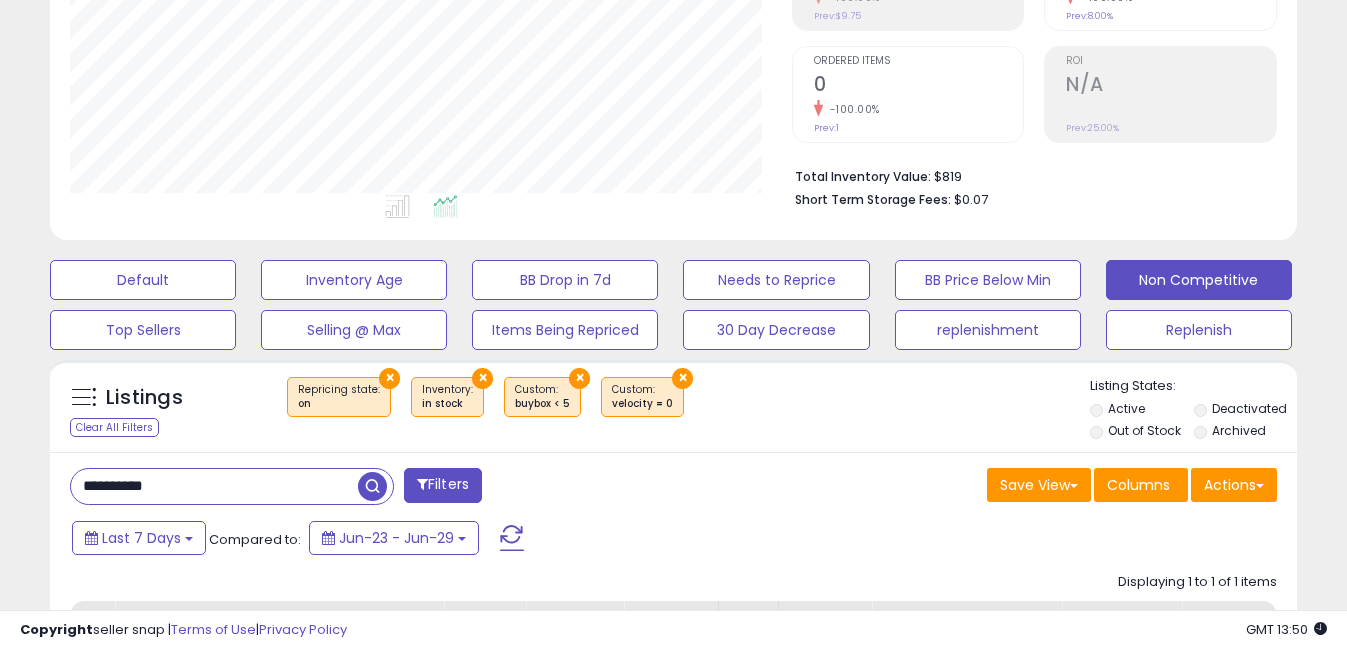 scroll, scrollTop: 999590, scrollLeft: 999270, axis: both 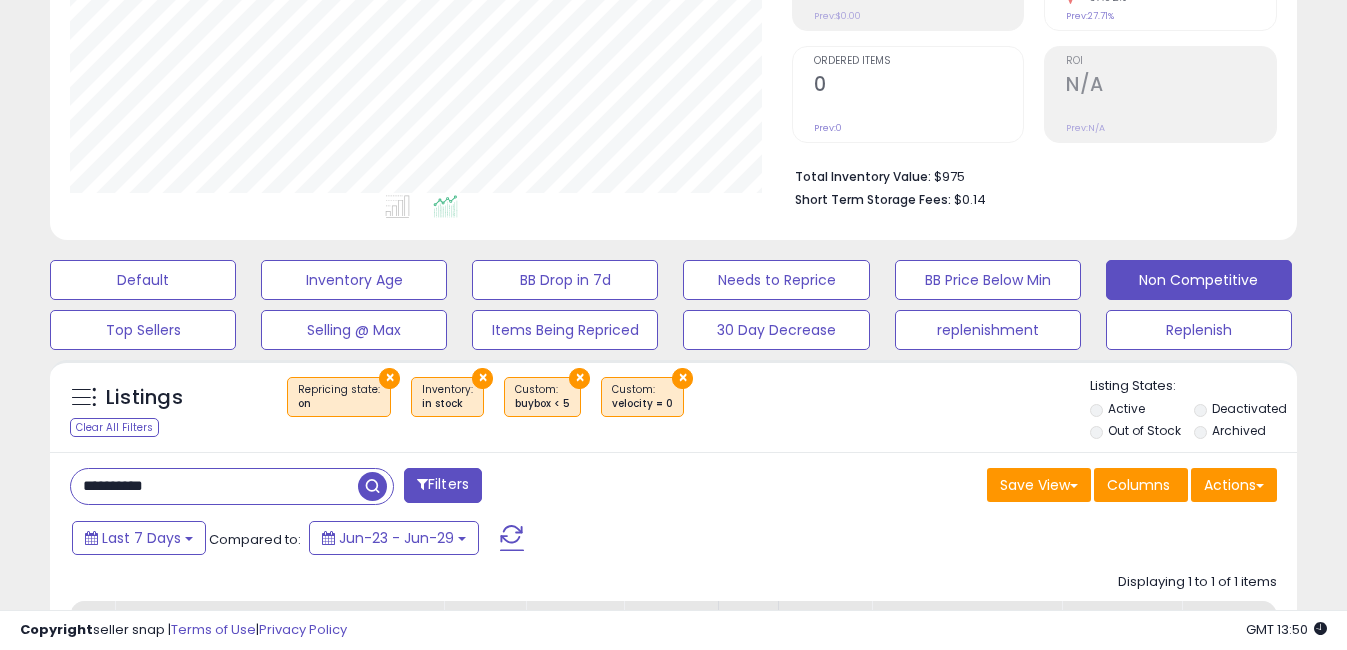 click on "**********" at bounding box center (214, 486) 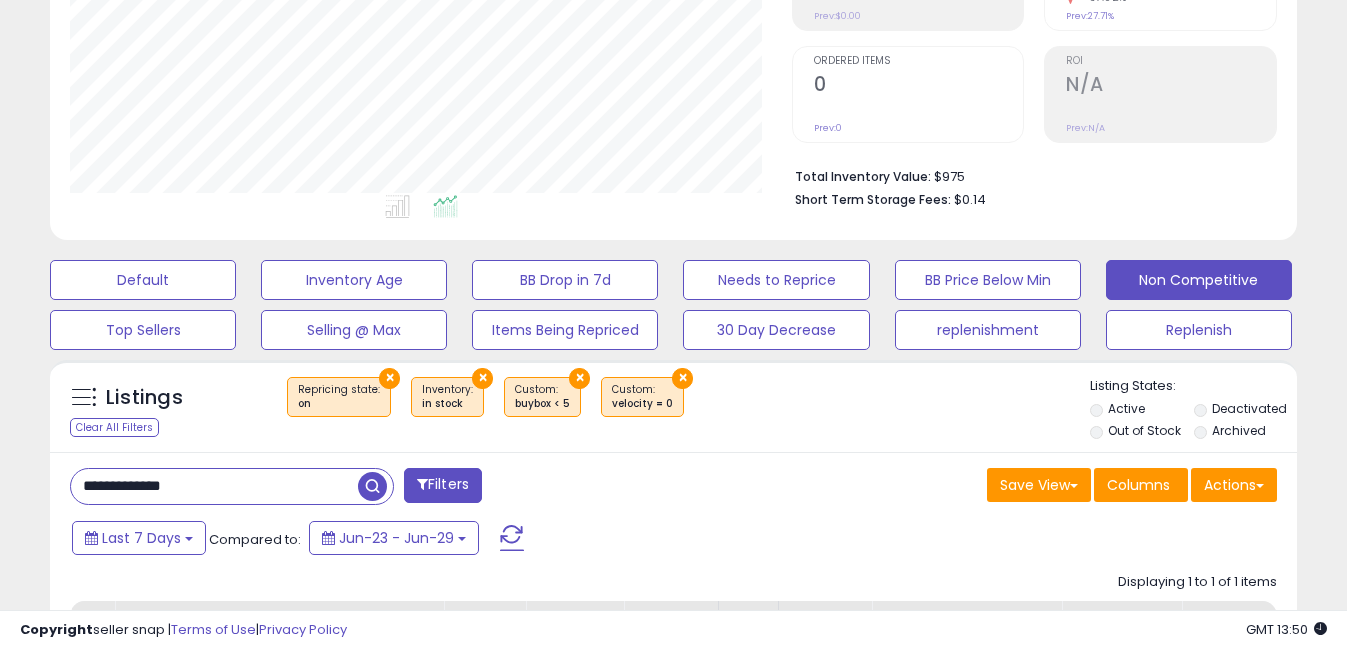 drag, startPoint x: 108, startPoint y: 481, endPoint x: 0, endPoint y: 480, distance: 108.00463 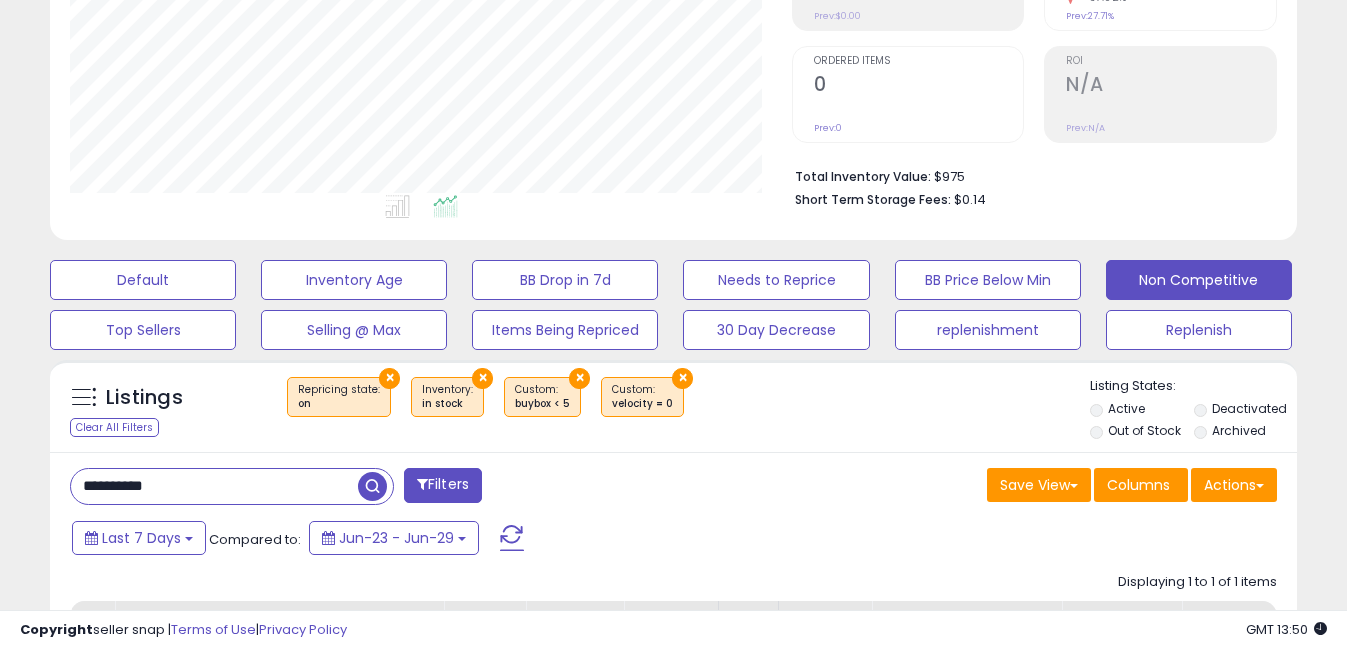 scroll, scrollTop: 999590, scrollLeft: 999270, axis: both 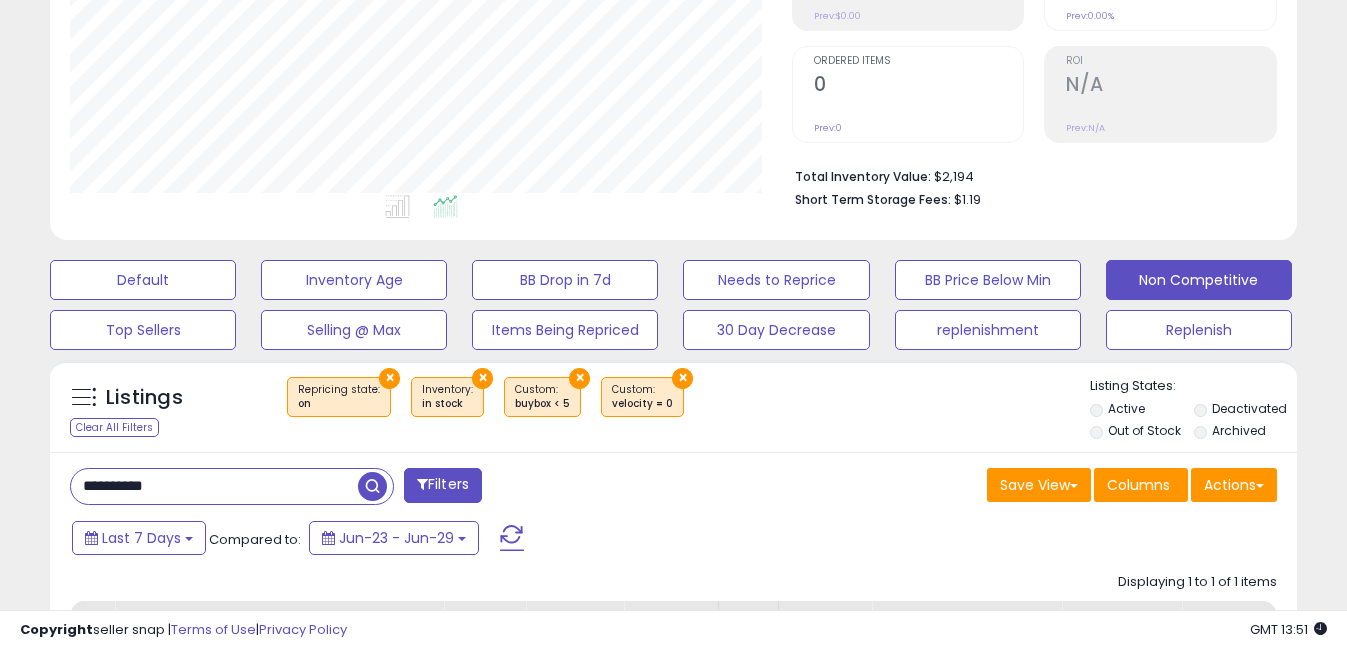 click at bounding box center [372, 486] 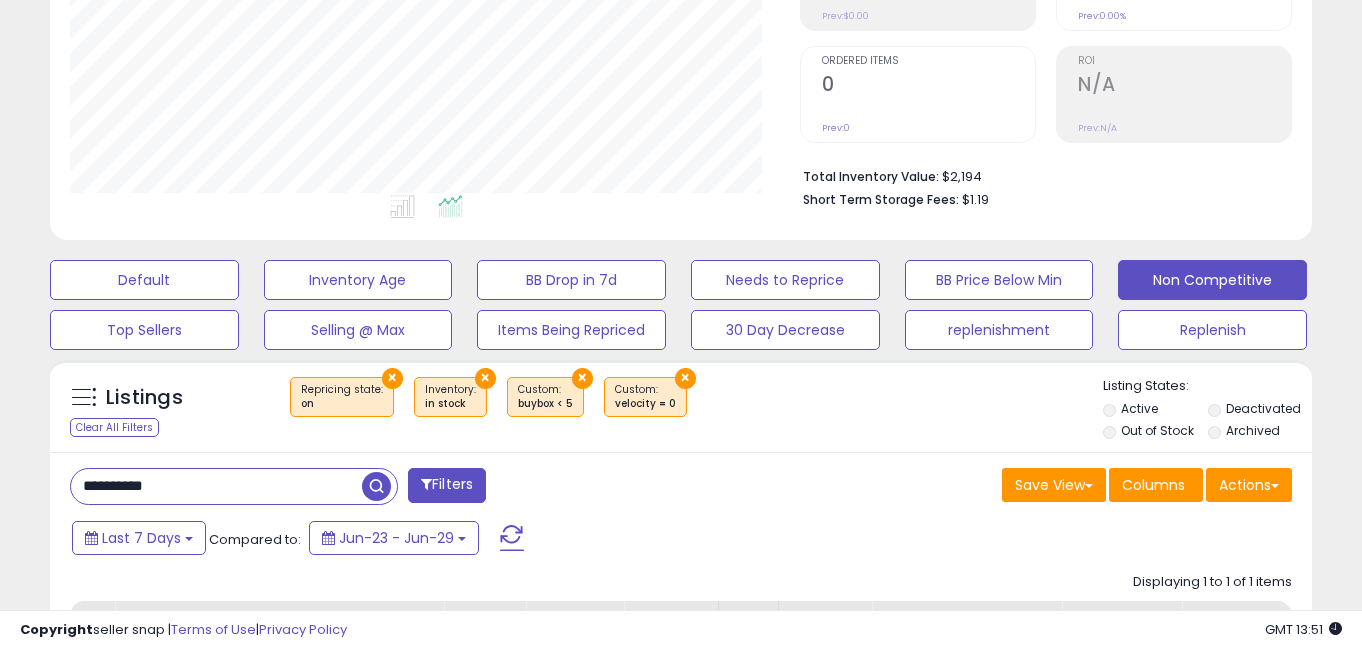 scroll, scrollTop: 999590, scrollLeft: 999270, axis: both 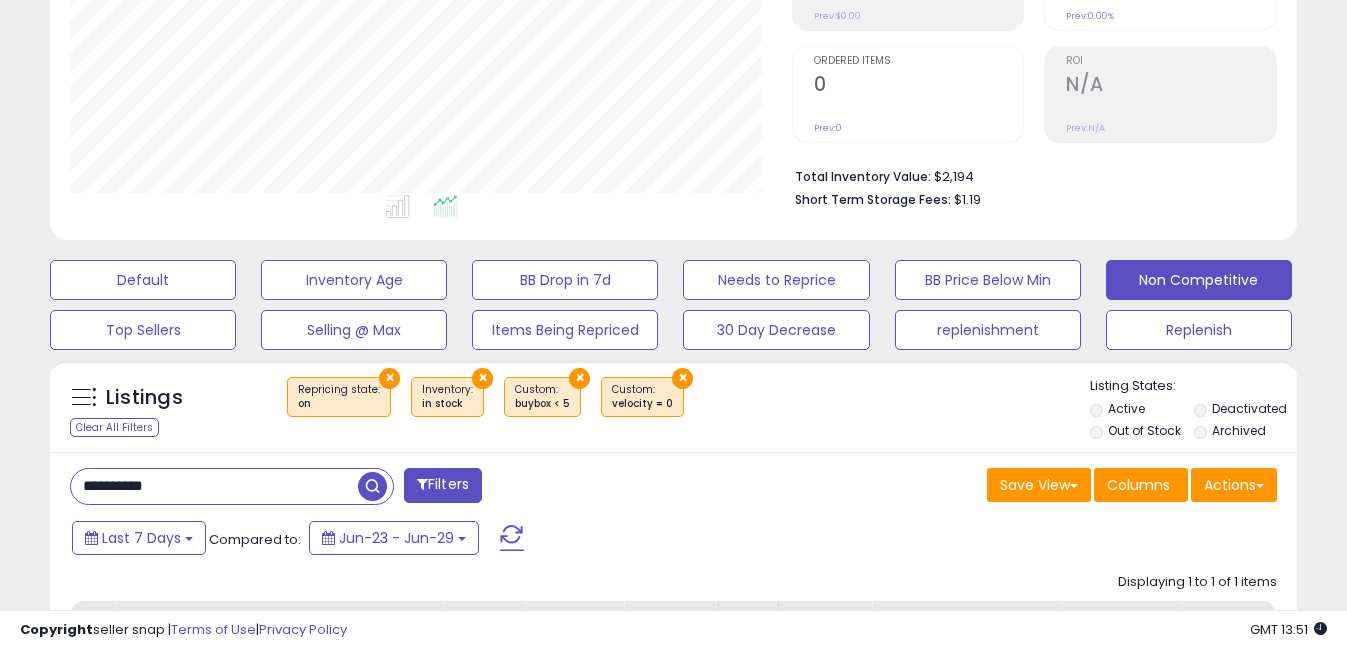 click on "**********" at bounding box center (214, 486) 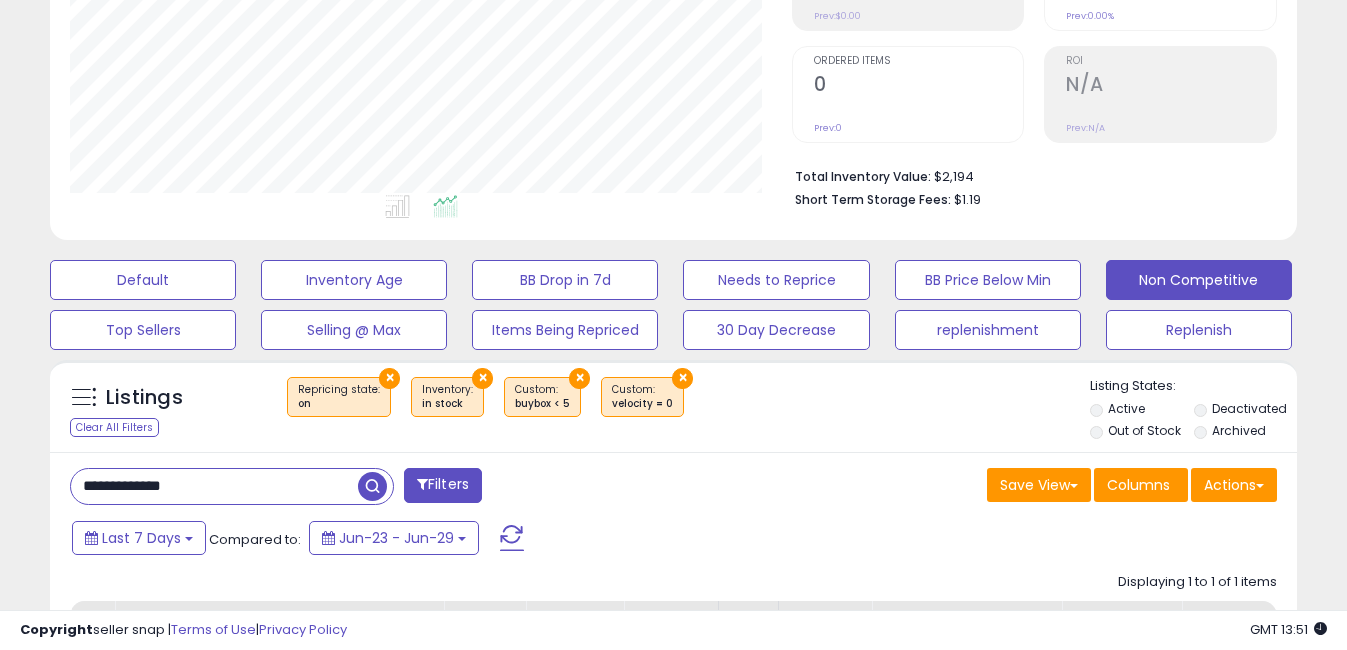 drag, startPoint x: 111, startPoint y: 485, endPoint x: -4, endPoint y: 488, distance: 115.03912 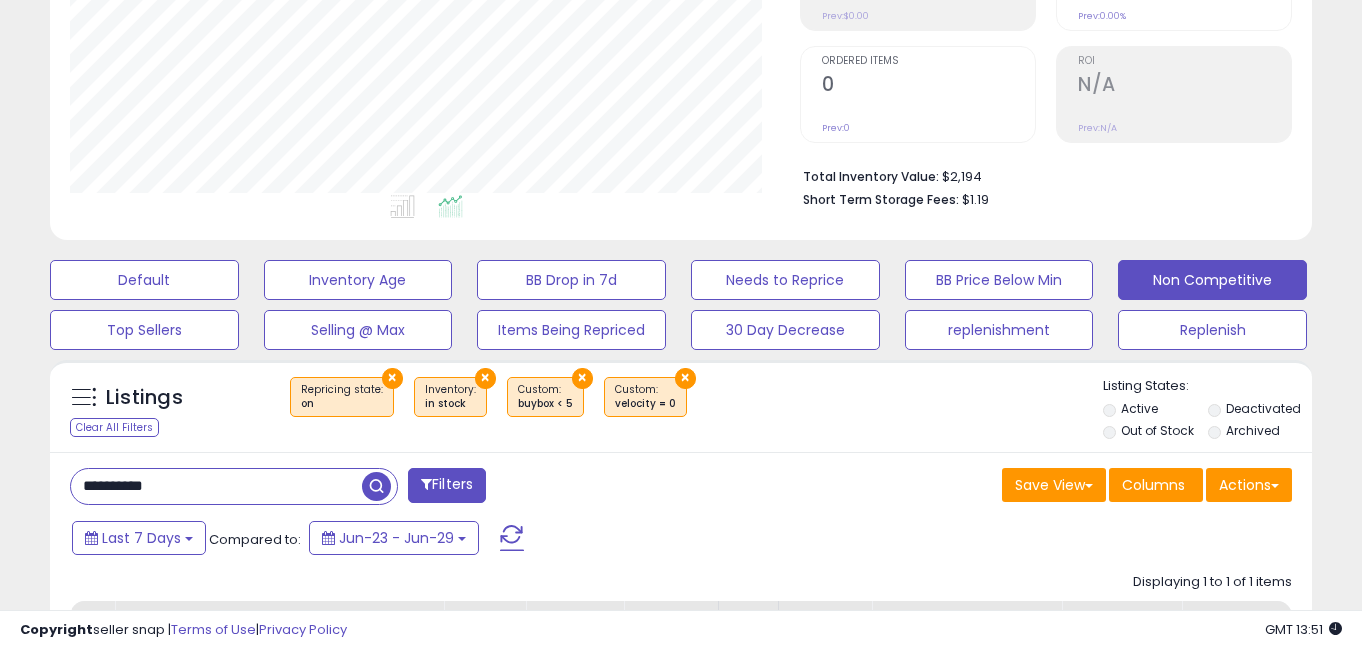 scroll, scrollTop: 999590, scrollLeft: 999270, axis: both 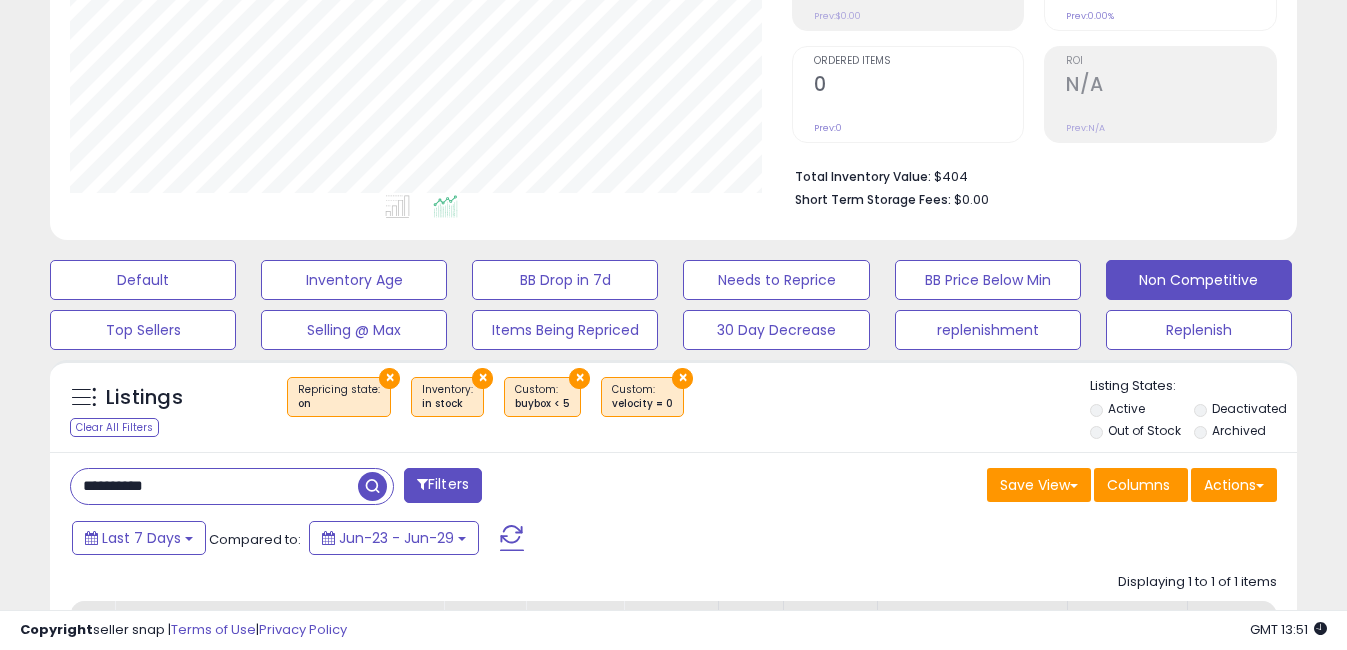 click on "**********" at bounding box center (214, 486) 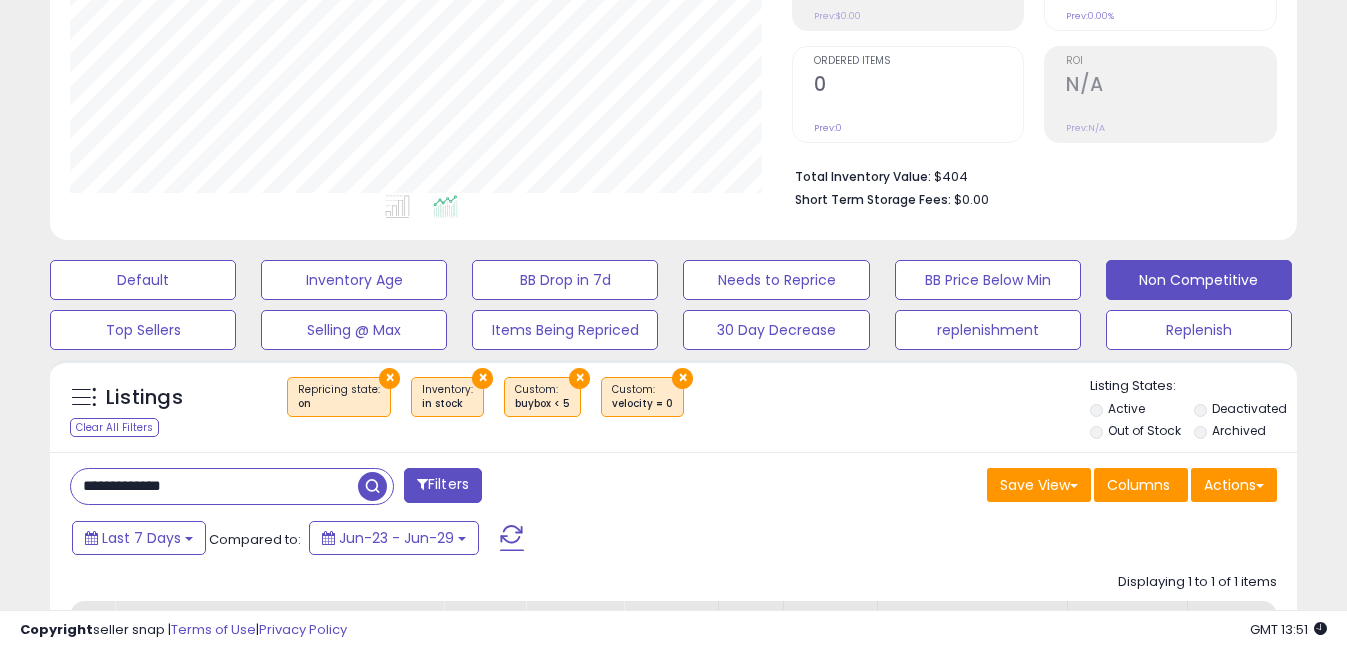 drag, startPoint x: 109, startPoint y: 488, endPoint x: 0, endPoint y: 482, distance: 109.165016 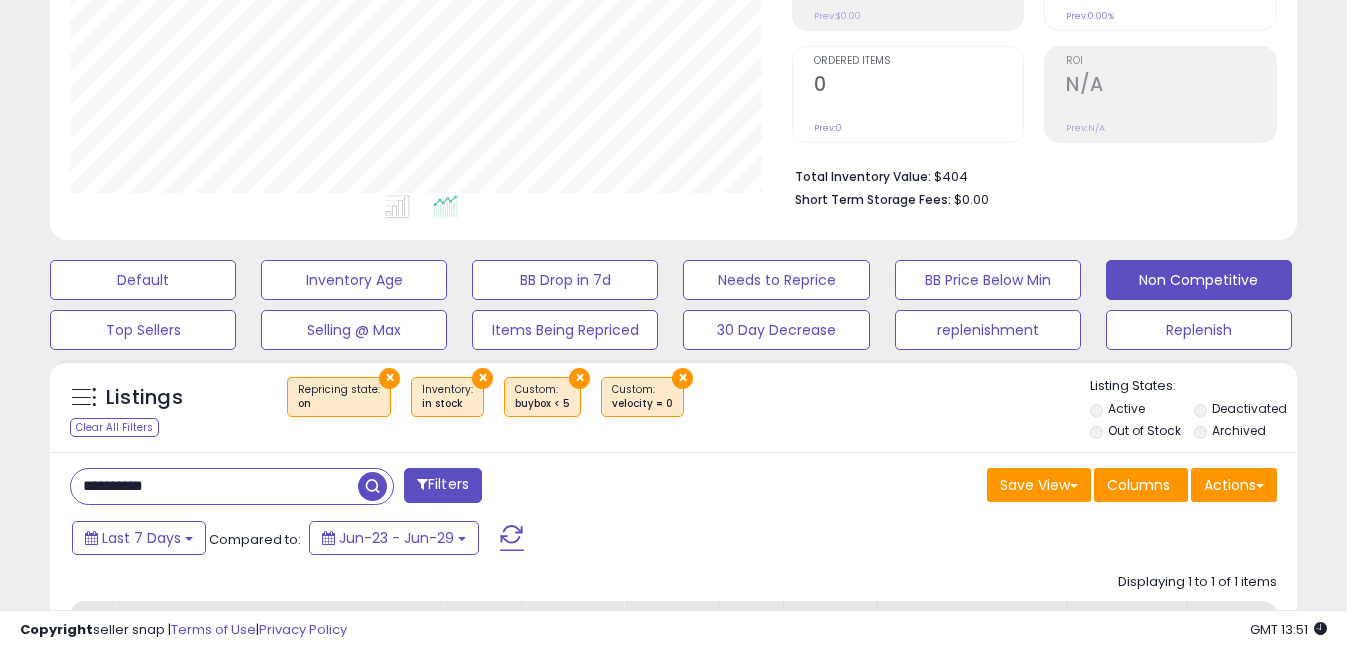 scroll, scrollTop: 999590, scrollLeft: 999270, axis: both 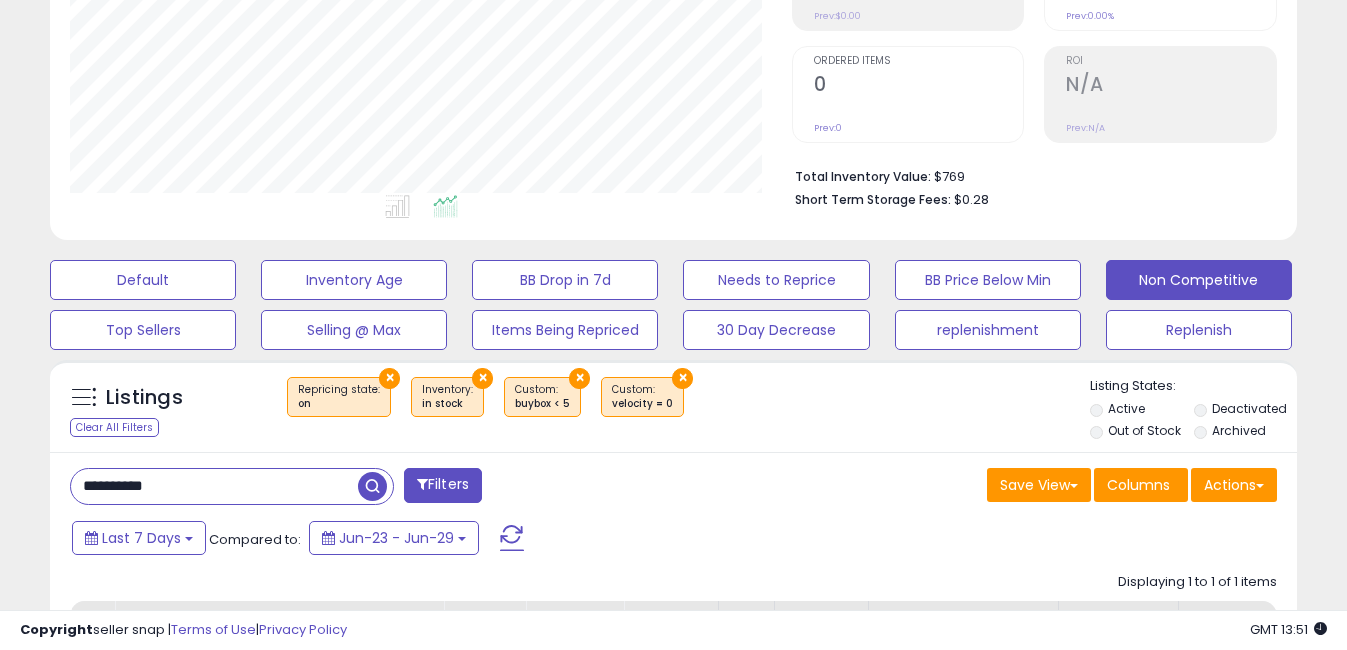 click on "**********" at bounding box center [214, 486] 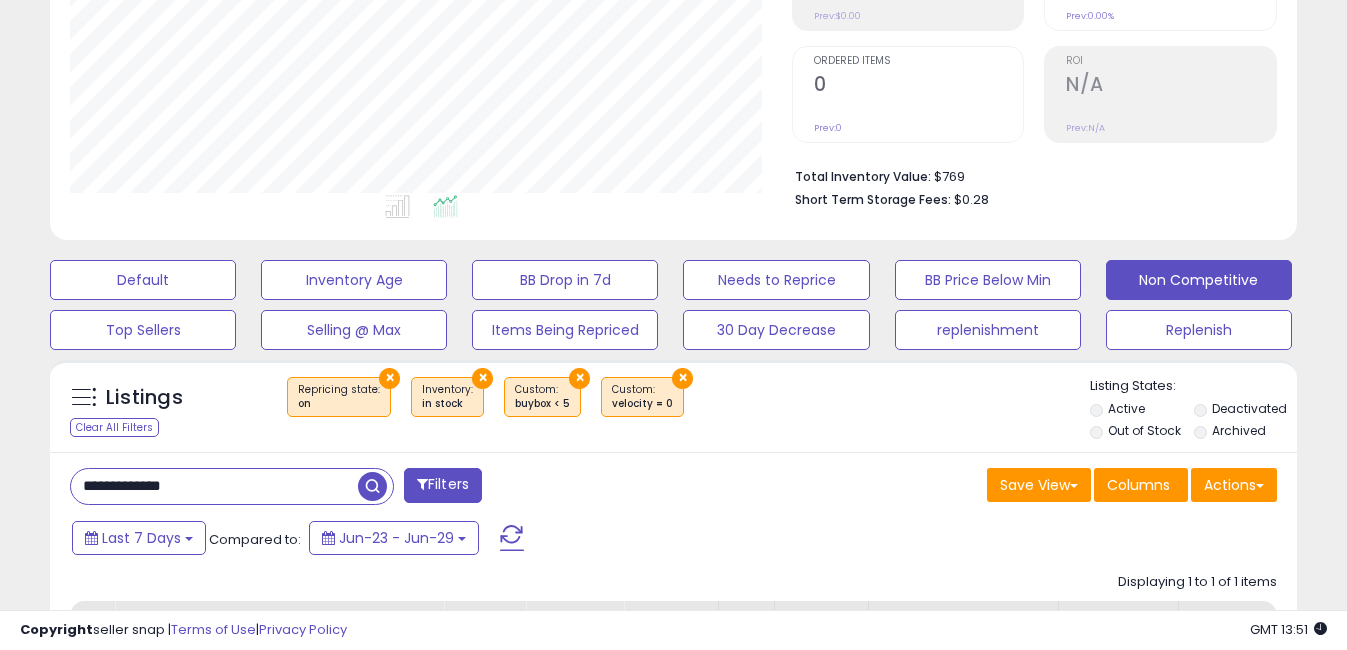 drag, startPoint x: 114, startPoint y: 488, endPoint x: 0, endPoint y: 470, distance: 115.41231 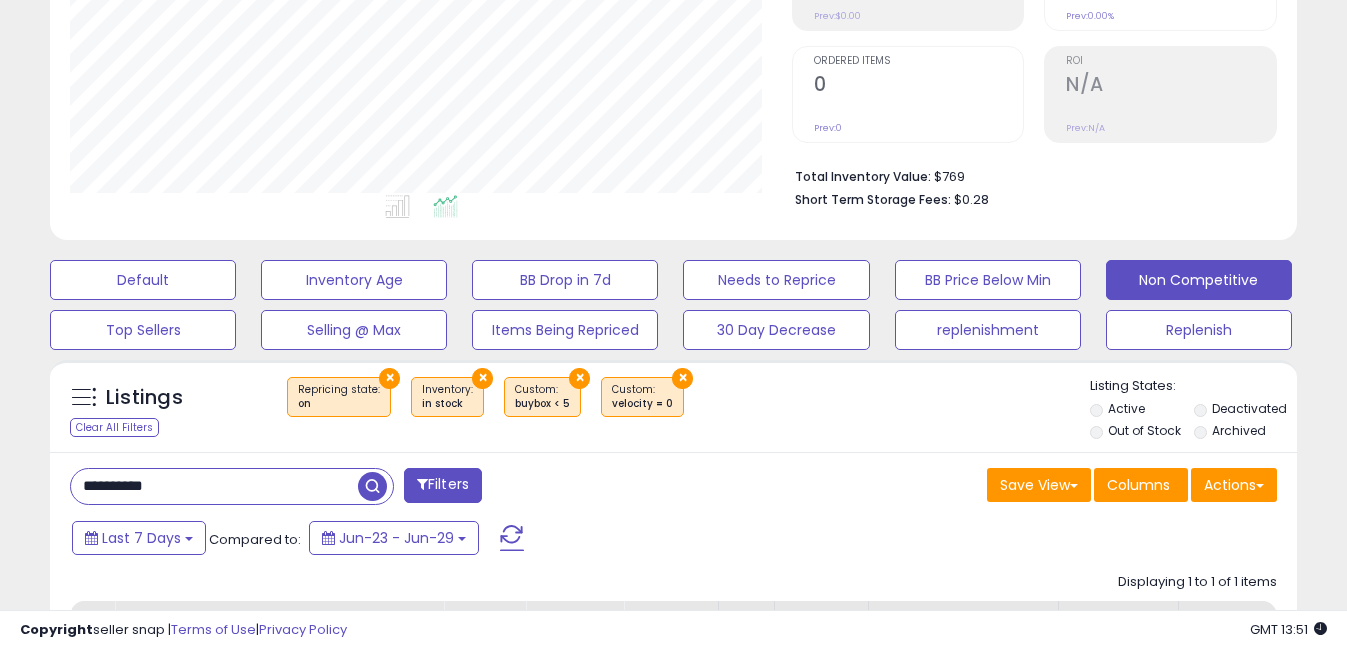 scroll, scrollTop: 999590, scrollLeft: 999270, axis: both 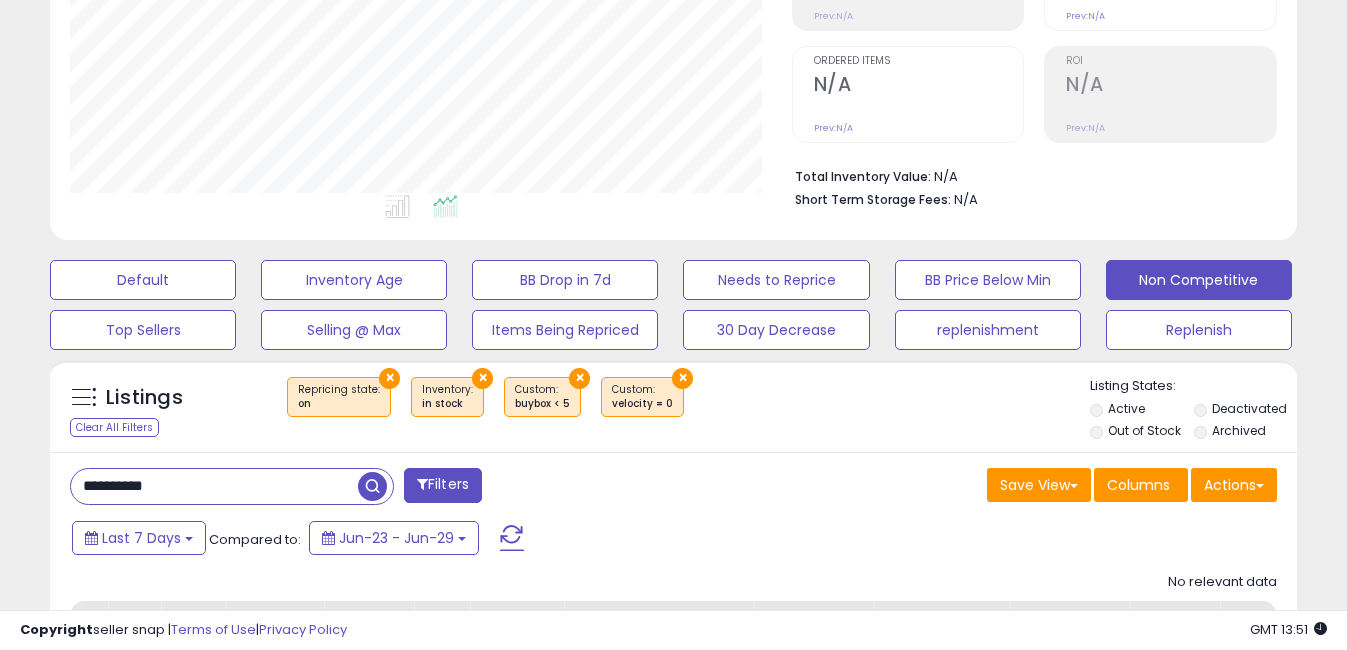 click on "**********" at bounding box center (214, 486) 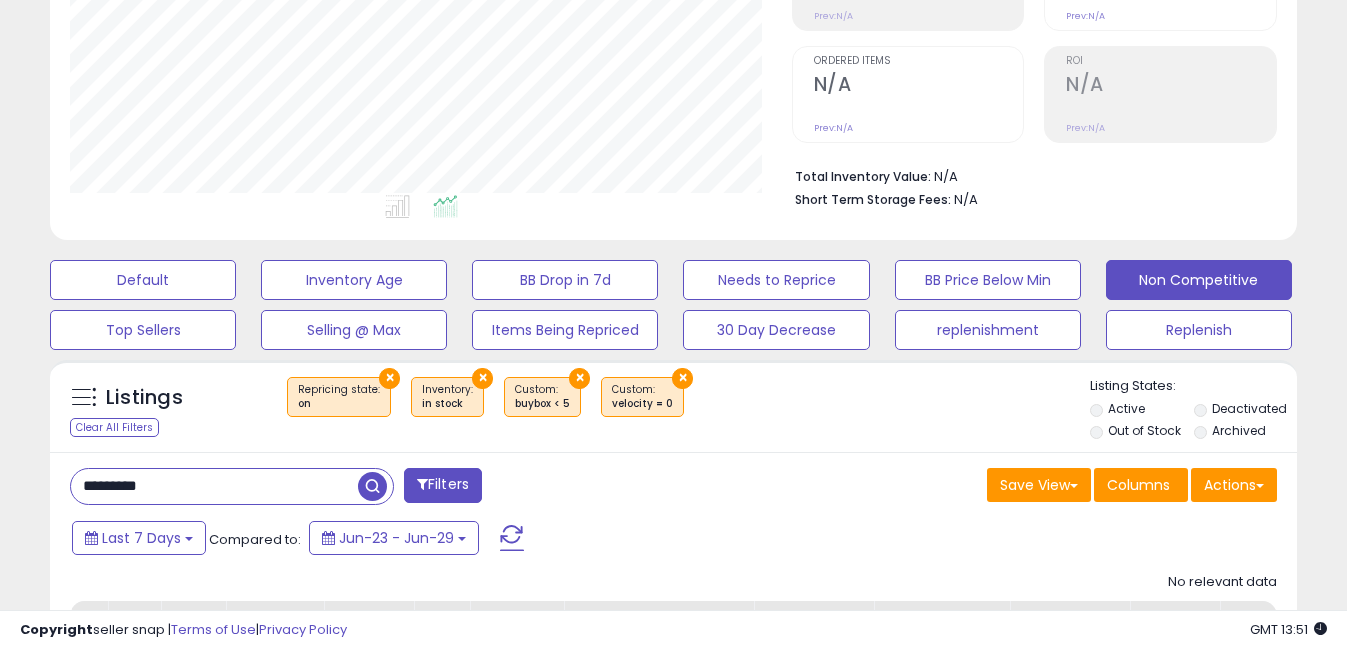 scroll, scrollTop: 999590, scrollLeft: 999270, axis: both 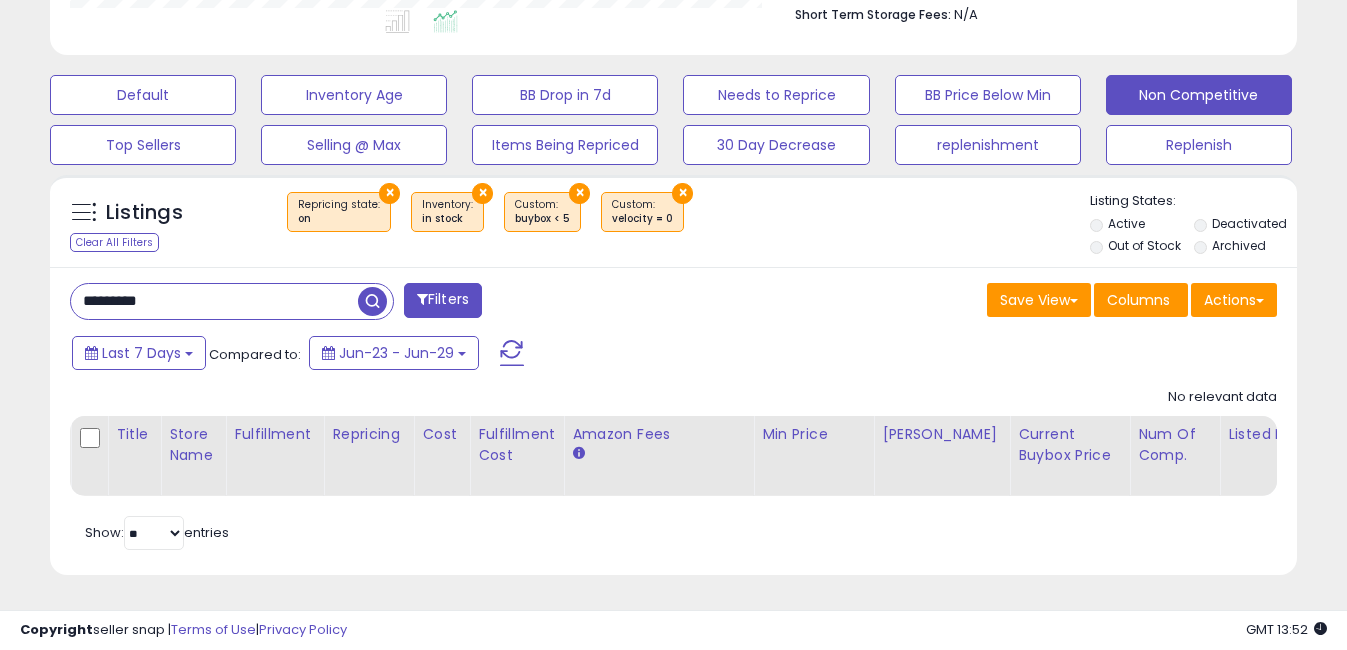 click on "*********" at bounding box center (214, 301) 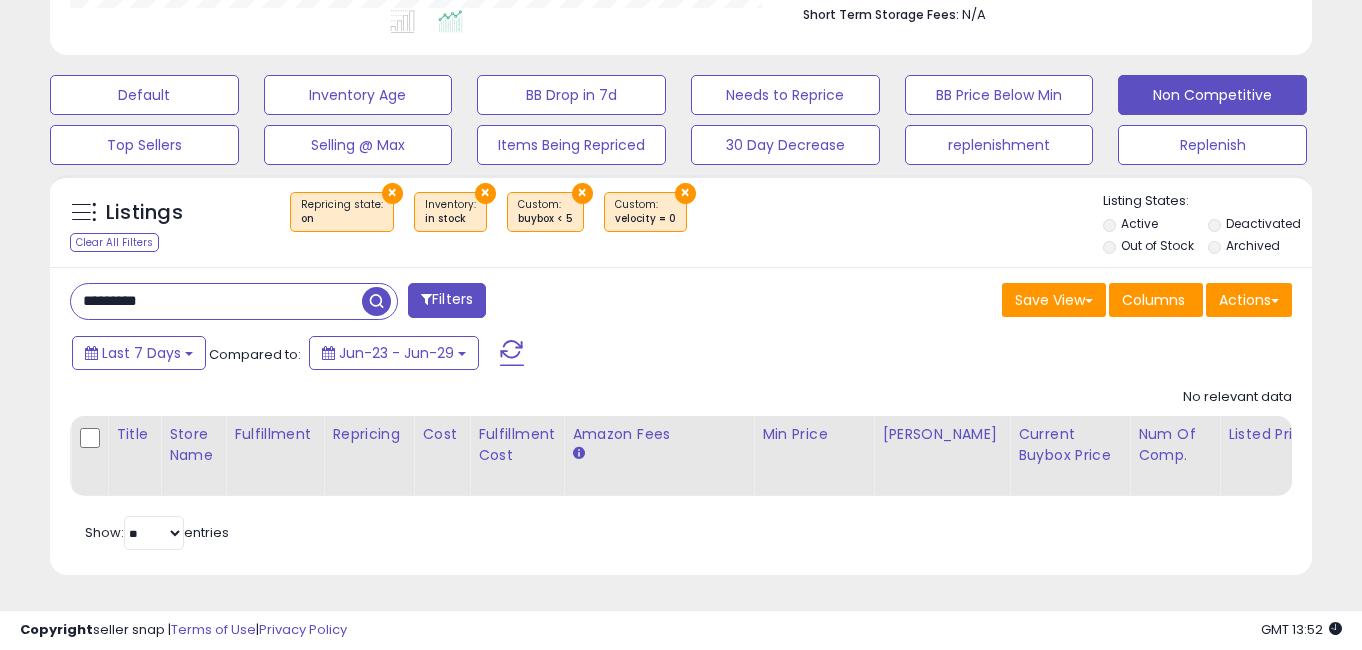 scroll, scrollTop: 999590, scrollLeft: 999270, axis: both 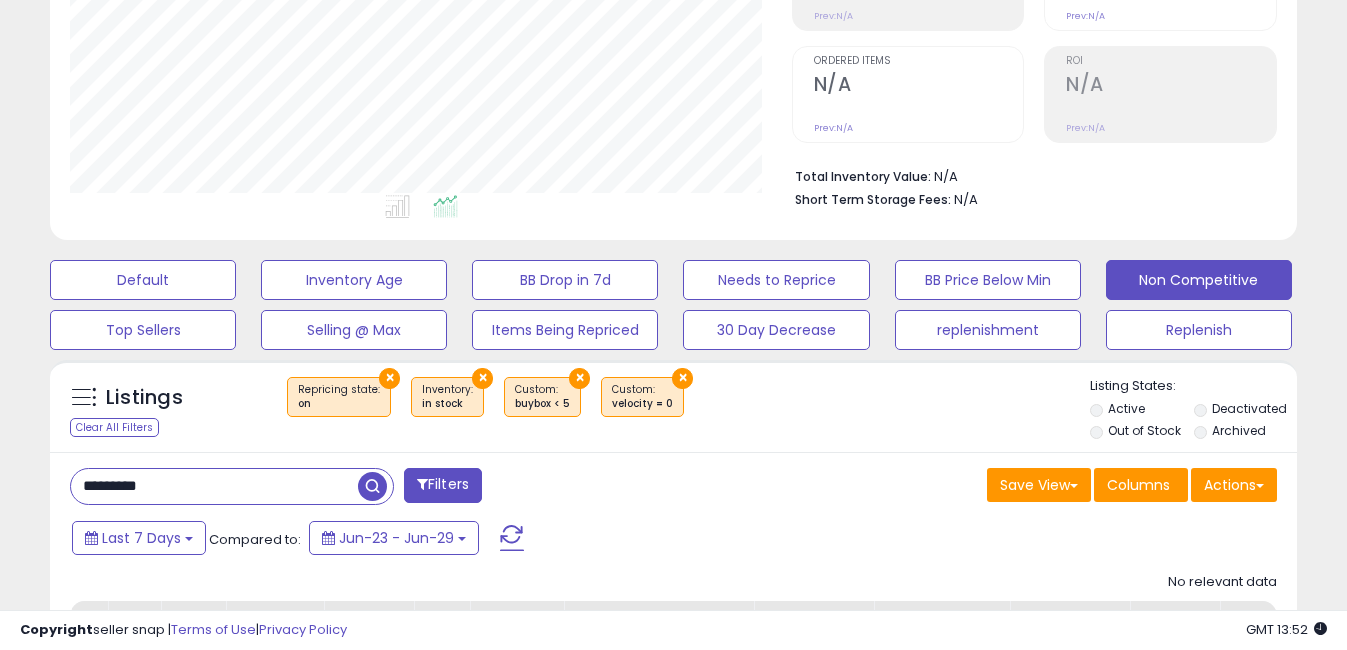 click at bounding box center [372, 486] 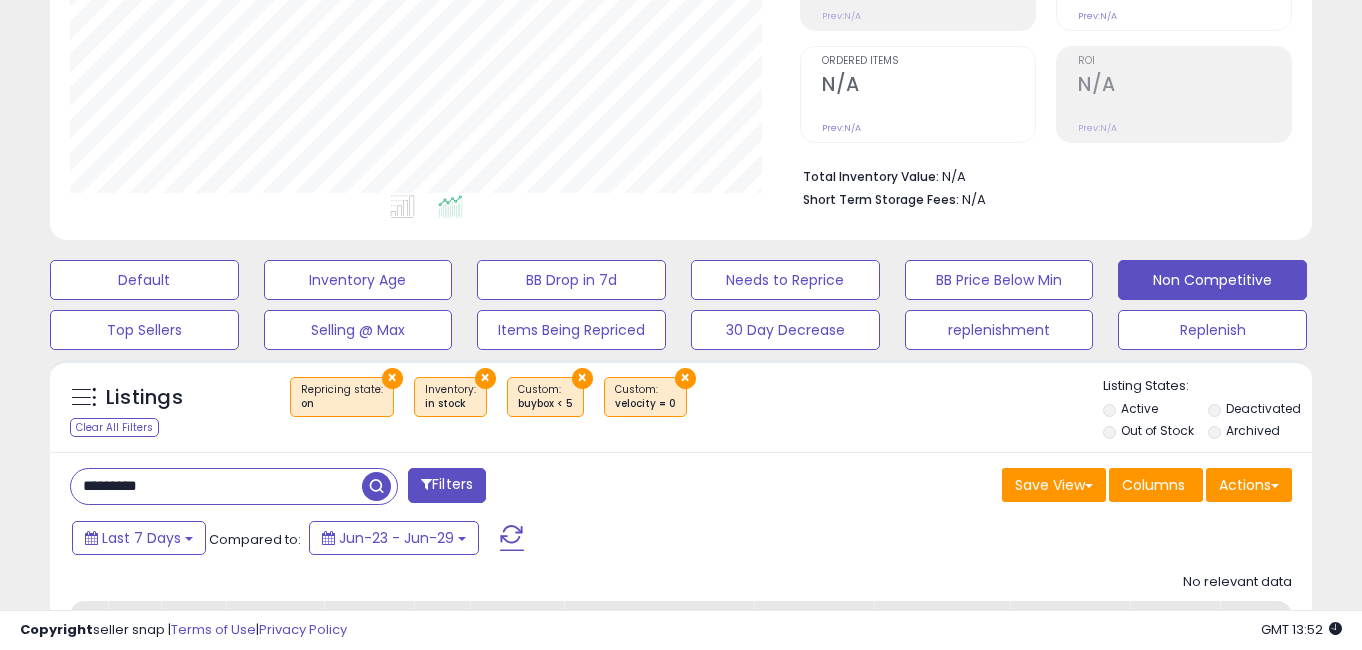 scroll, scrollTop: 999590, scrollLeft: 999270, axis: both 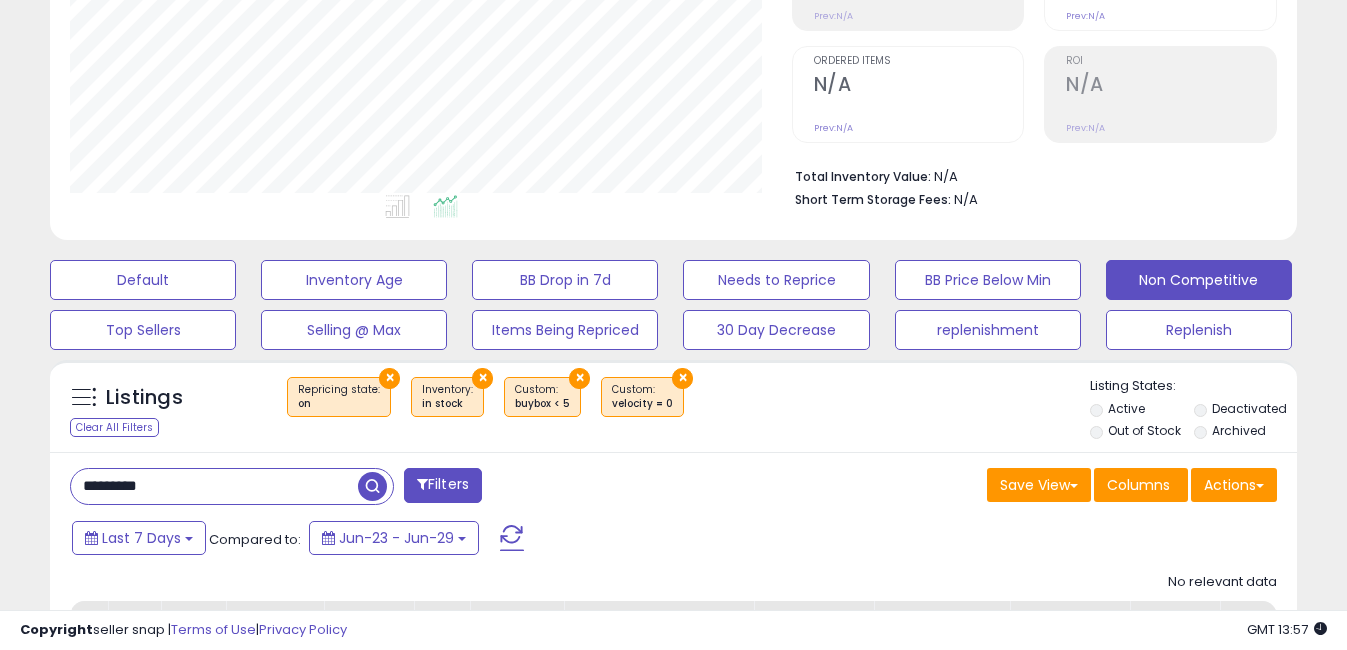 click at bounding box center [372, 486] 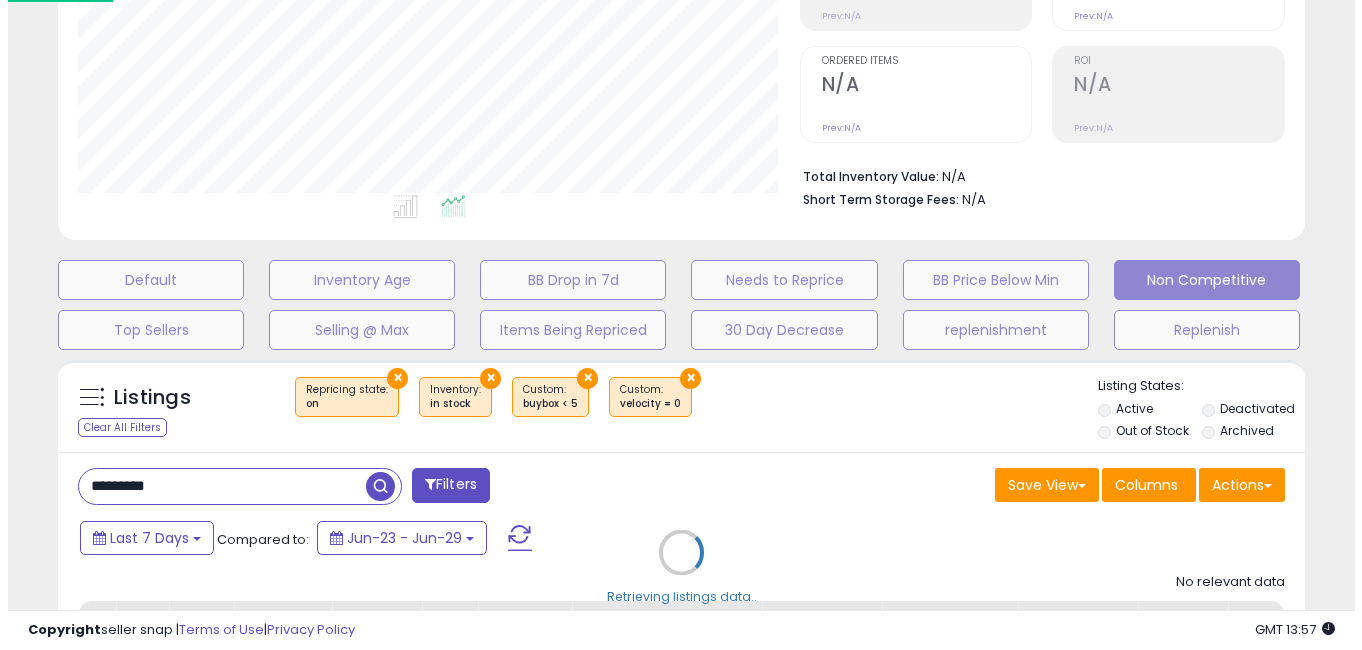 scroll, scrollTop: 999590, scrollLeft: 999270, axis: both 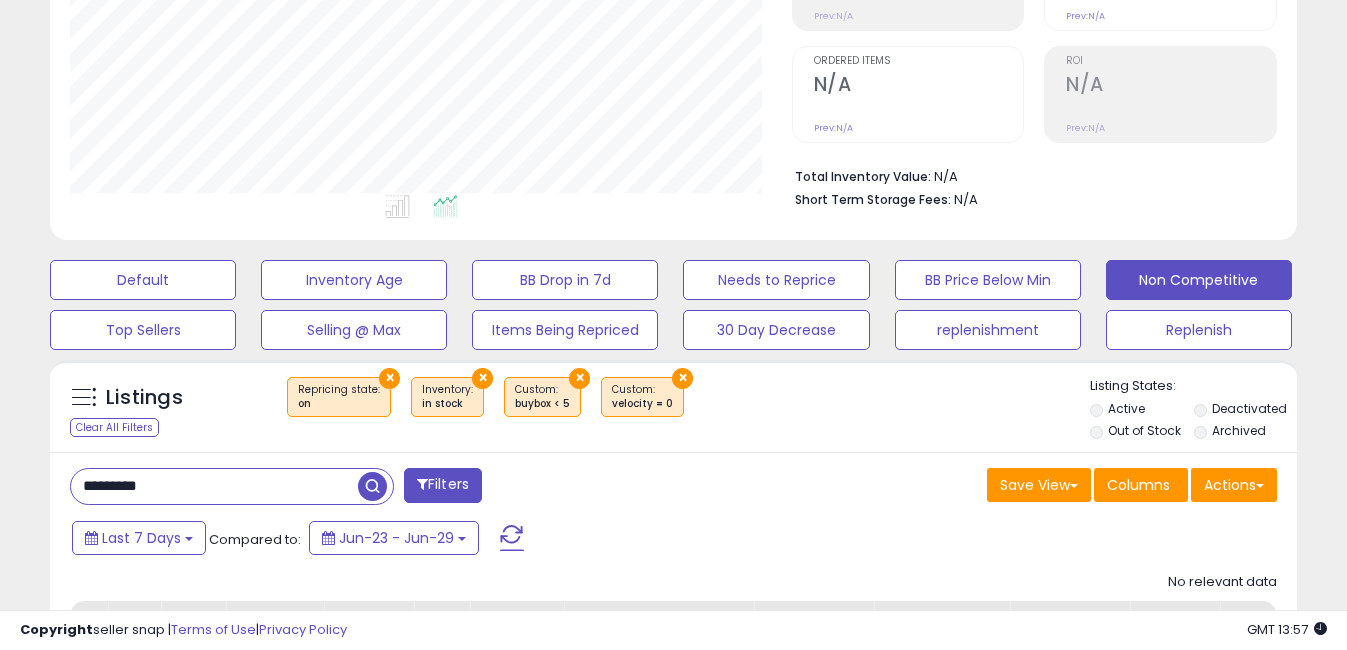 click on "*********" at bounding box center [214, 486] 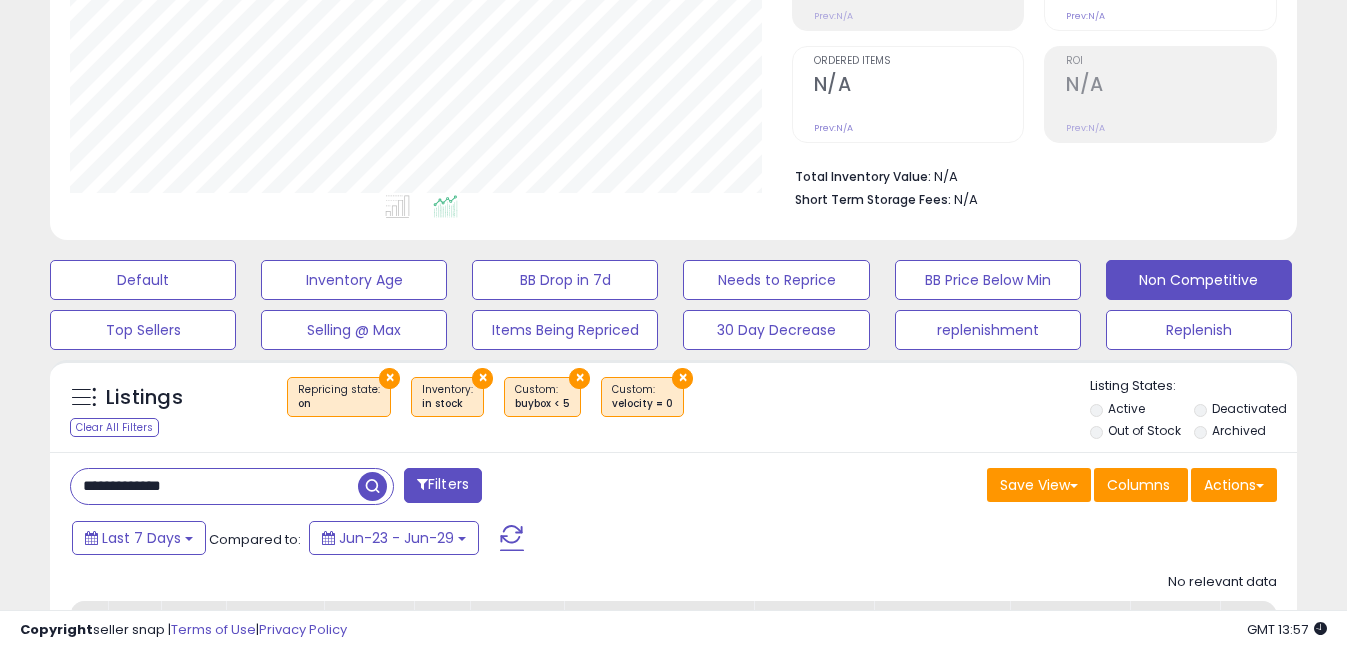 drag, startPoint x: 105, startPoint y: 486, endPoint x: 142, endPoint y: 488, distance: 37.054016 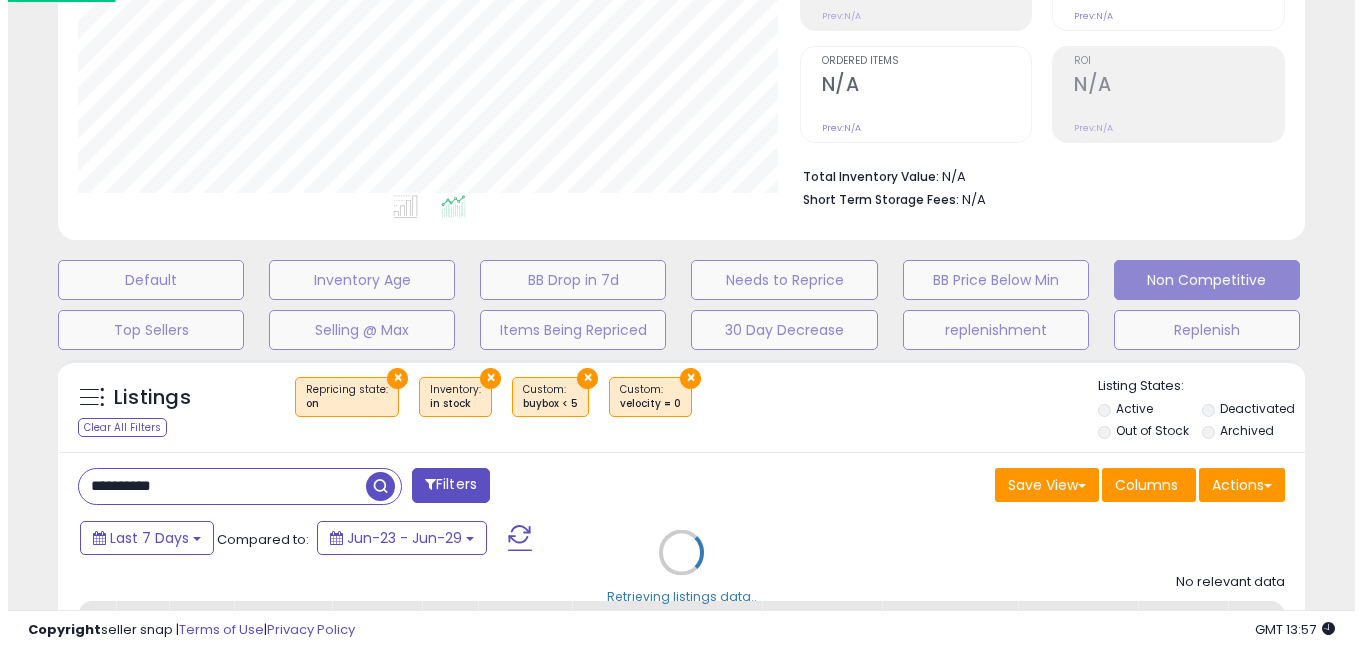 scroll, scrollTop: 999590, scrollLeft: 999270, axis: both 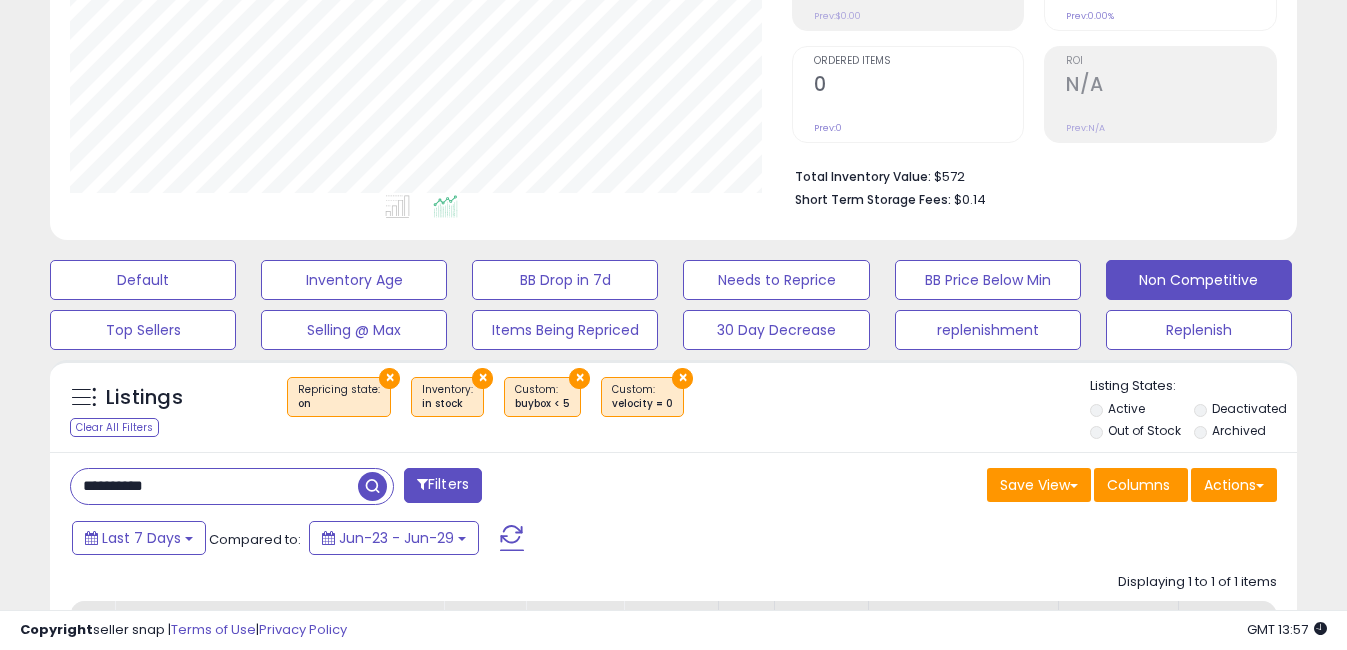 click on "**********" at bounding box center [214, 486] 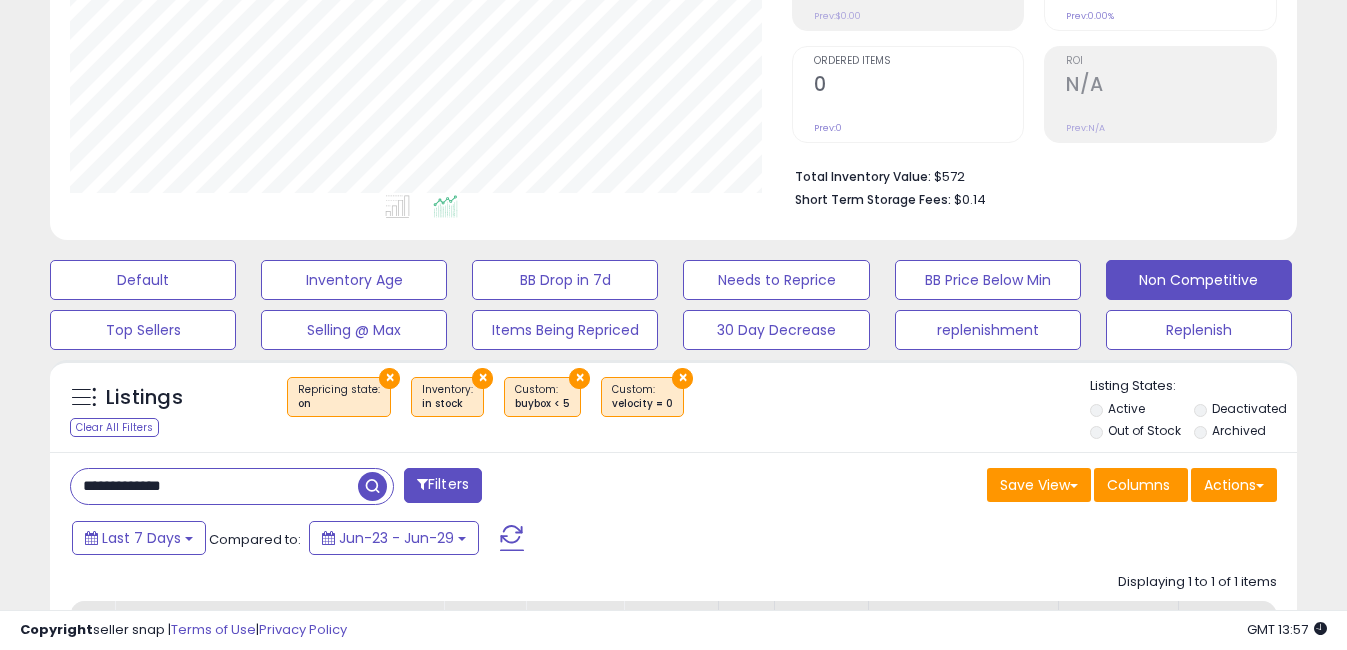 drag, startPoint x: 109, startPoint y: 483, endPoint x: -4, endPoint y: 469, distance: 113.86395 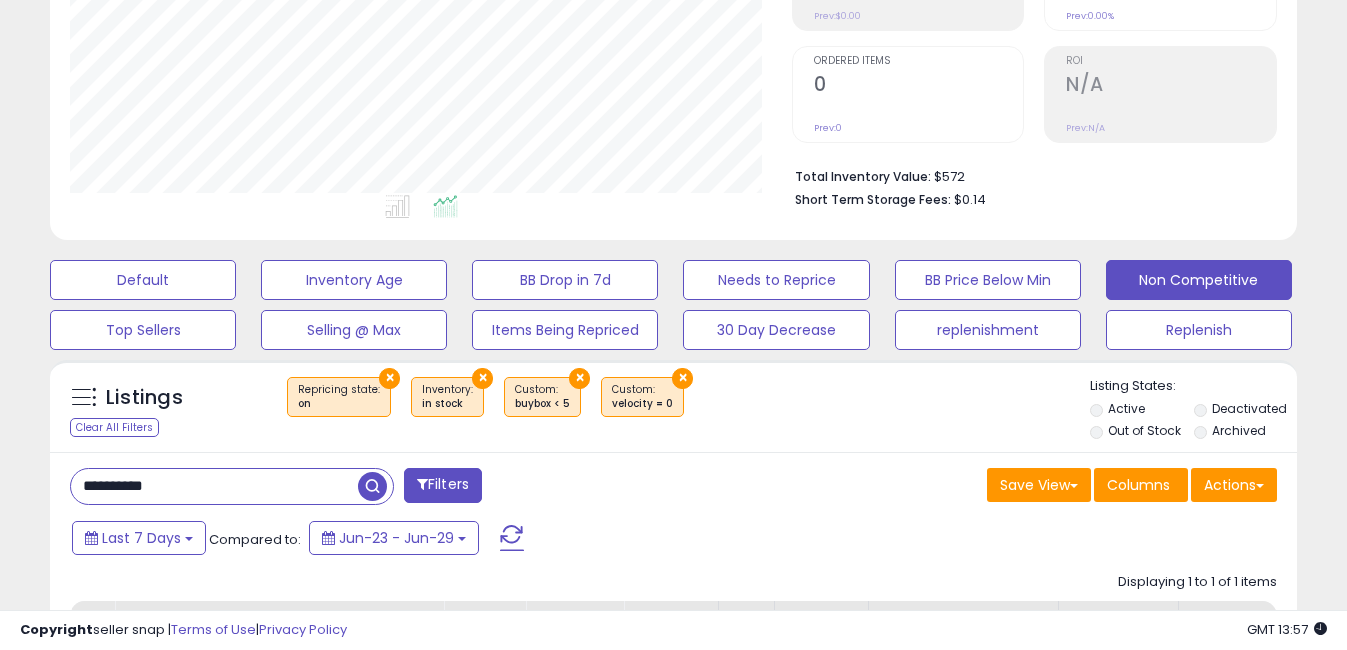 scroll, scrollTop: 999590, scrollLeft: 999270, axis: both 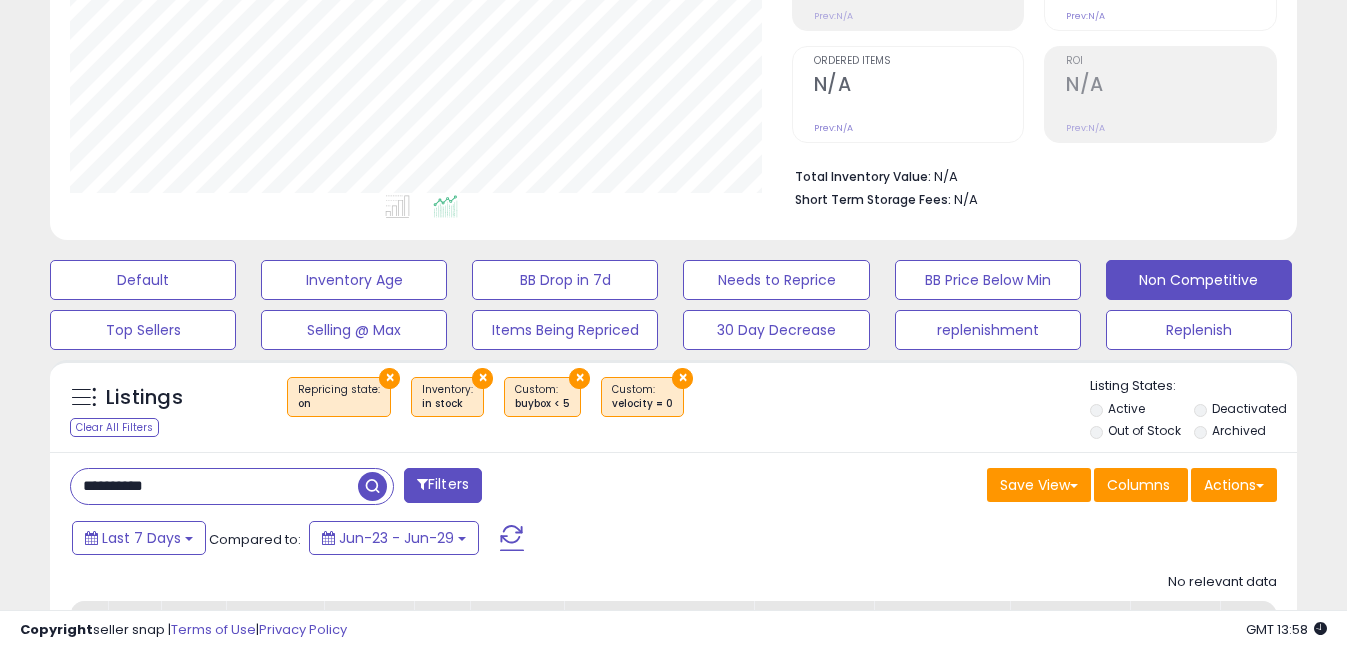 click on "**********" at bounding box center [214, 486] 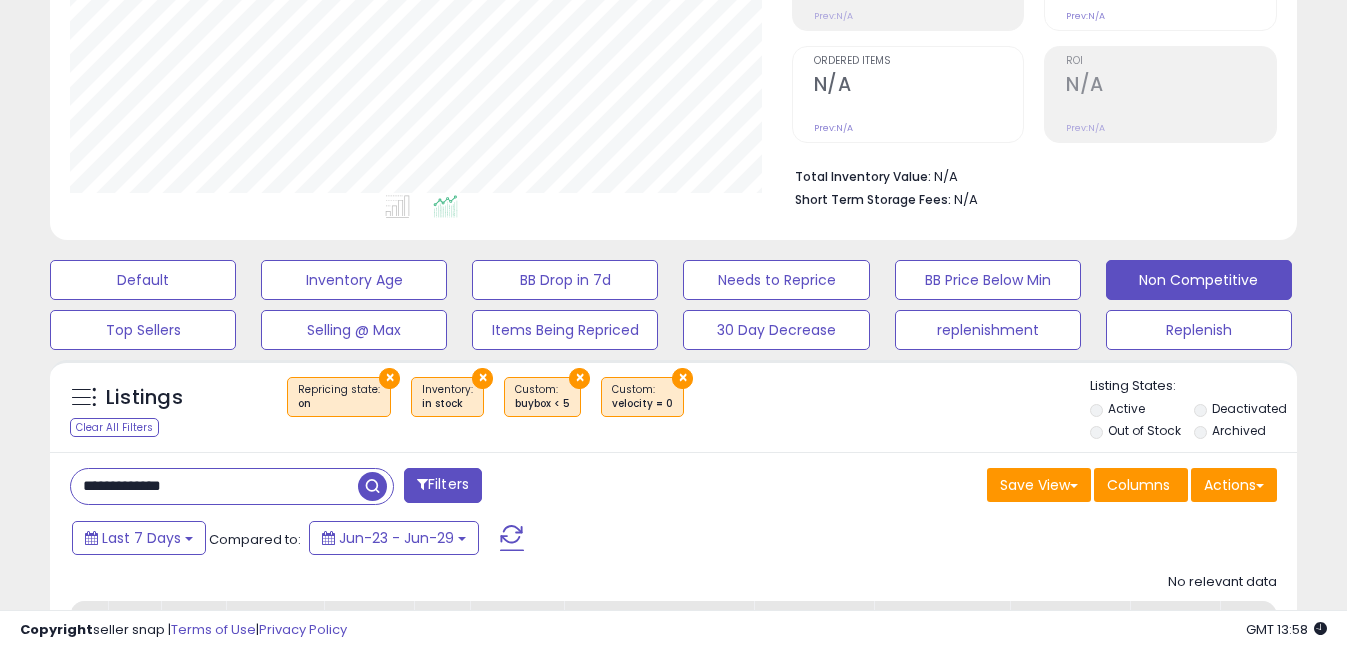 drag, startPoint x: 108, startPoint y: 486, endPoint x: 0, endPoint y: 484, distance: 108.01852 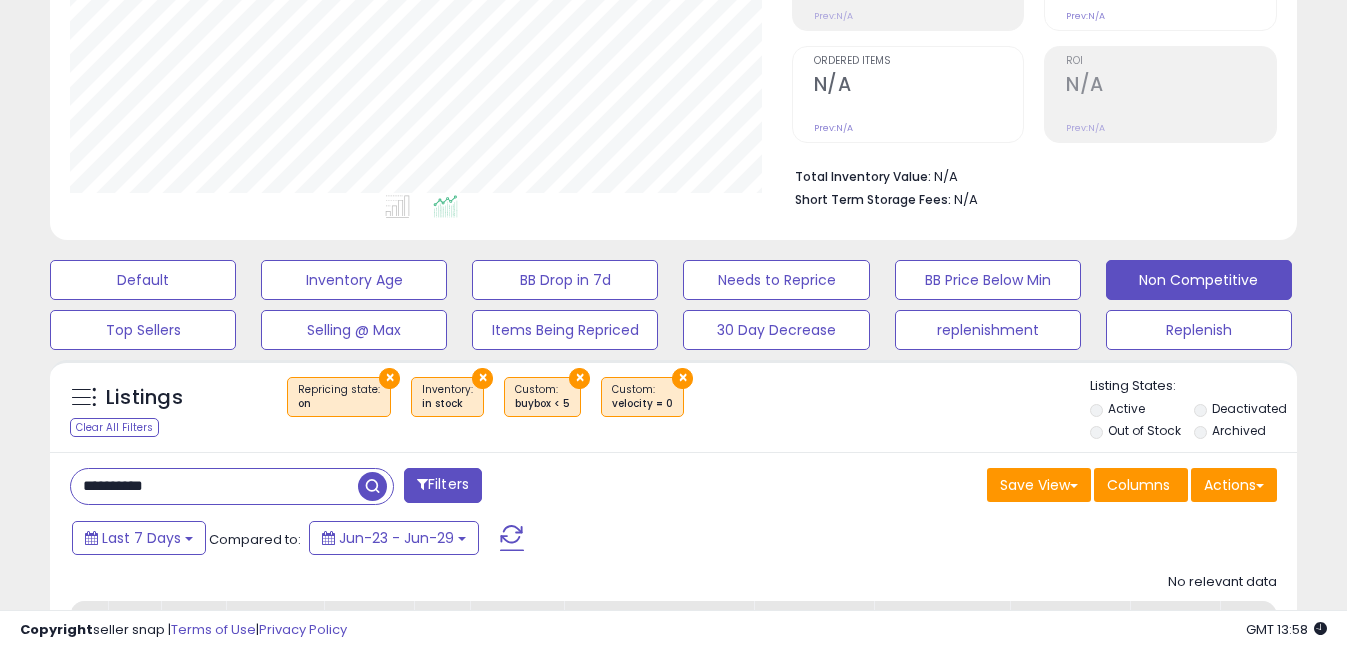 scroll, scrollTop: 999590, scrollLeft: 999270, axis: both 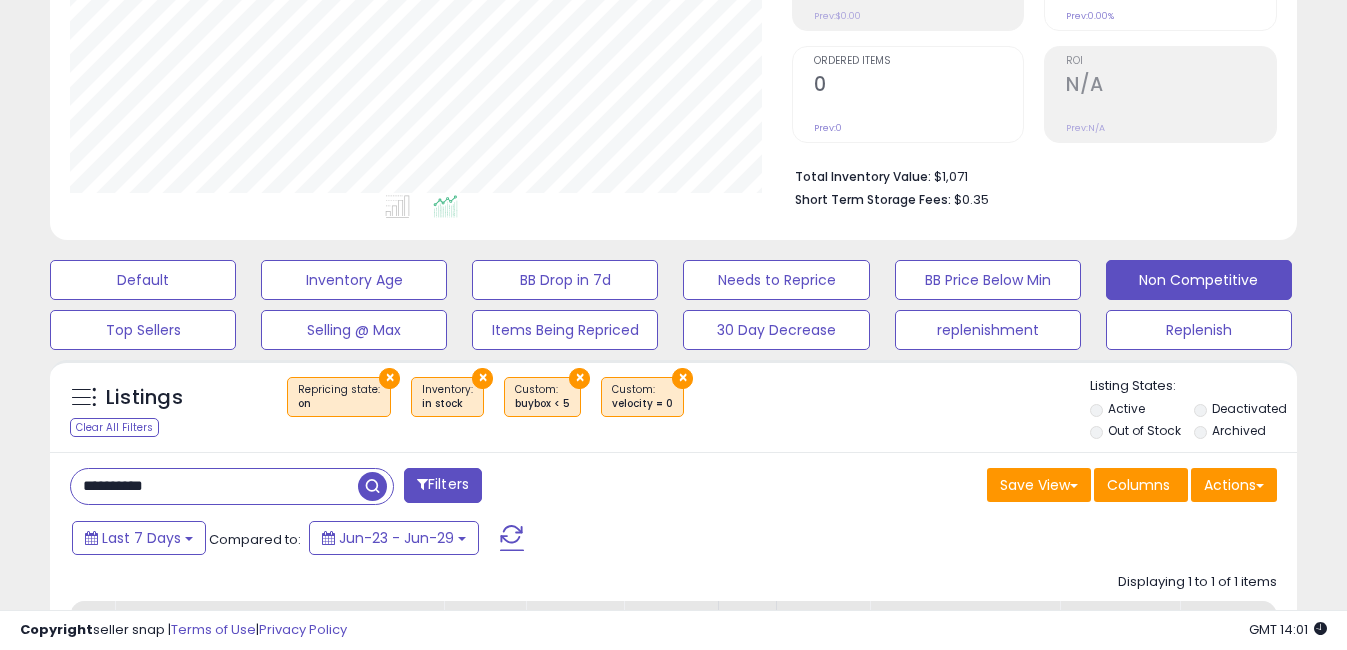click on "**********" at bounding box center (214, 486) 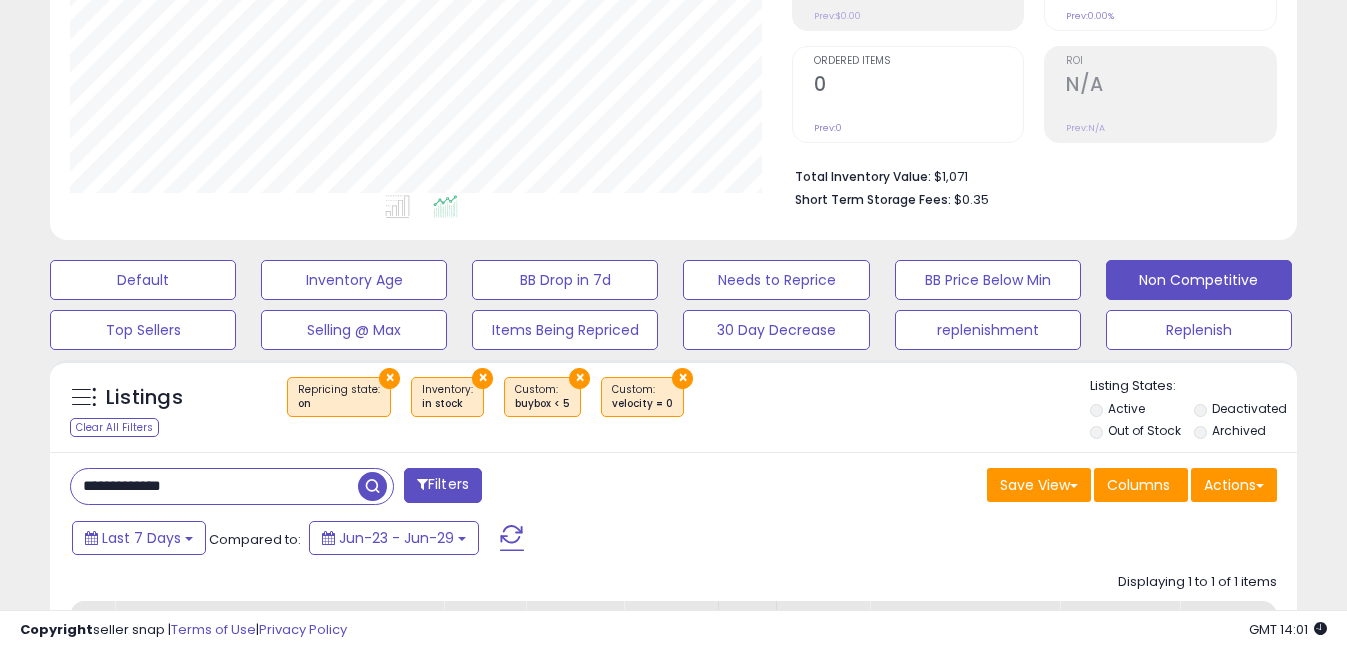 drag, startPoint x: 111, startPoint y: 485, endPoint x: 2, endPoint y: 485, distance: 109 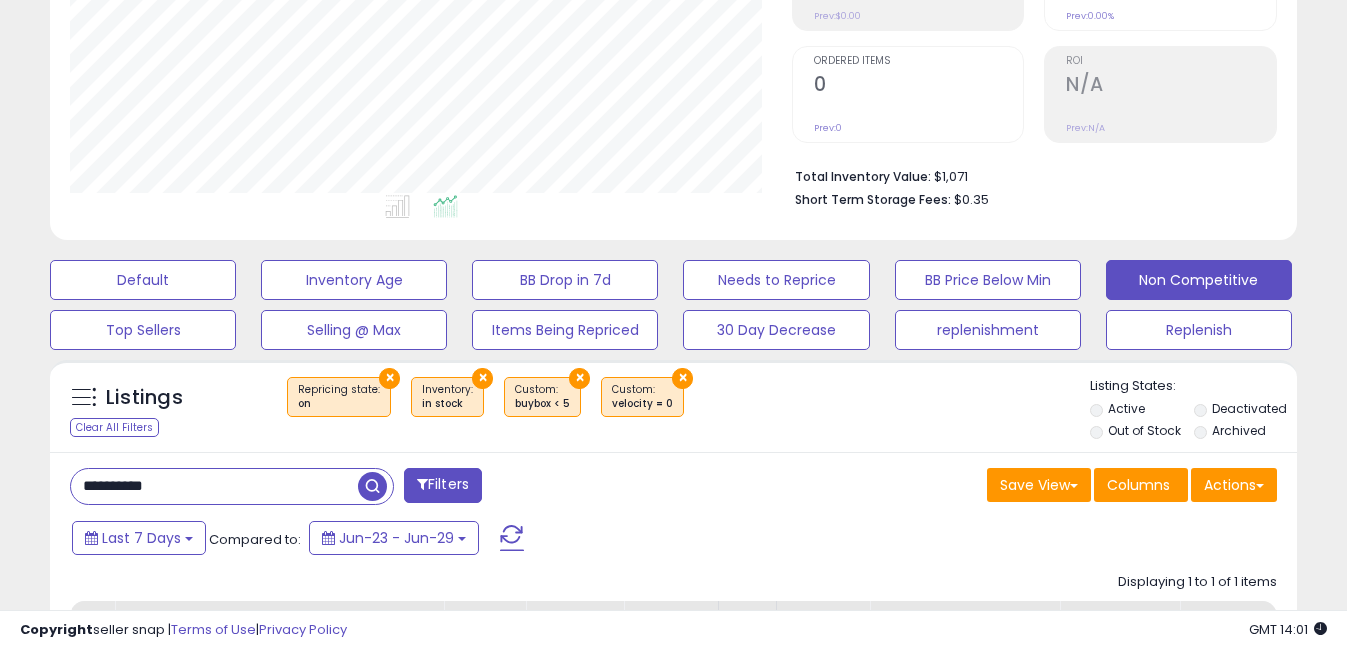 scroll, scrollTop: 999590, scrollLeft: 999270, axis: both 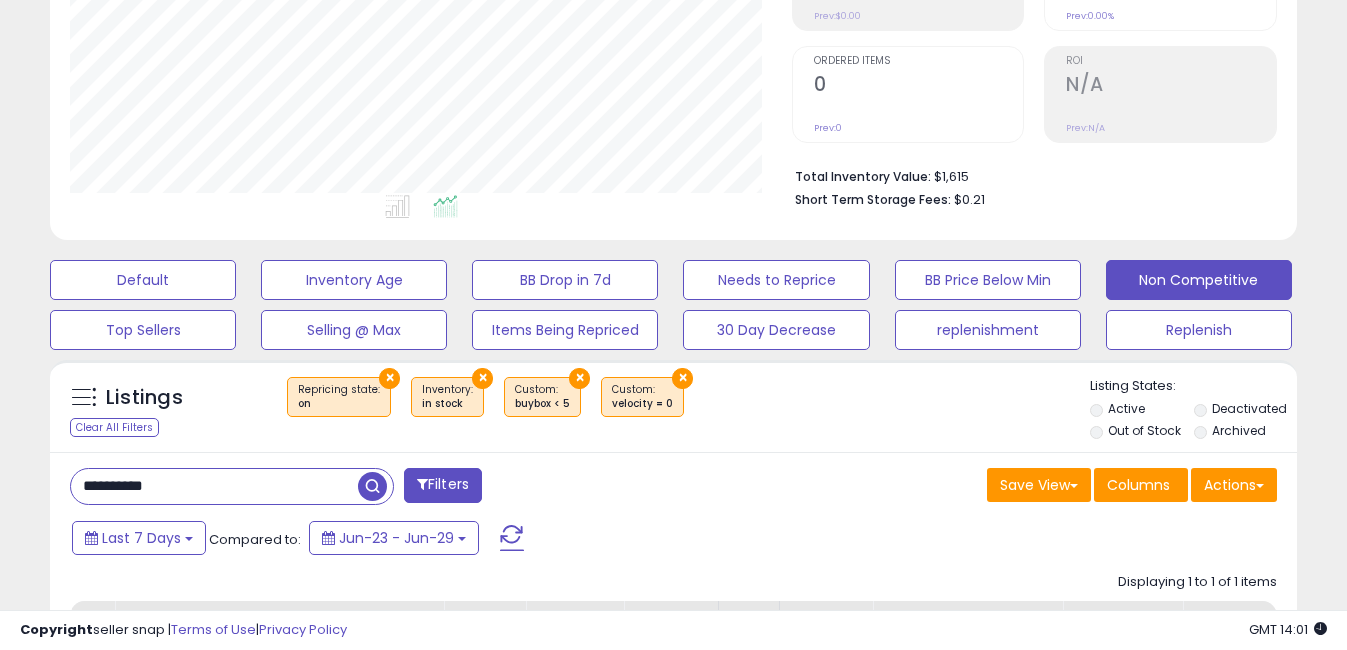 click on "**********" at bounding box center [214, 486] 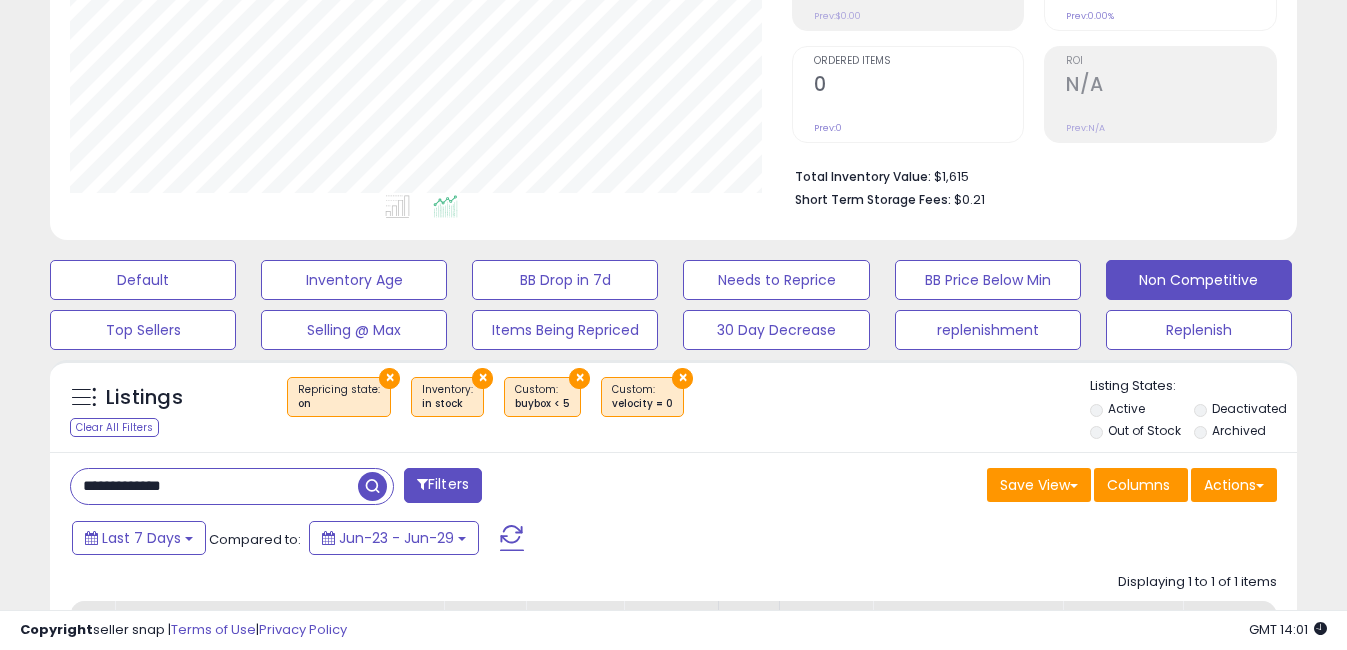 drag, startPoint x: 109, startPoint y: 486, endPoint x: -4, endPoint y: 484, distance: 113.0177 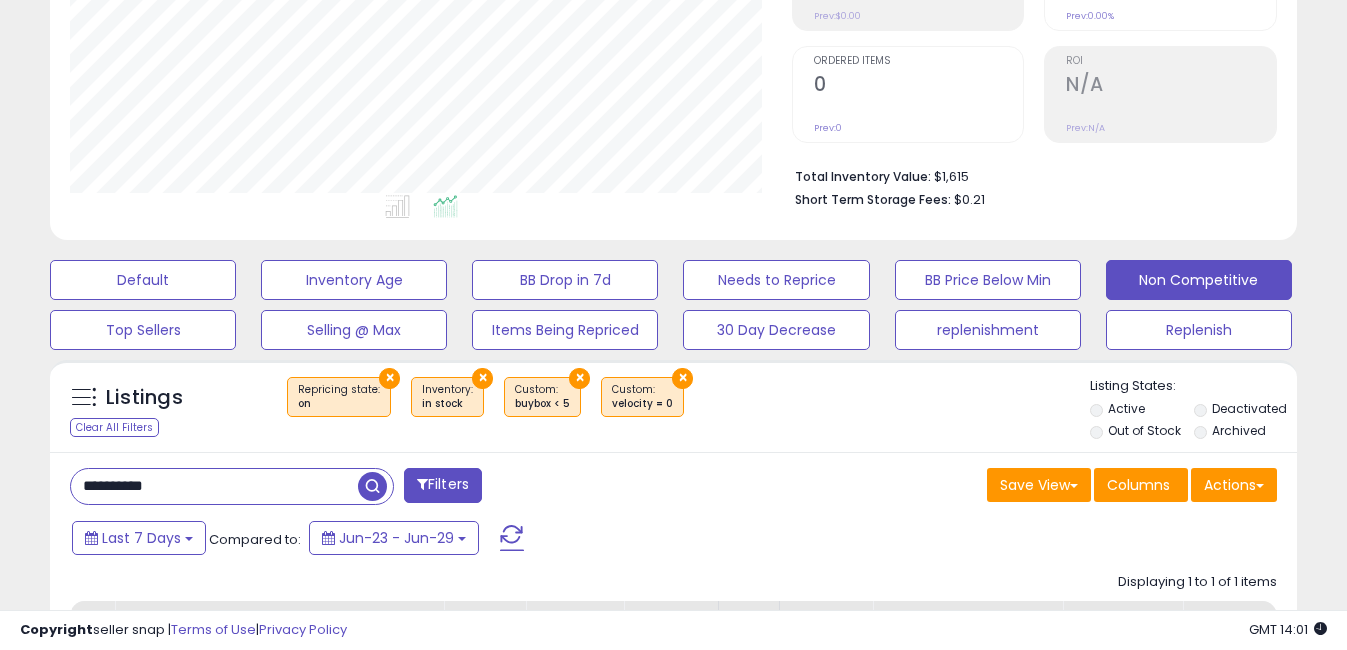 scroll, scrollTop: 999590, scrollLeft: 999270, axis: both 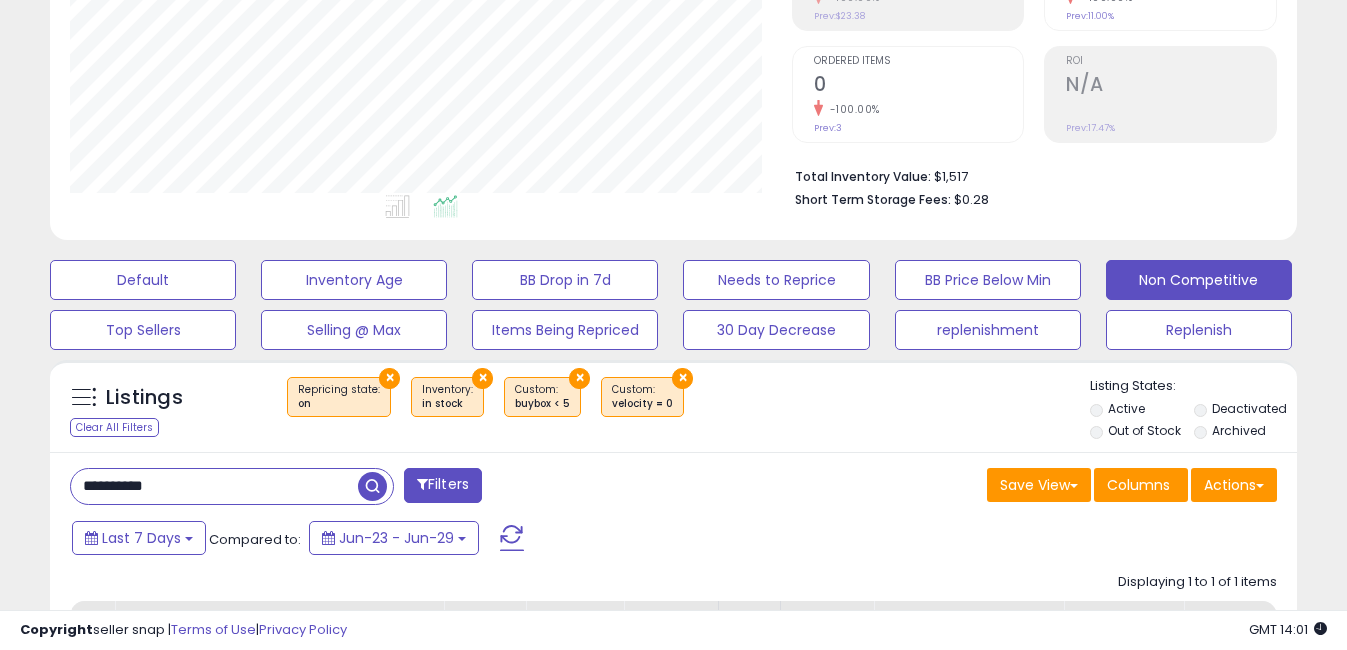 click on "**********" at bounding box center (214, 486) 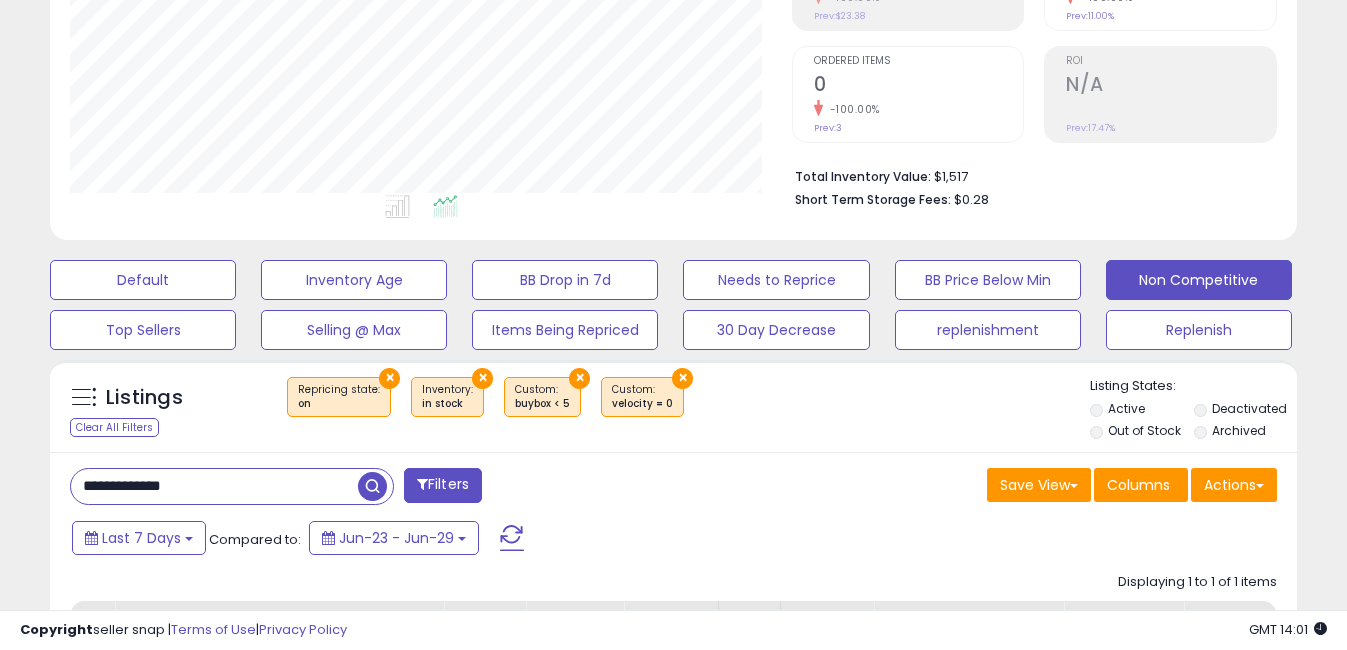 drag, startPoint x: 110, startPoint y: 488, endPoint x: -4, endPoint y: 491, distance: 114.03947 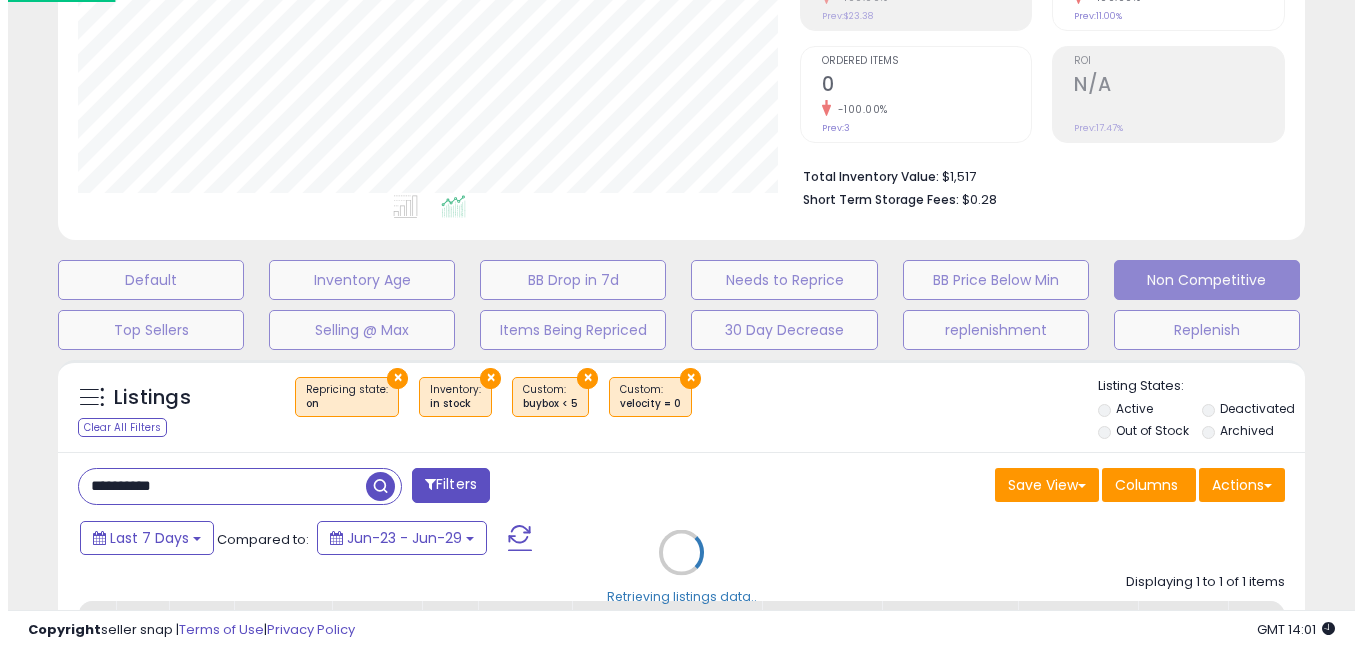 scroll, scrollTop: 999590, scrollLeft: 999270, axis: both 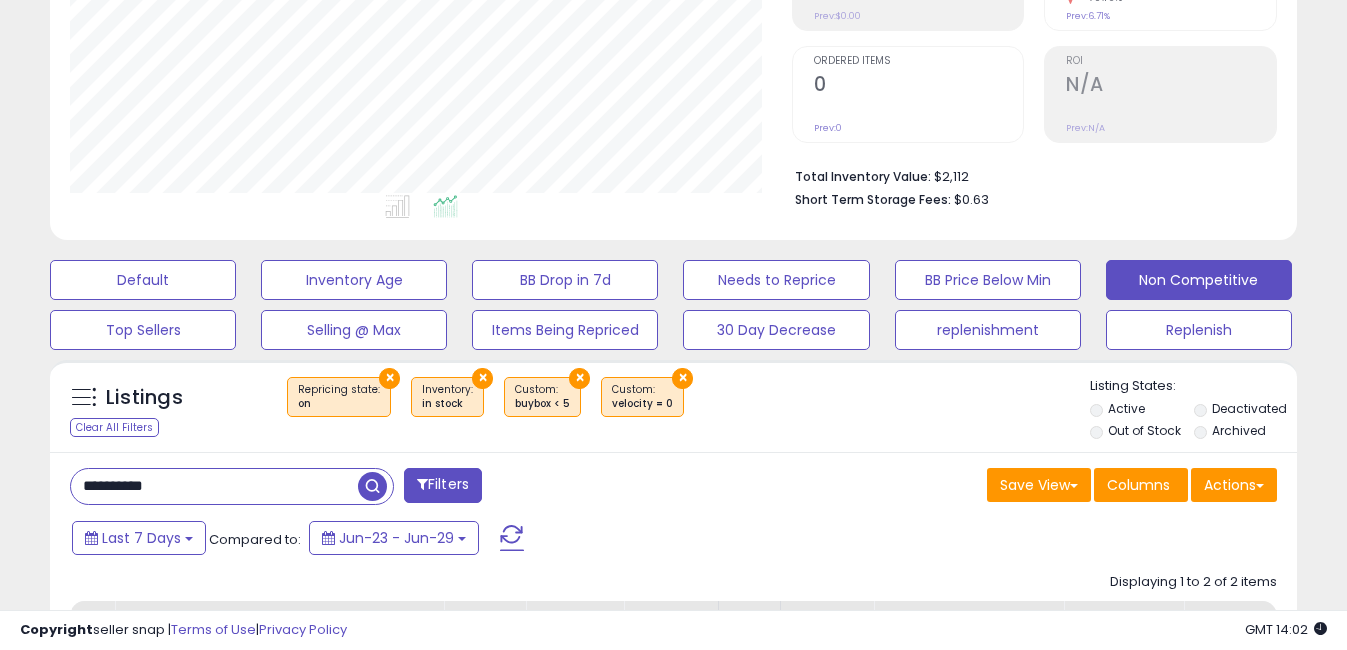 click on "**********" at bounding box center (214, 486) 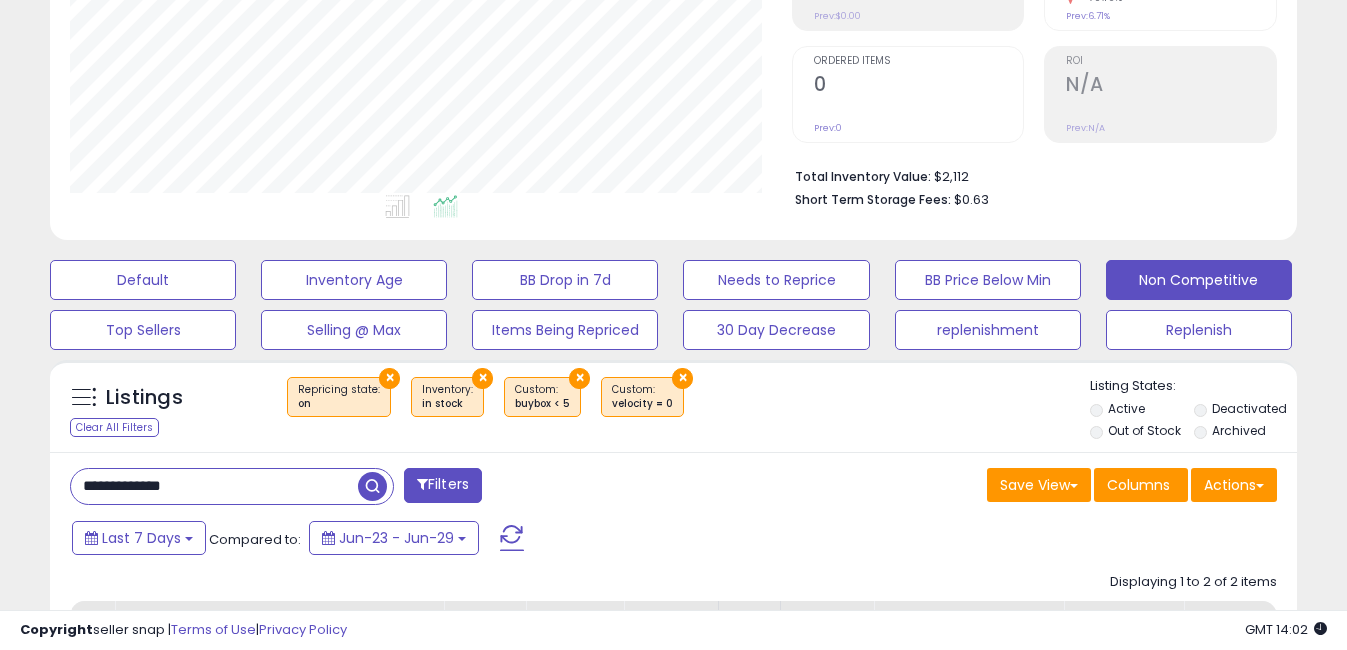 drag, startPoint x: 112, startPoint y: 483, endPoint x: 0, endPoint y: 491, distance: 112.28535 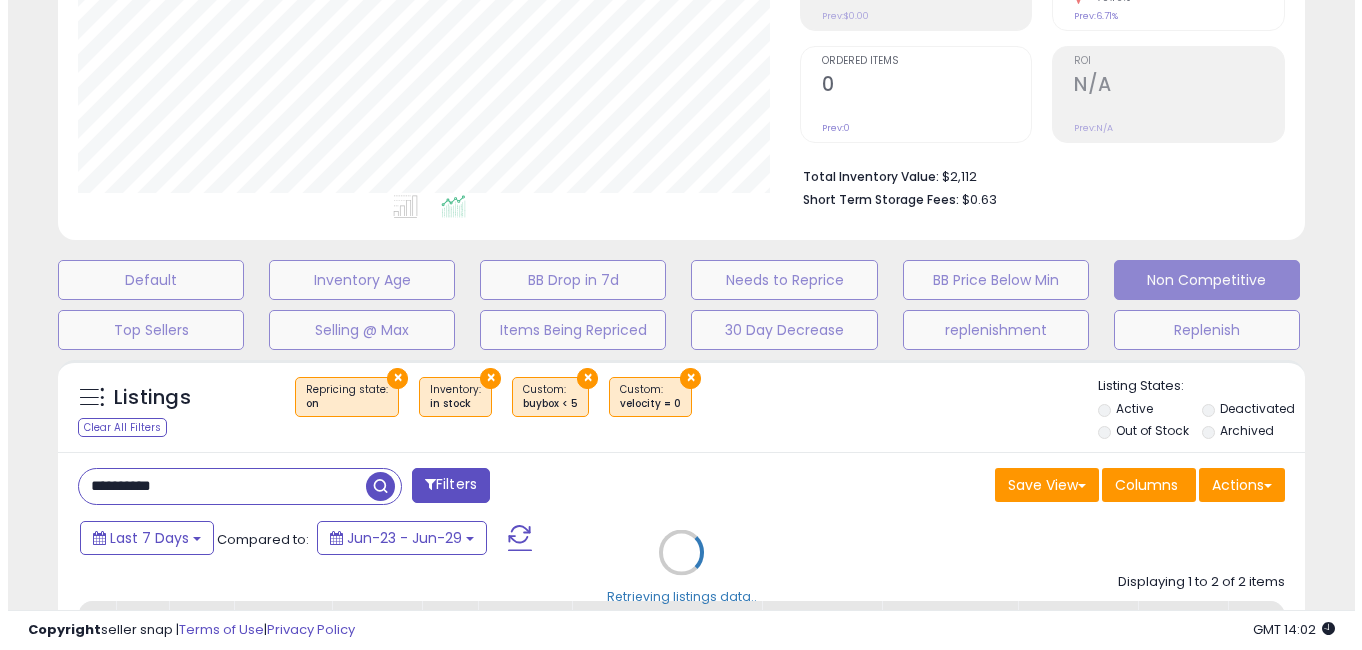 scroll, scrollTop: 999590, scrollLeft: 999270, axis: both 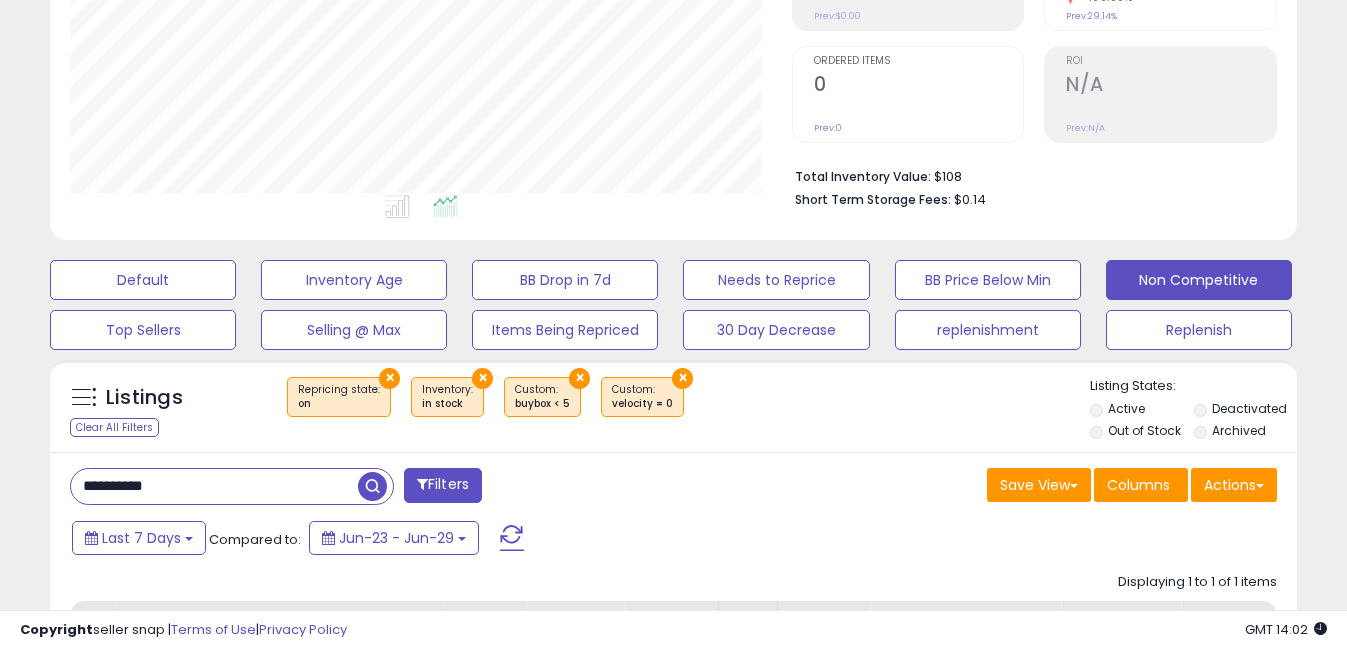 click on "**********" at bounding box center (214, 486) 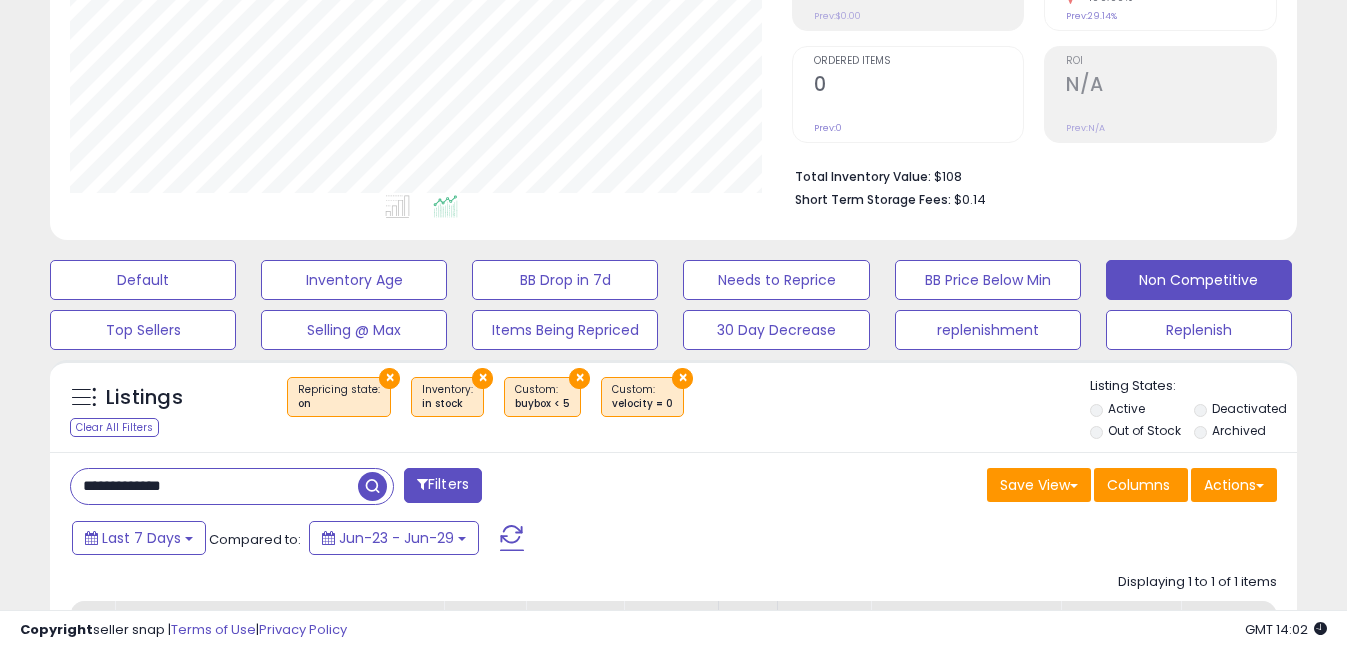 drag, startPoint x: 107, startPoint y: 483, endPoint x: -4, endPoint y: 478, distance: 111.11256 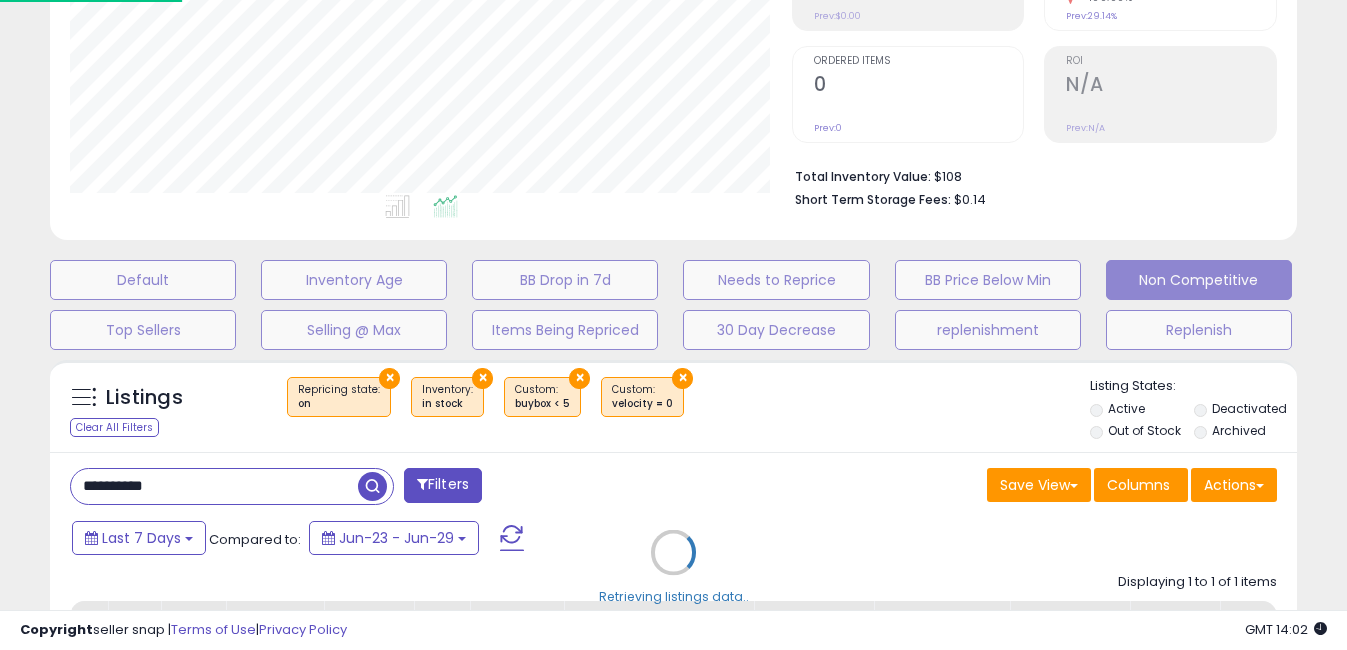 scroll, scrollTop: 999590, scrollLeft: 999270, axis: both 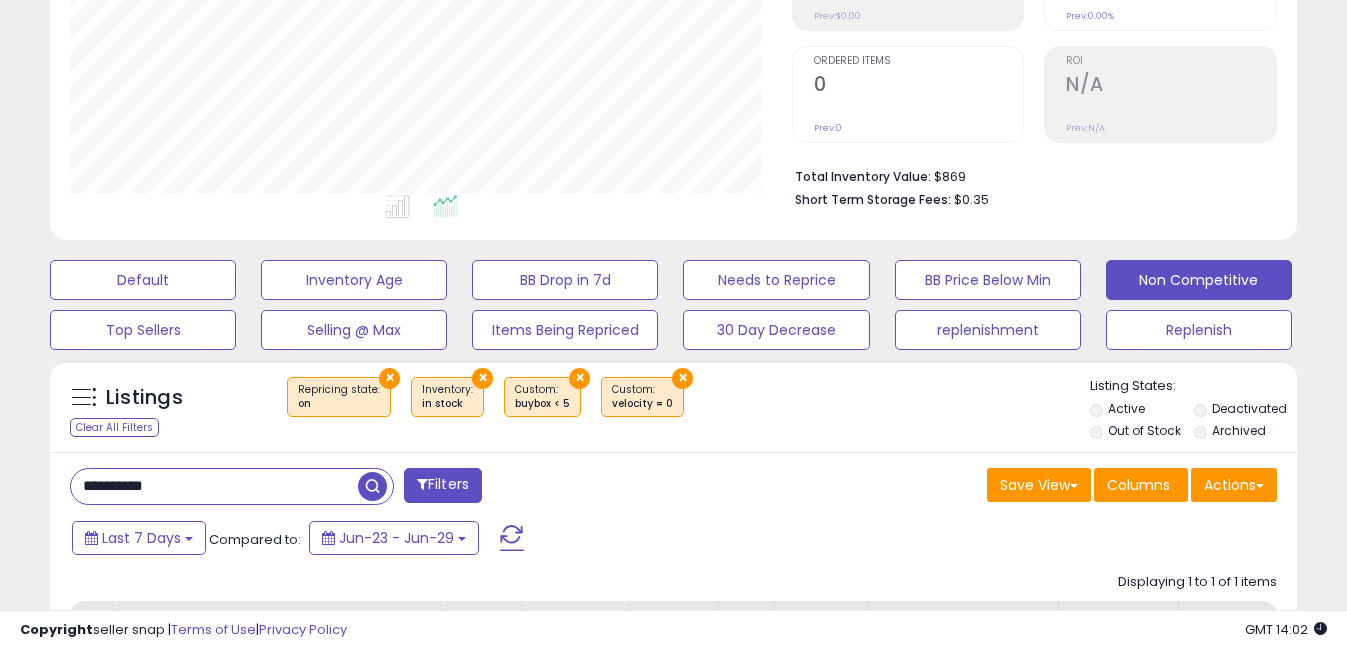 click on "**********" at bounding box center [214, 486] 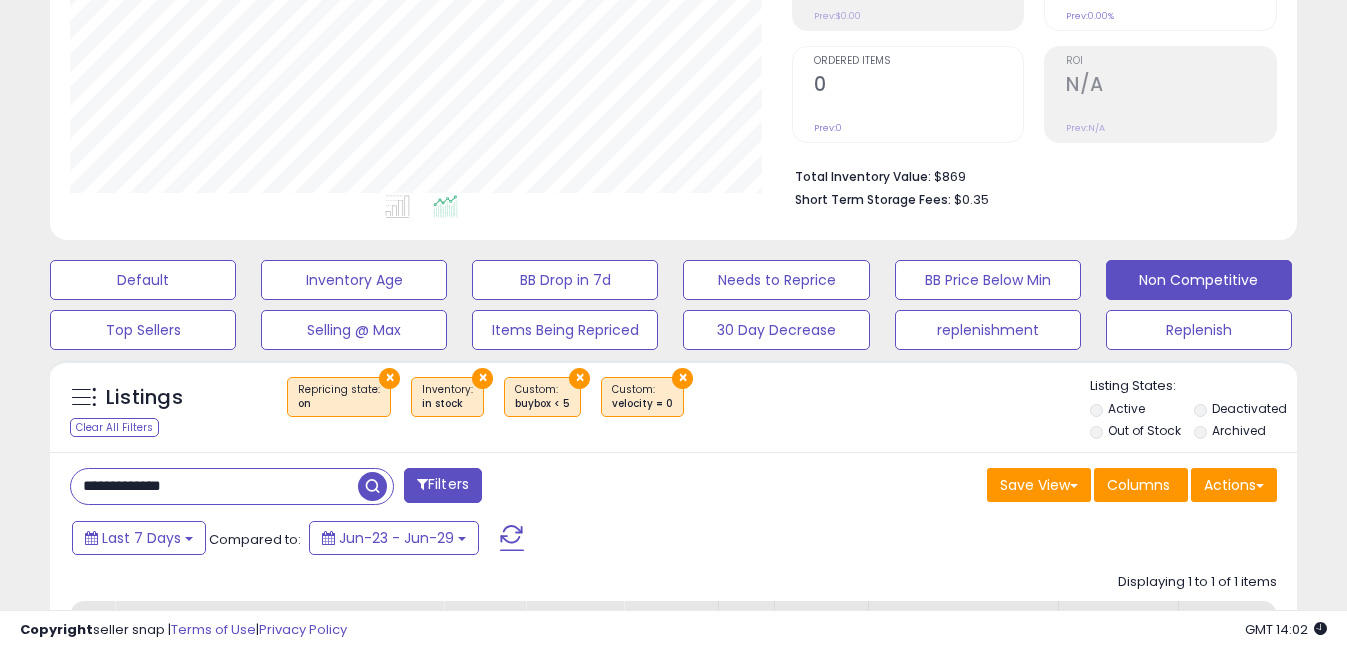 drag, startPoint x: 110, startPoint y: 490, endPoint x: 38, endPoint y: 492, distance: 72.02777 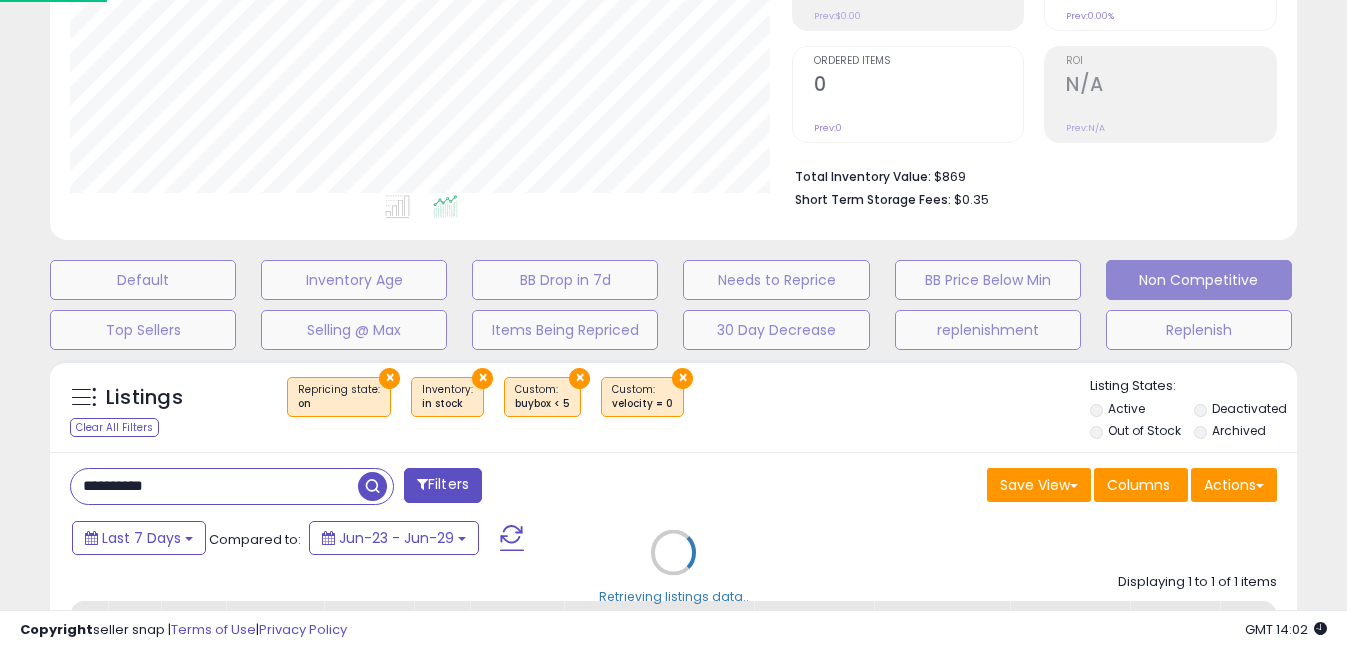 scroll, scrollTop: 999590, scrollLeft: 999270, axis: both 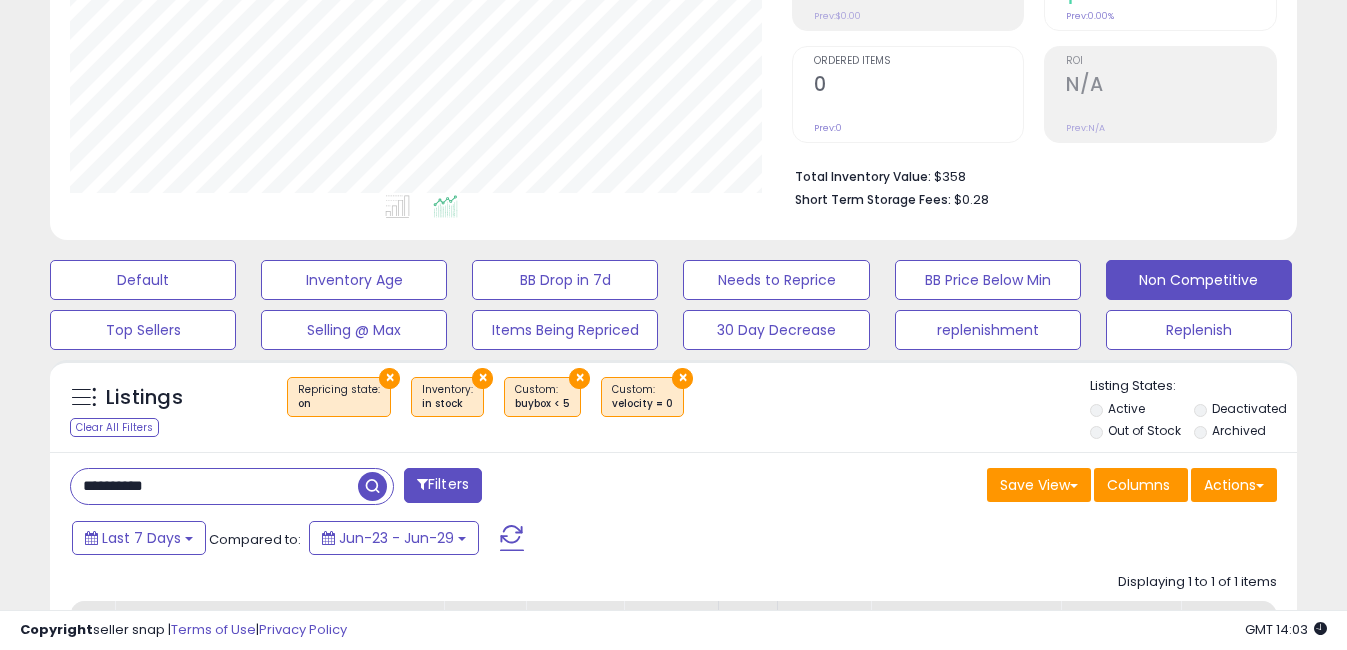 click on "**********" at bounding box center (214, 486) 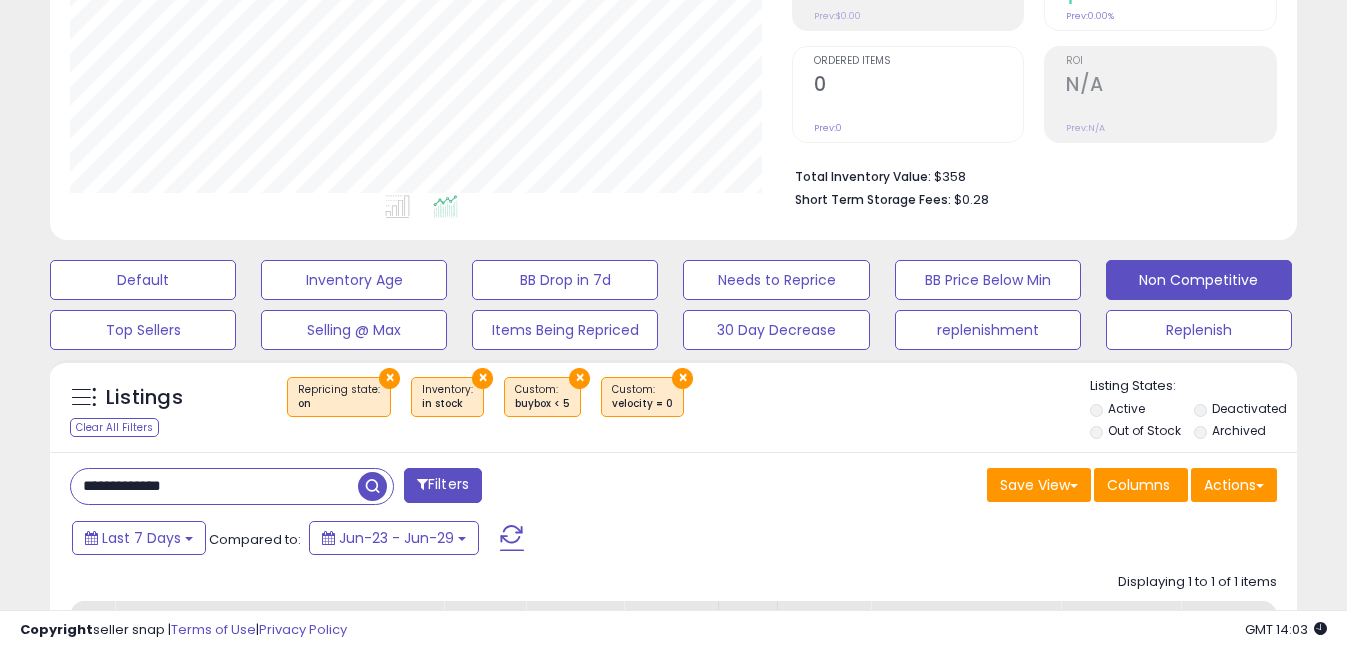 click on "**********" at bounding box center (214, 486) 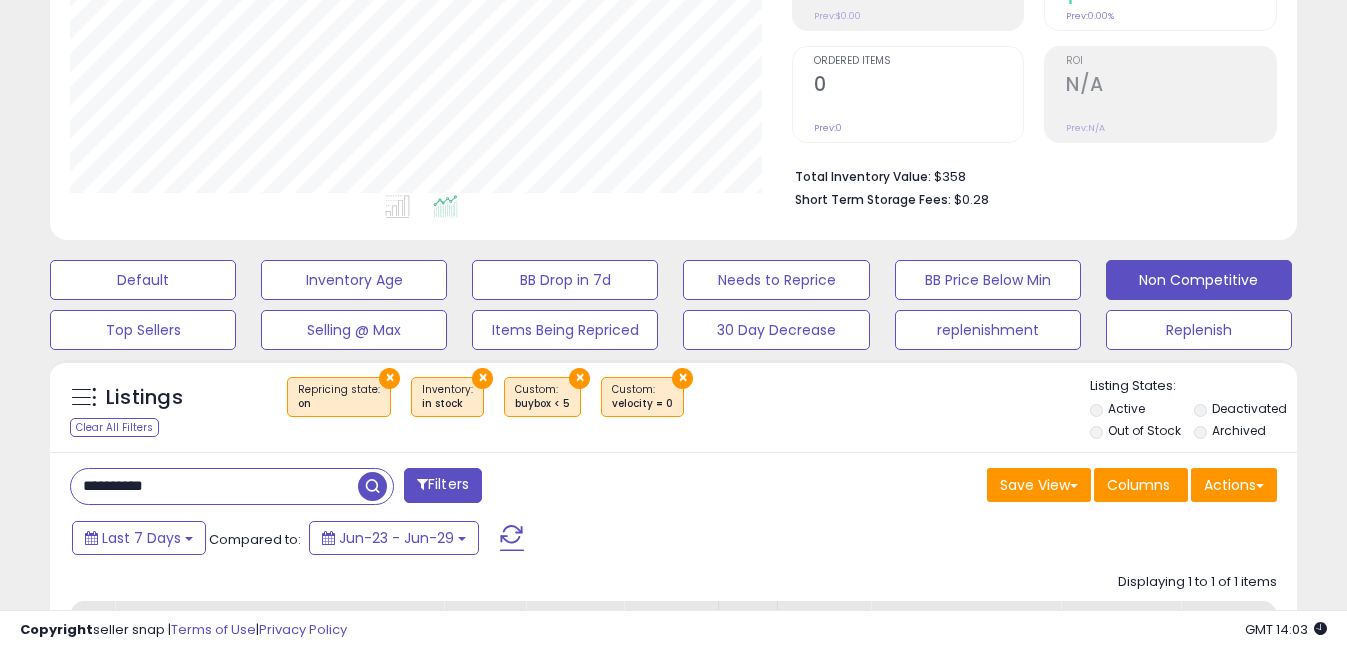 scroll, scrollTop: 999590, scrollLeft: 999270, axis: both 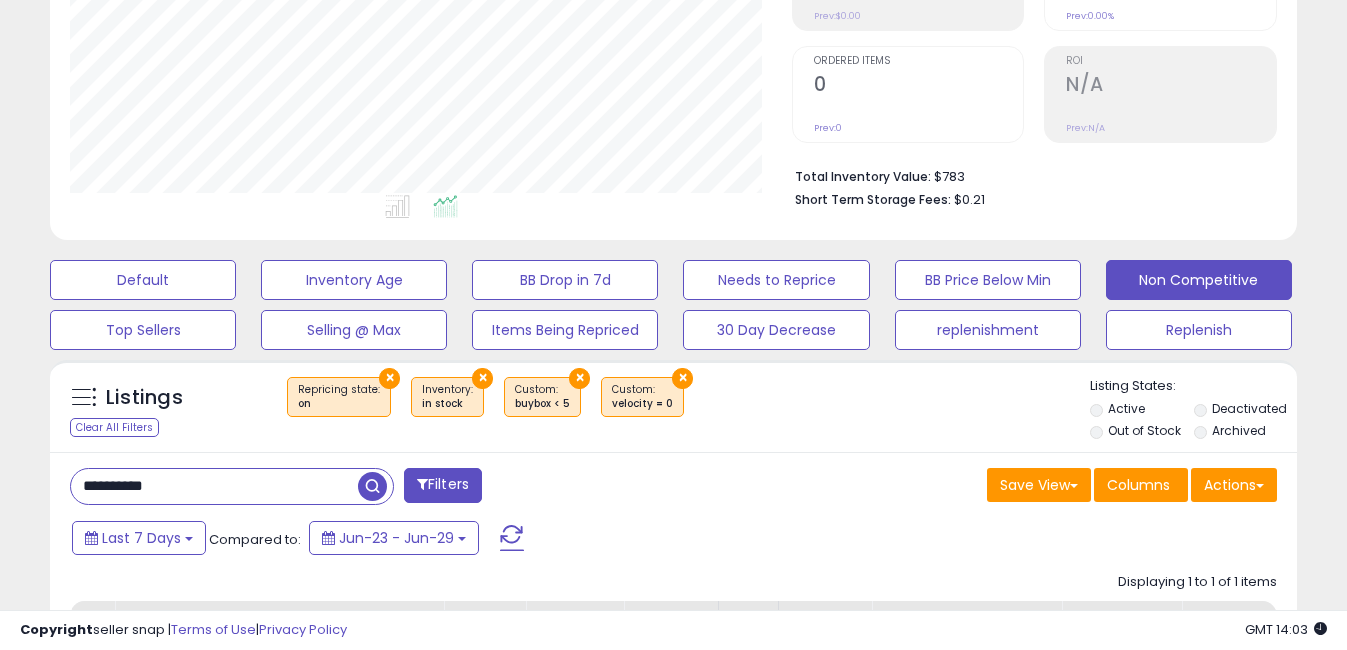 click on "**********" at bounding box center (214, 486) 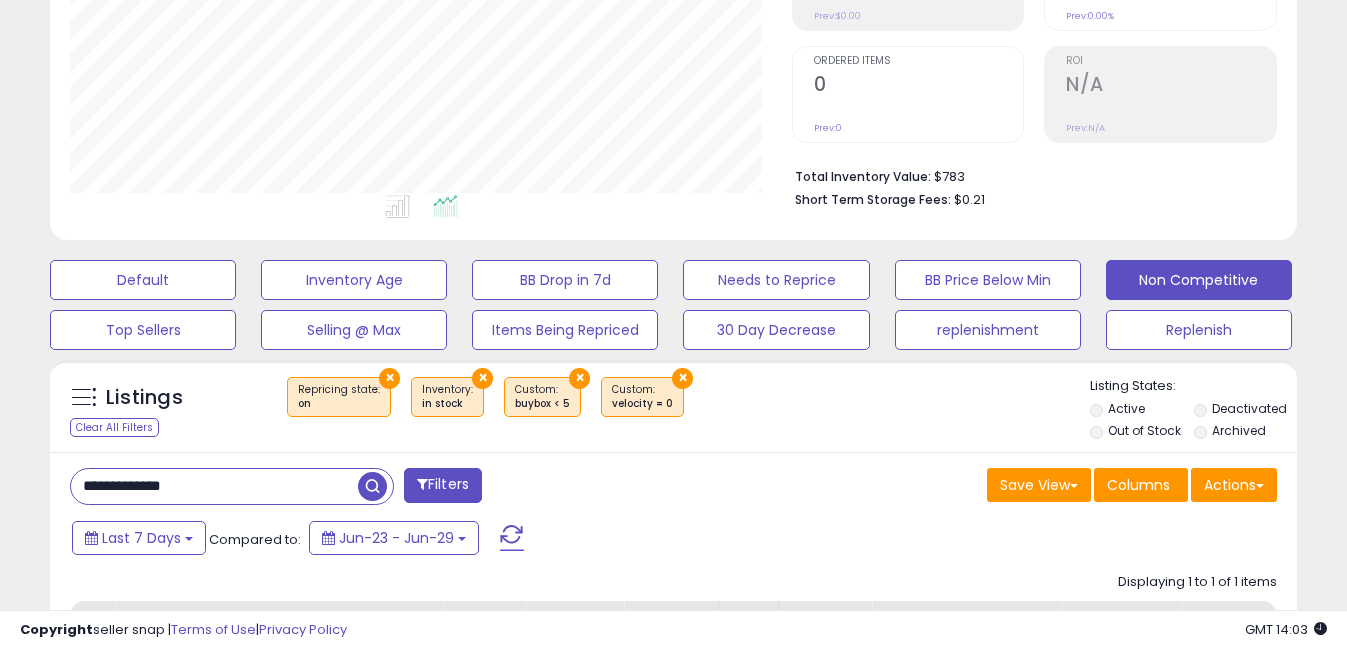 drag, startPoint x: 110, startPoint y: 494, endPoint x: 0, endPoint y: 494, distance: 110 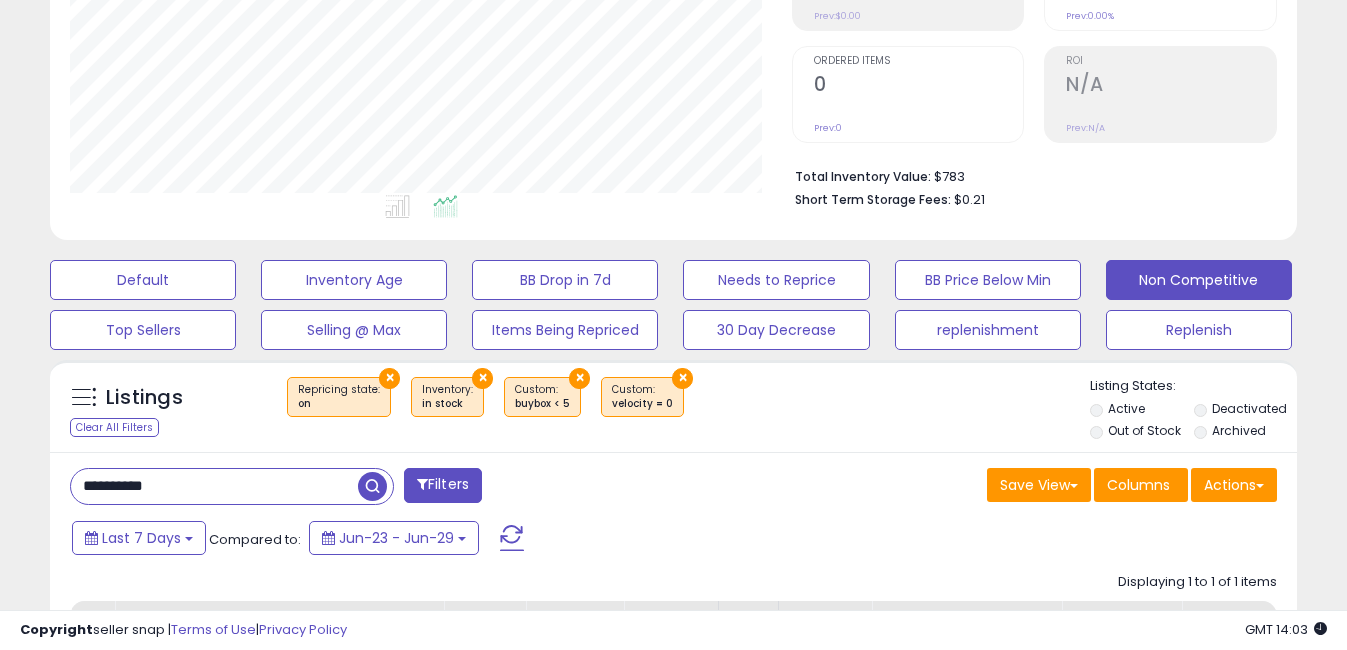 scroll, scrollTop: 999590, scrollLeft: 999270, axis: both 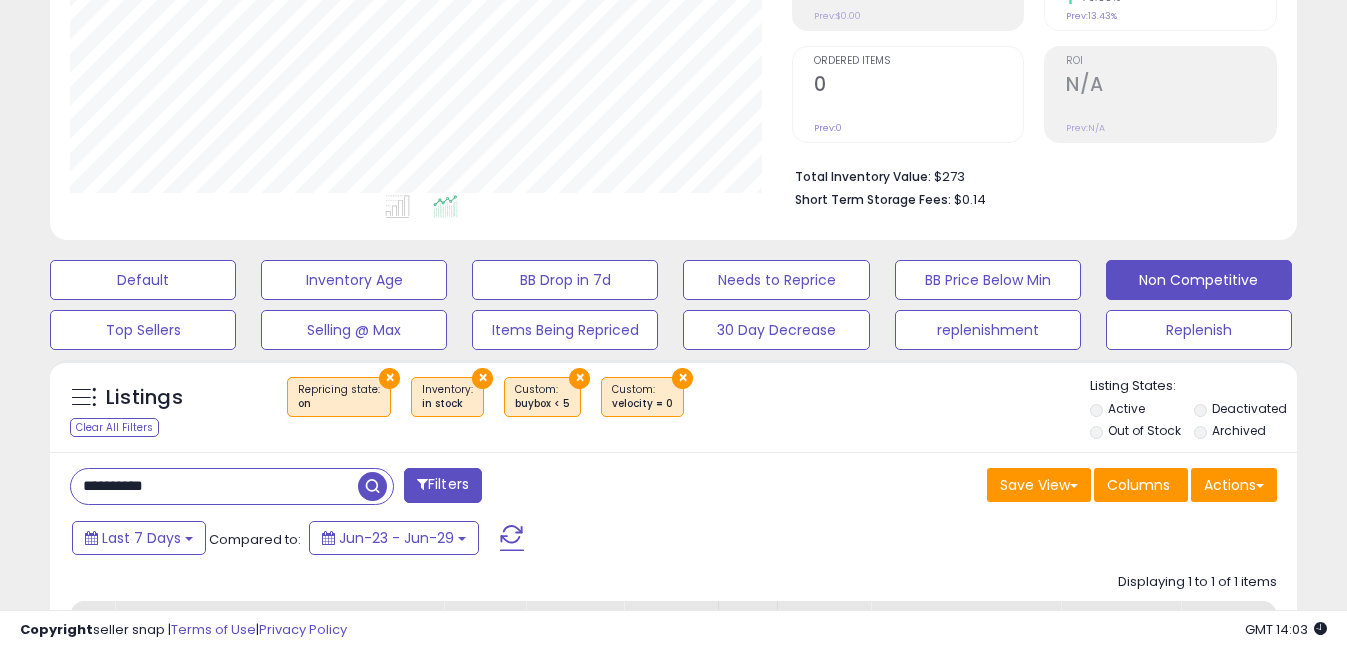 click on "**********" at bounding box center [214, 486] 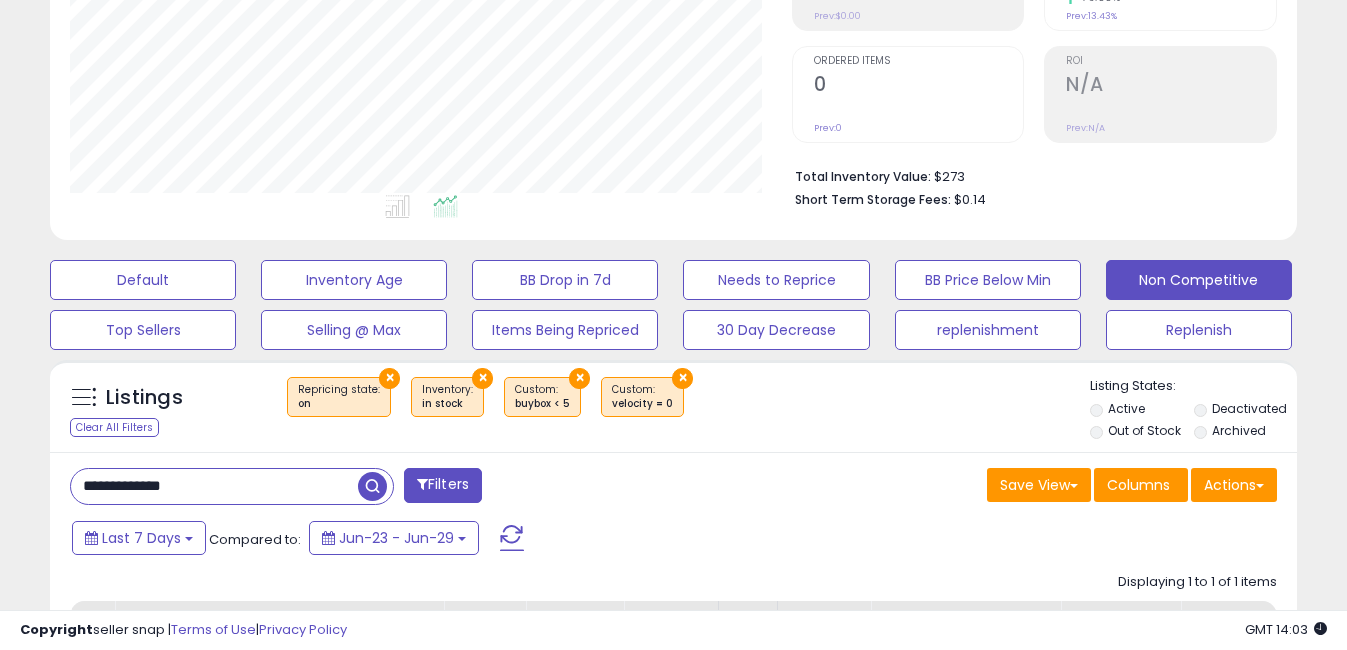 drag, startPoint x: 109, startPoint y: 485, endPoint x: 13, endPoint y: 478, distance: 96.25487 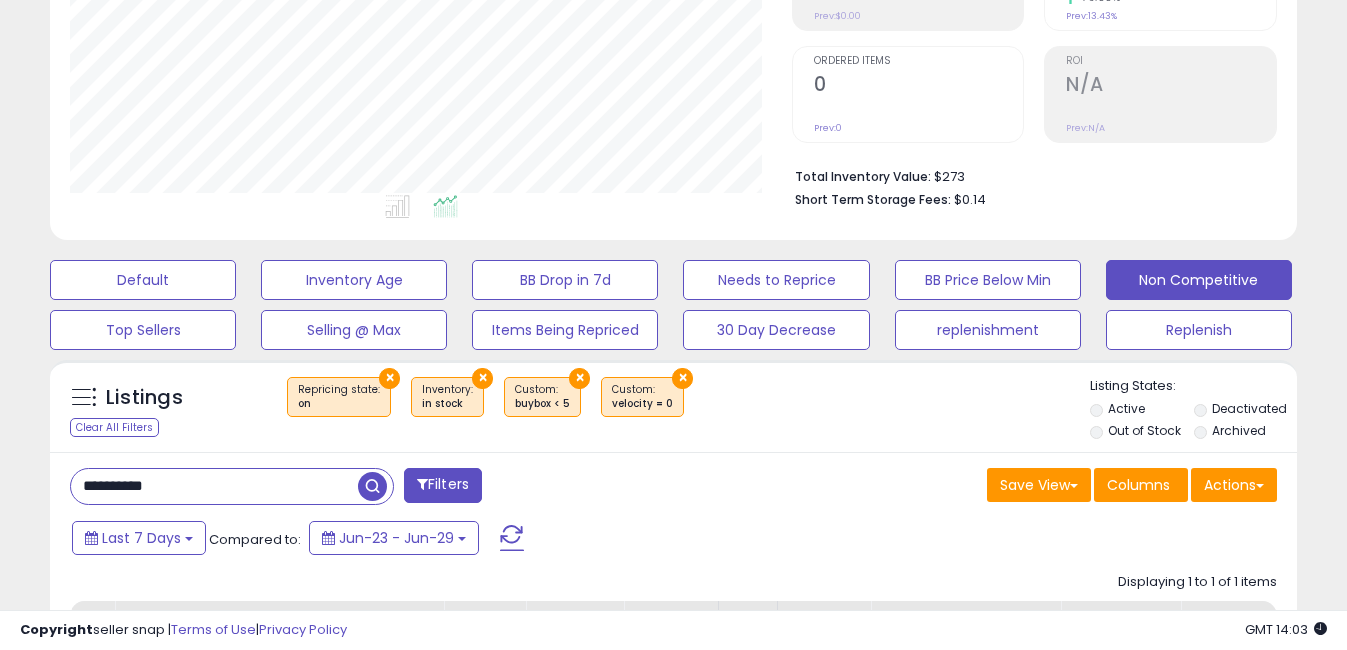 scroll, scrollTop: 999590, scrollLeft: 999270, axis: both 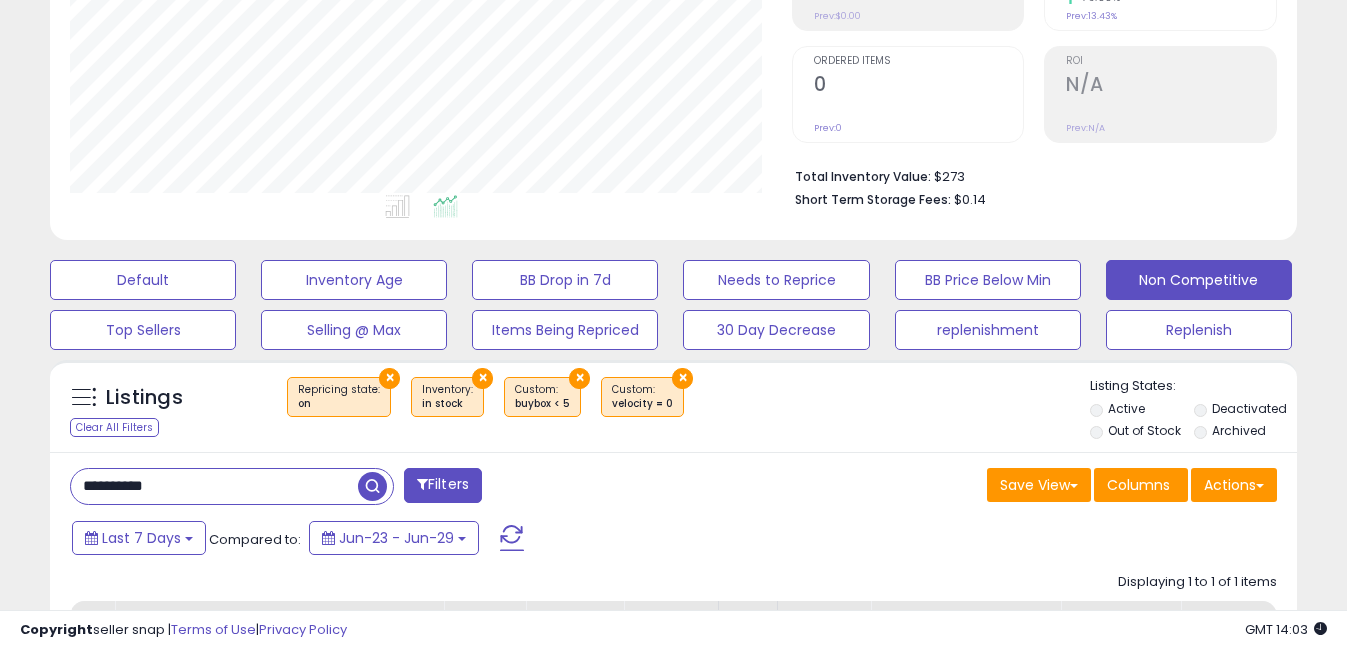 click on "**********" at bounding box center [214, 486] 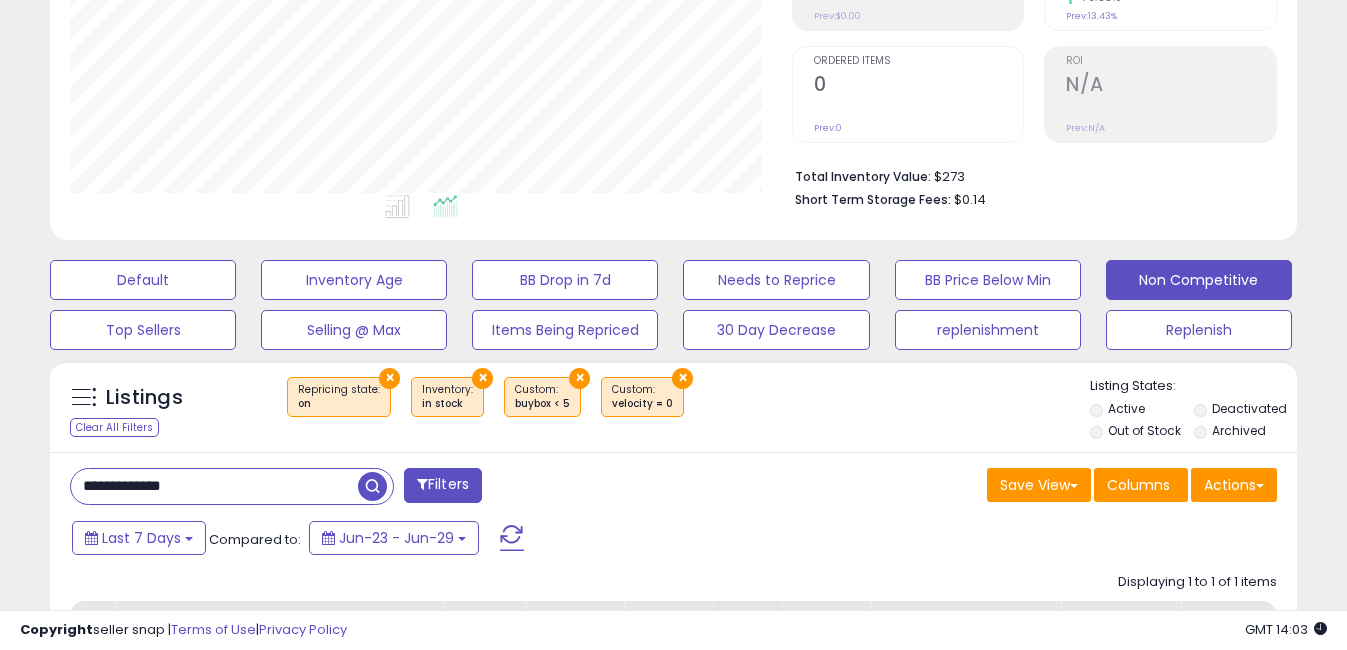 drag, startPoint x: 111, startPoint y: 485, endPoint x: -4, endPoint y: 492, distance: 115.212845 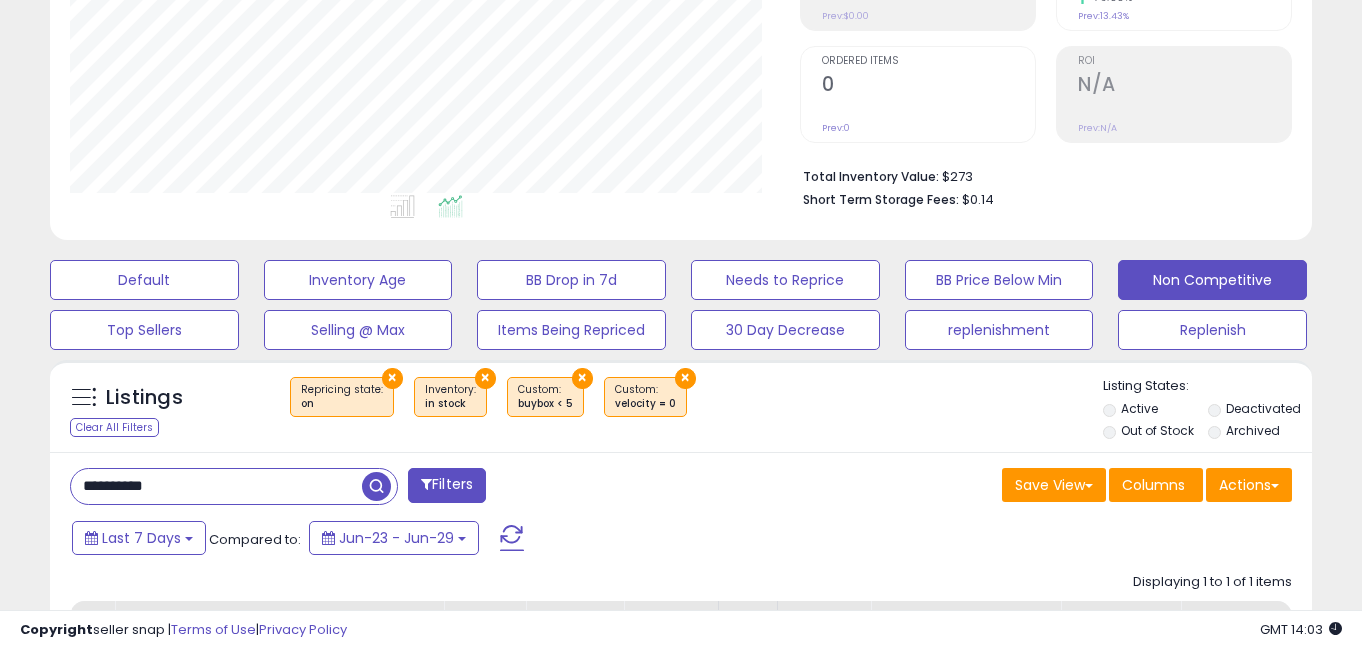 scroll, scrollTop: 999590, scrollLeft: 999270, axis: both 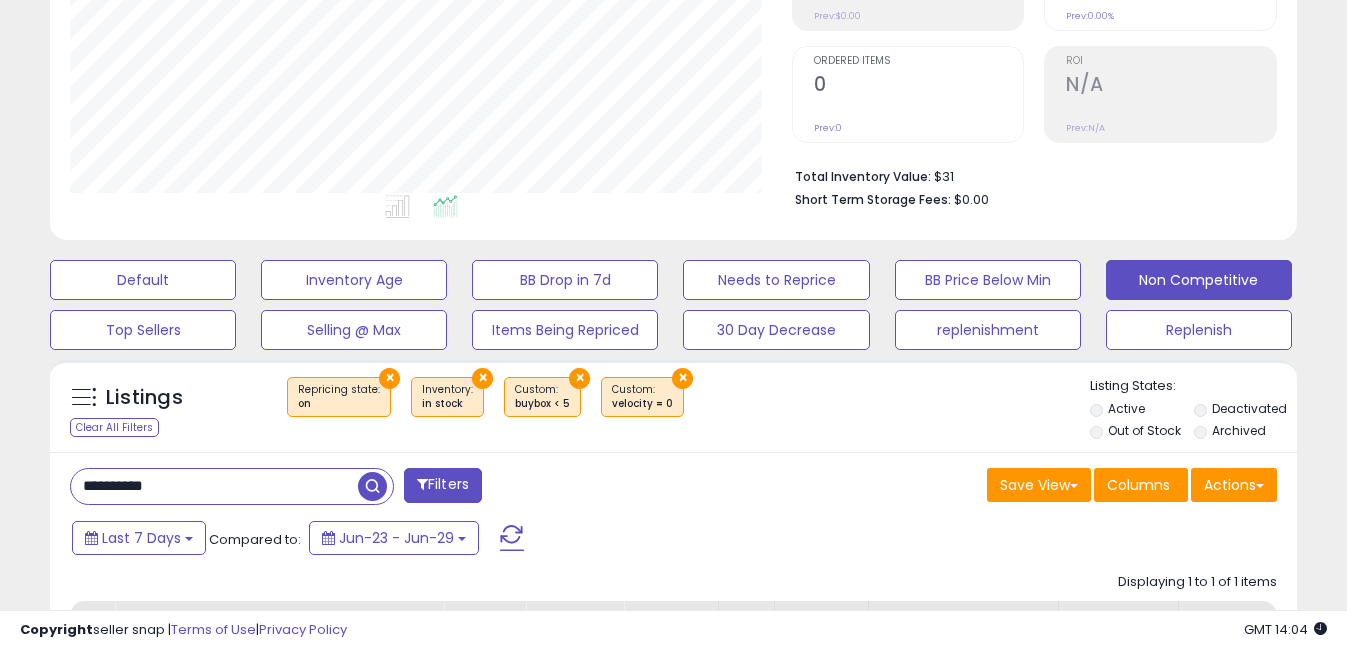 click on "**********" at bounding box center (214, 486) 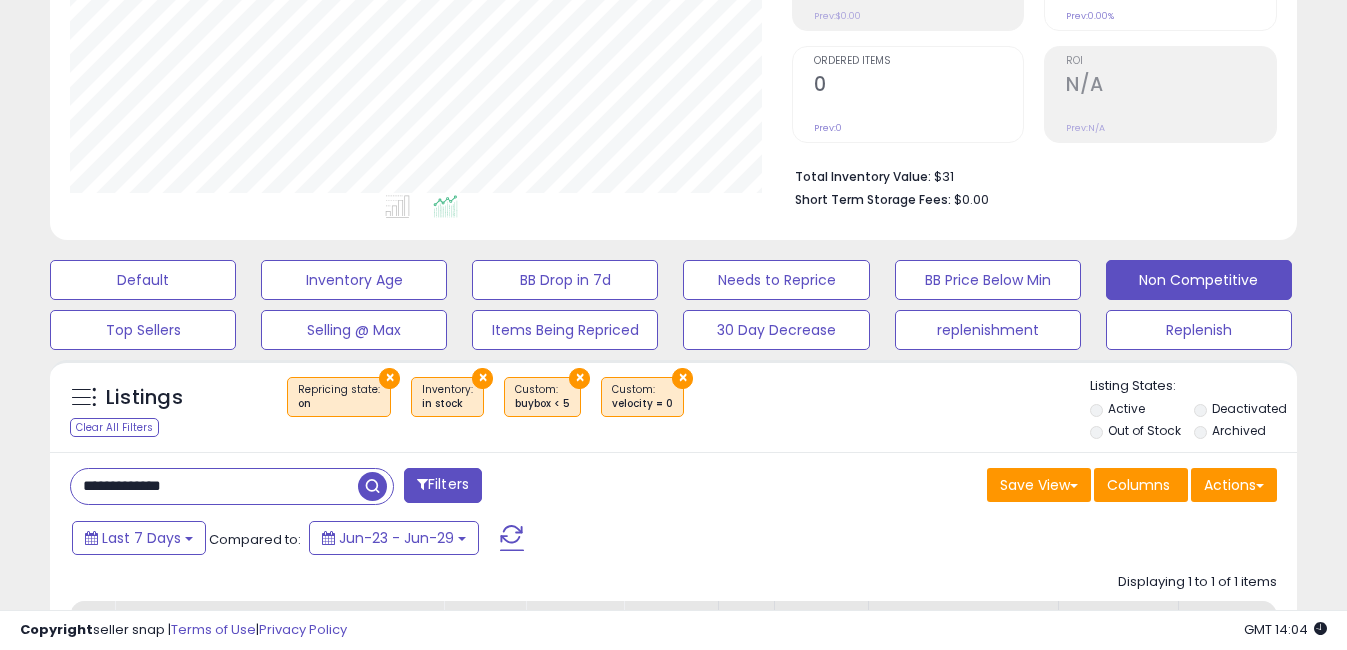 drag, startPoint x: 3, startPoint y: 484, endPoint x: 68, endPoint y: 464, distance: 68.007355 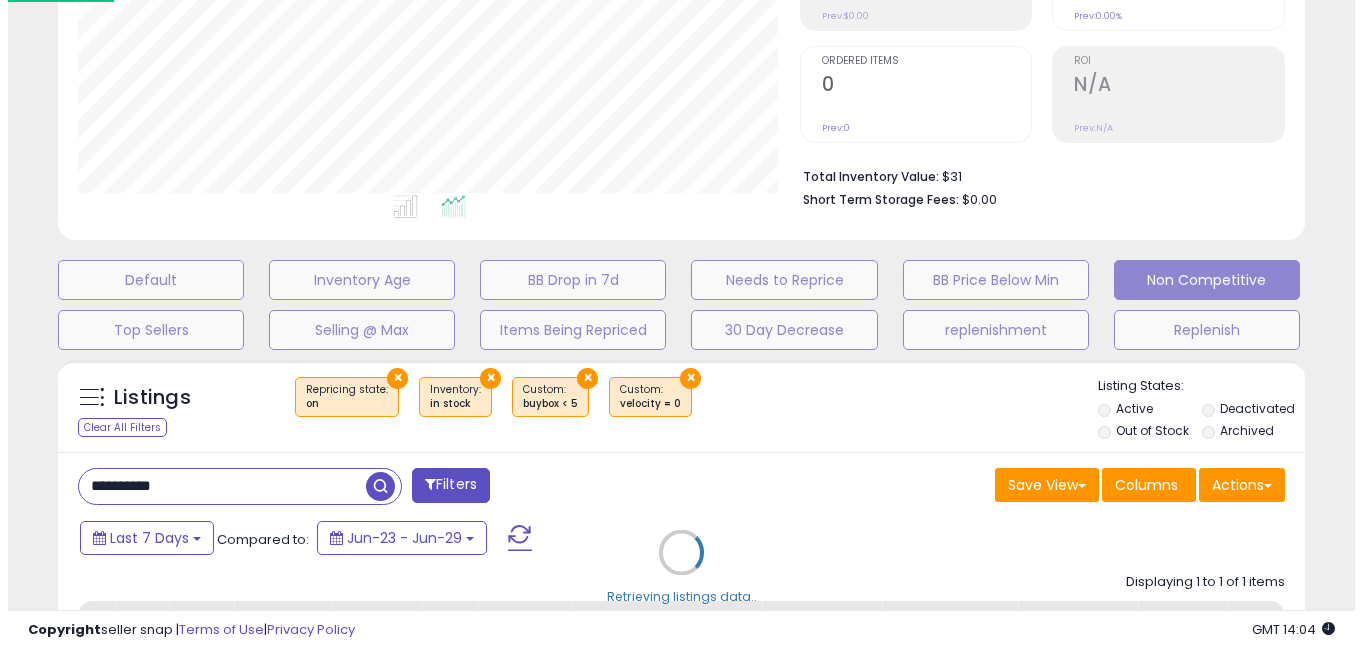 scroll, scrollTop: 999590, scrollLeft: 999270, axis: both 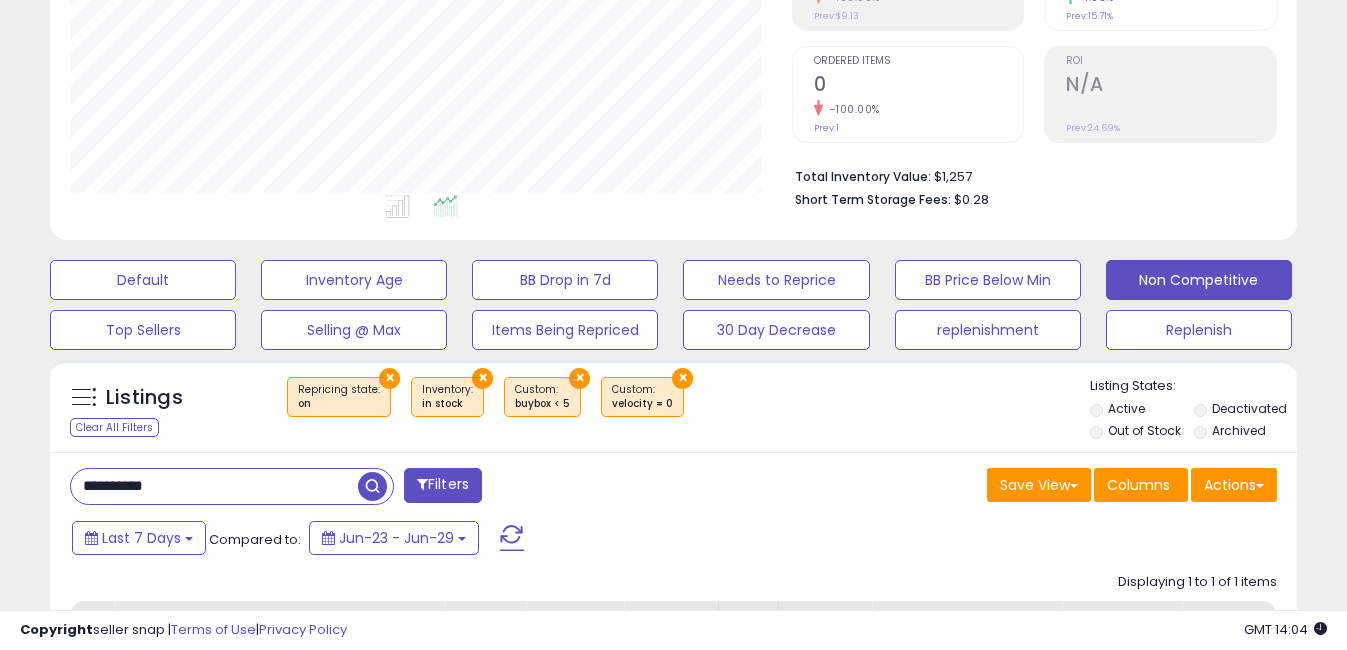 click on "**********" at bounding box center [214, 486] 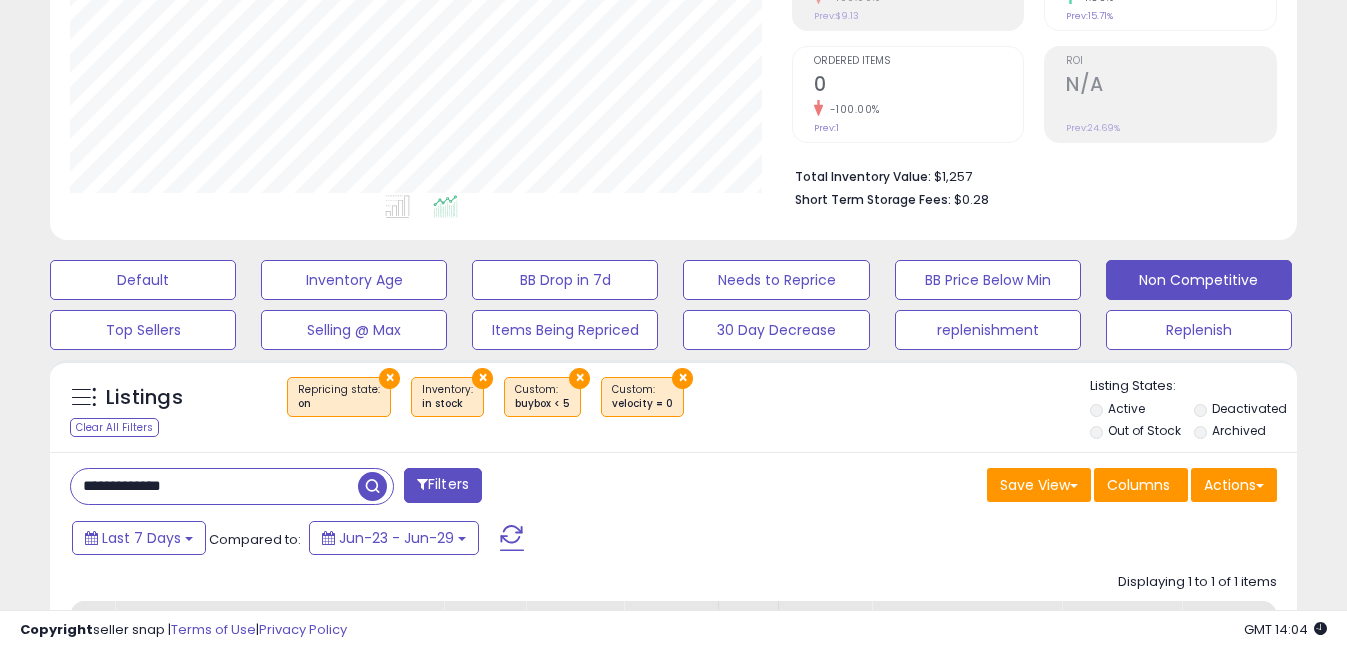 drag, startPoint x: 107, startPoint y: 496, endPoint x: -4, endPoint y: 497, distance: 111.0045 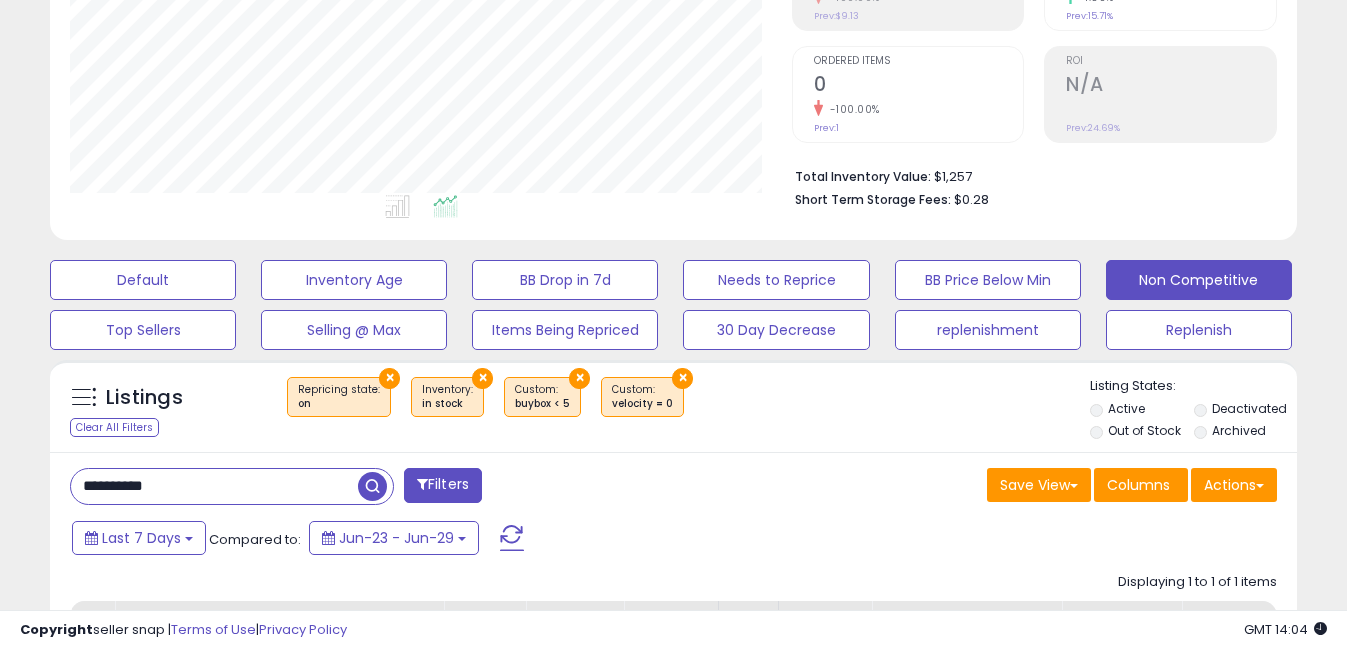 scroll, scrollTop: 999590, scrollLeft: 999270, axis: both 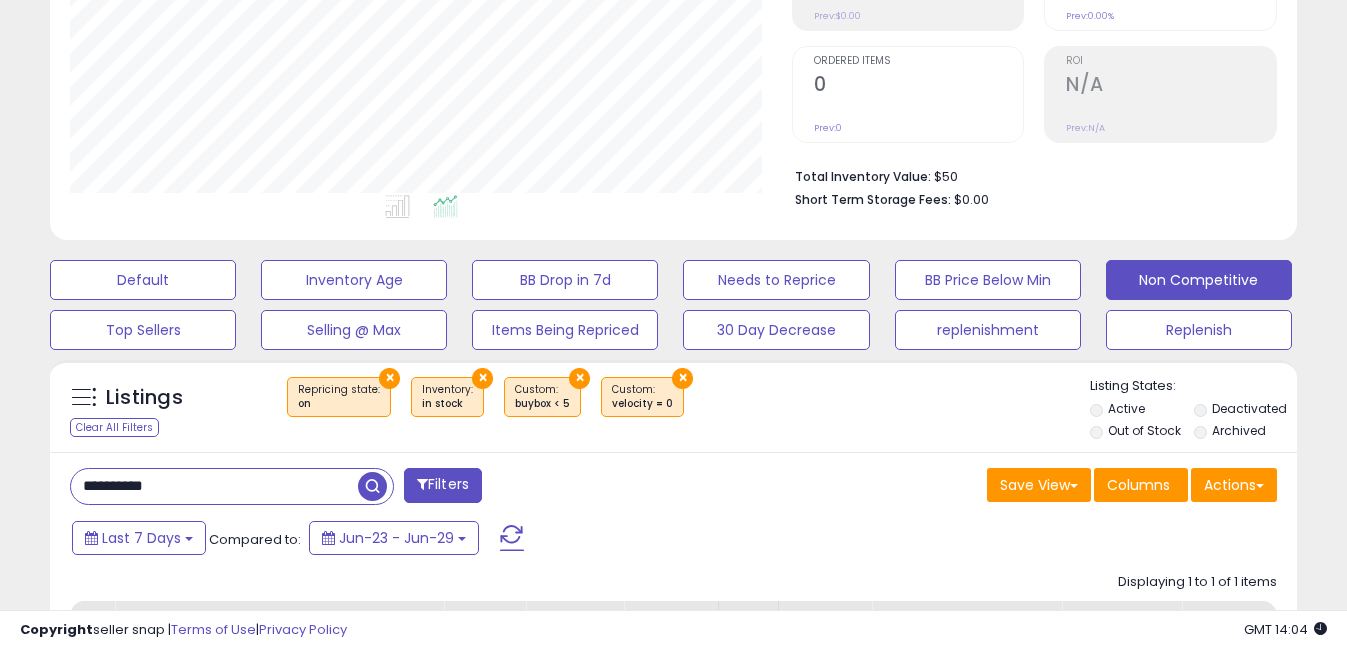 click on "**********" at bounding box center (214, 486) 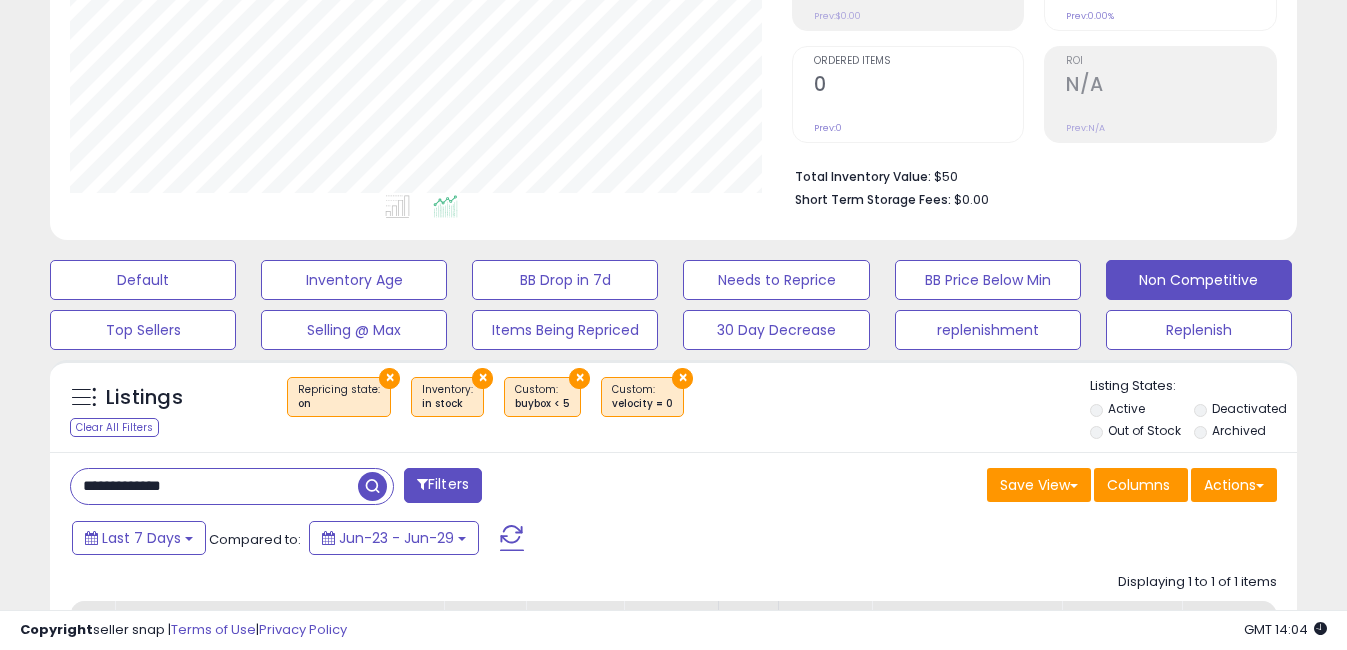 drag, startPoint x: 109, startPoint y: 488, endPoint x: -4, endPoint y: 488, distance: 113 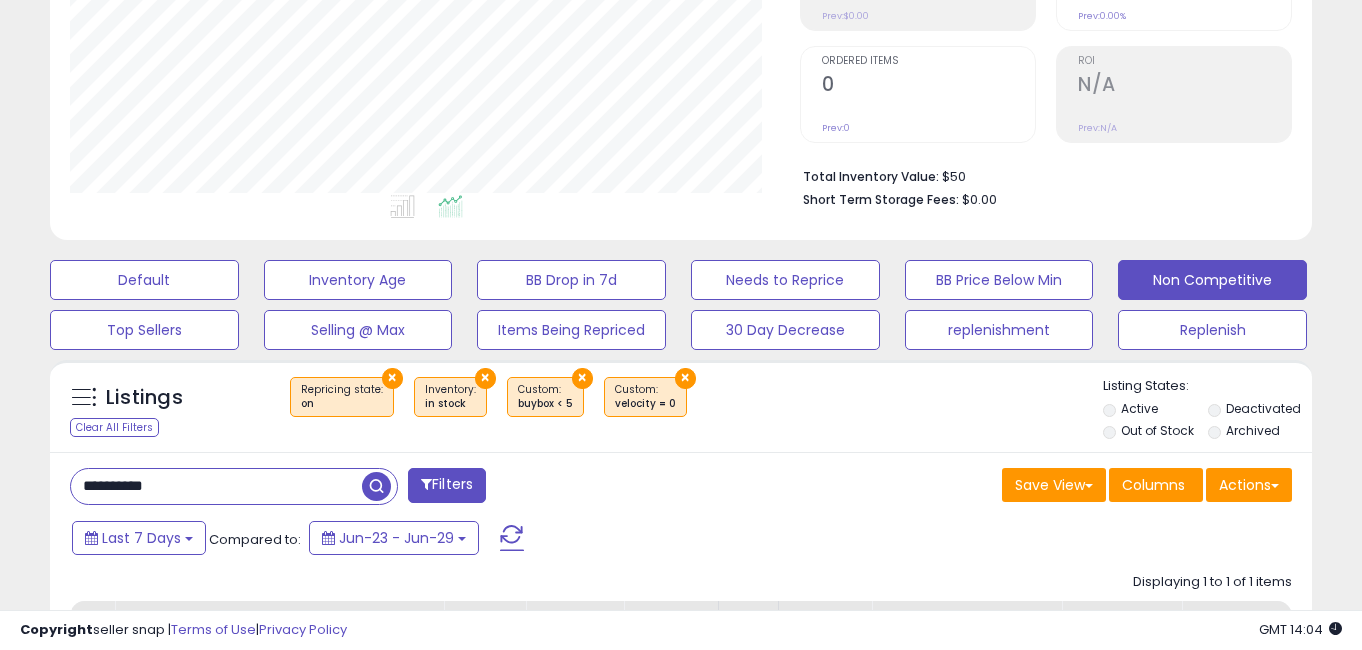 scroll, scrollTop: 999590, scrollLeft: 999270, axis: both 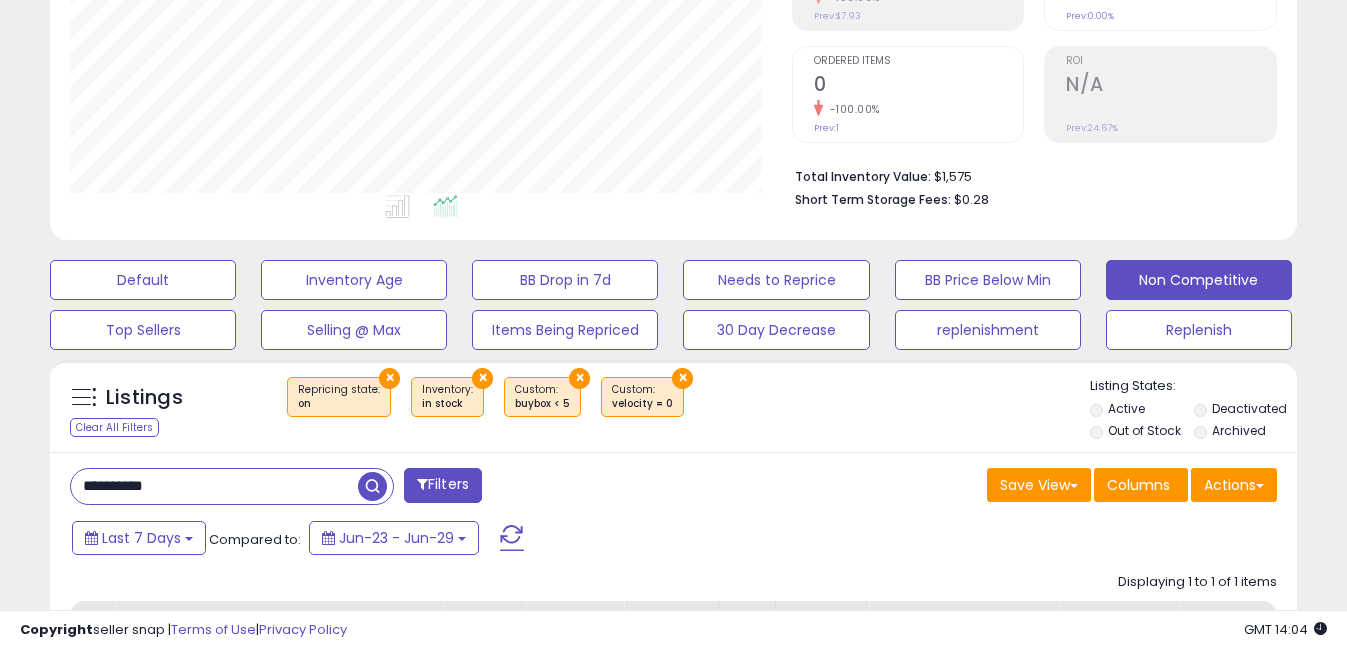 click on "**********" at bounding box center (214, 486) 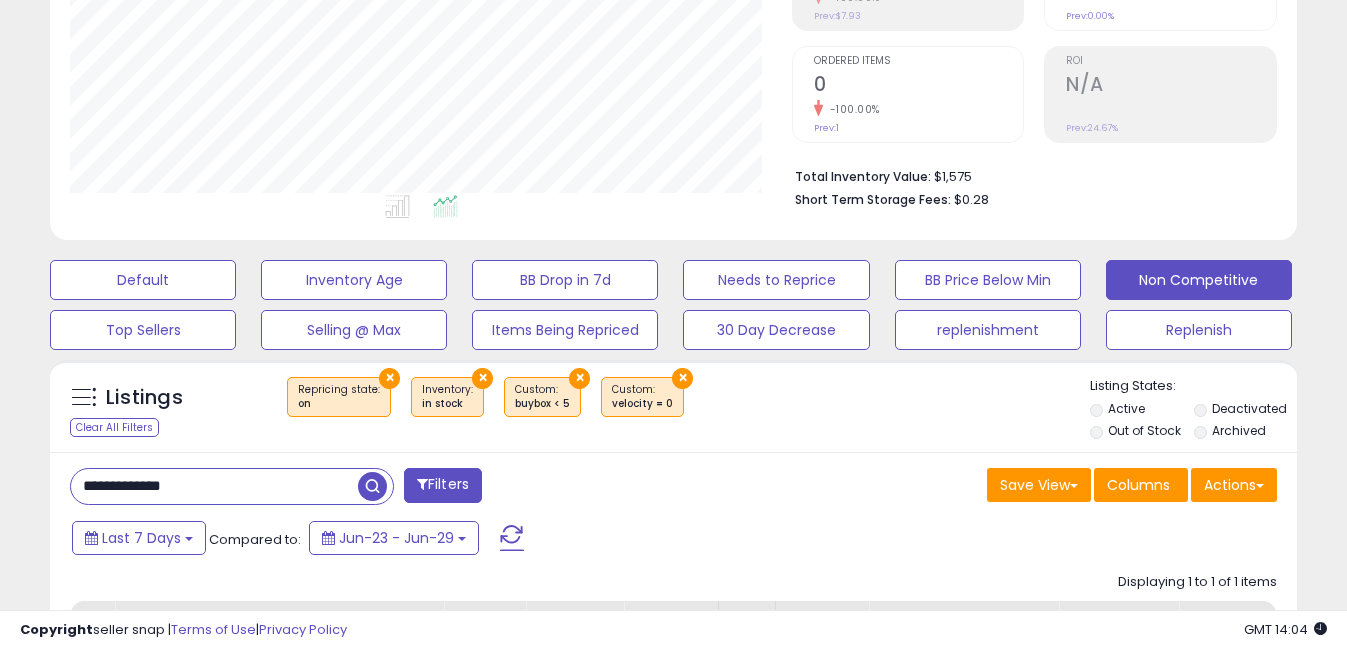 drag, startPoint x: 115, startPoint y: 490, endPoint x: 83, endPoint y: 490, distance: 32 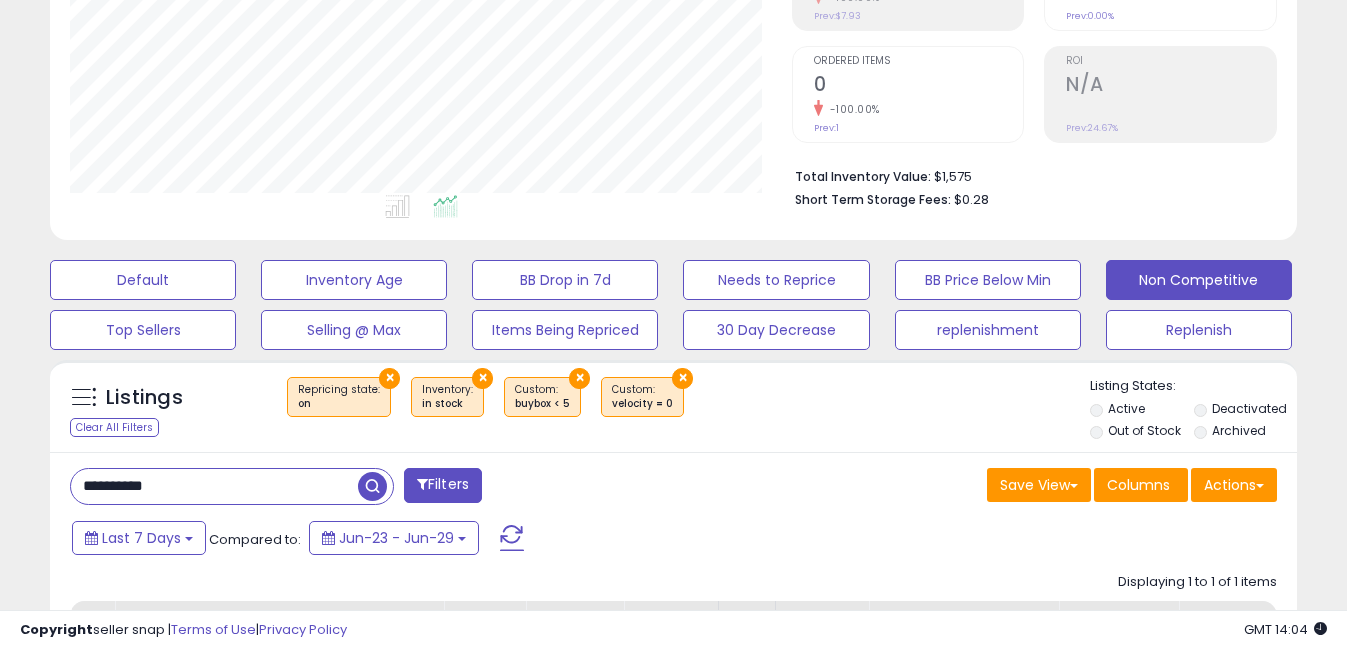 type on "**********" 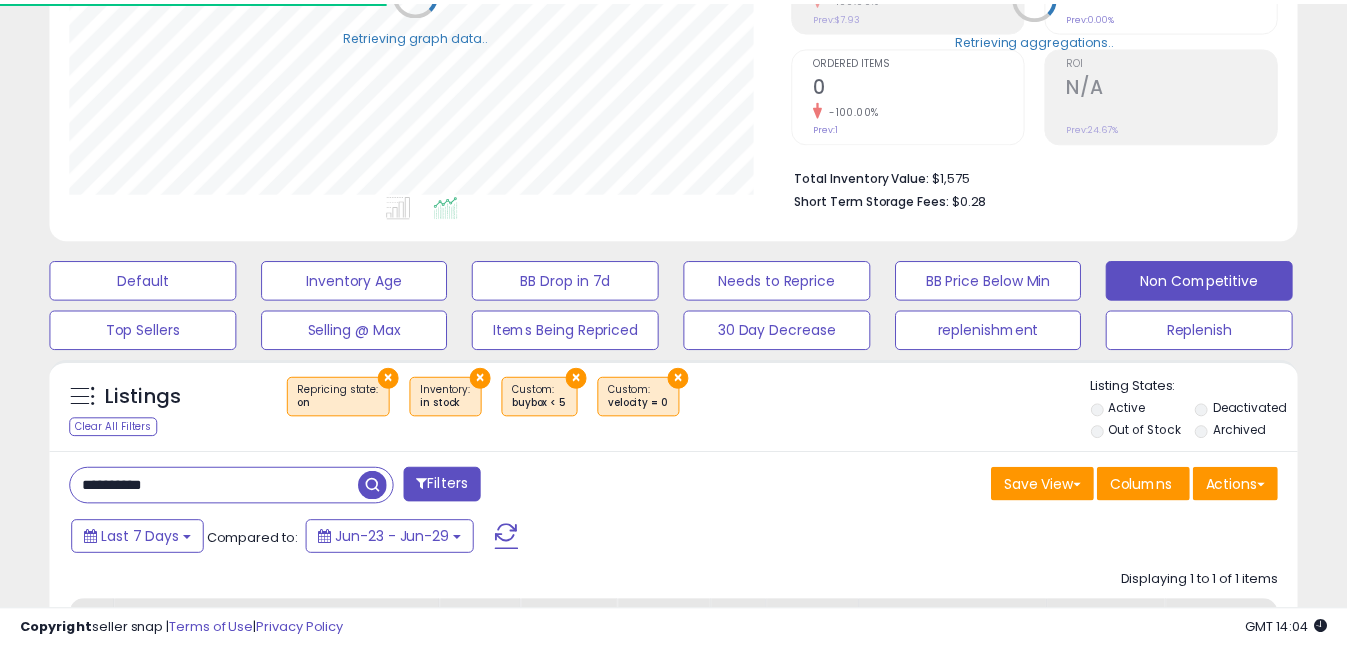 scroll, scrollTop: 410, scrollLeft: 721, axis: both 